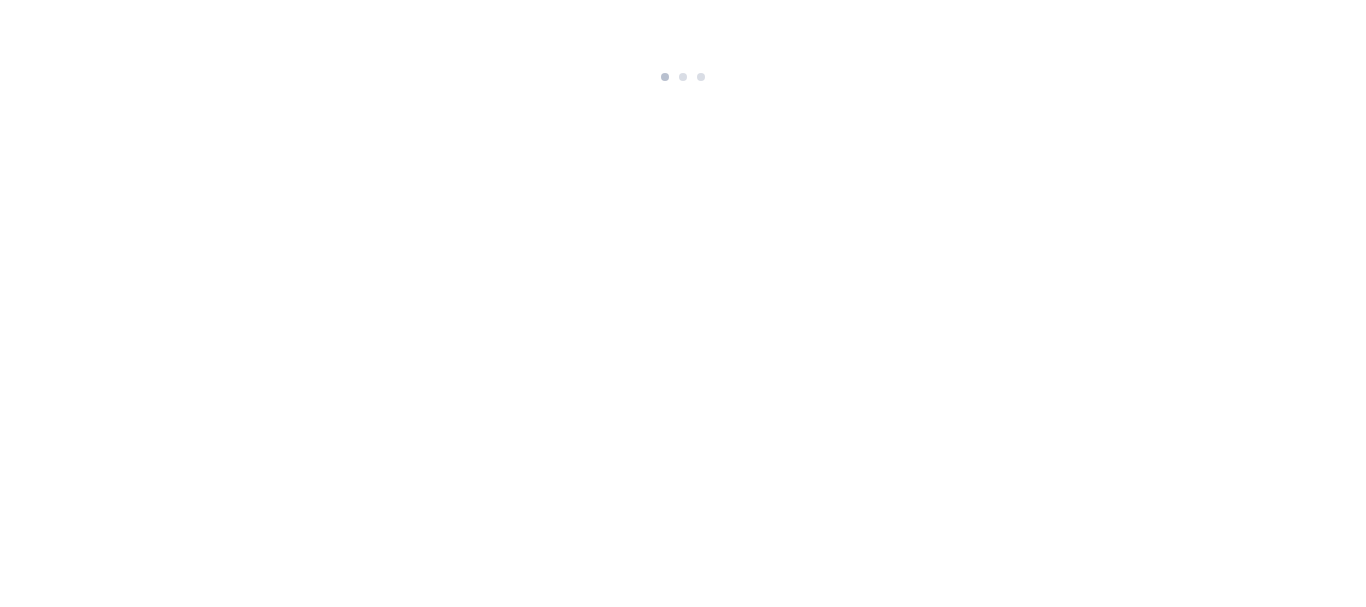 scroll, scrollTop: 0, scrollLeft: 0, axis: both 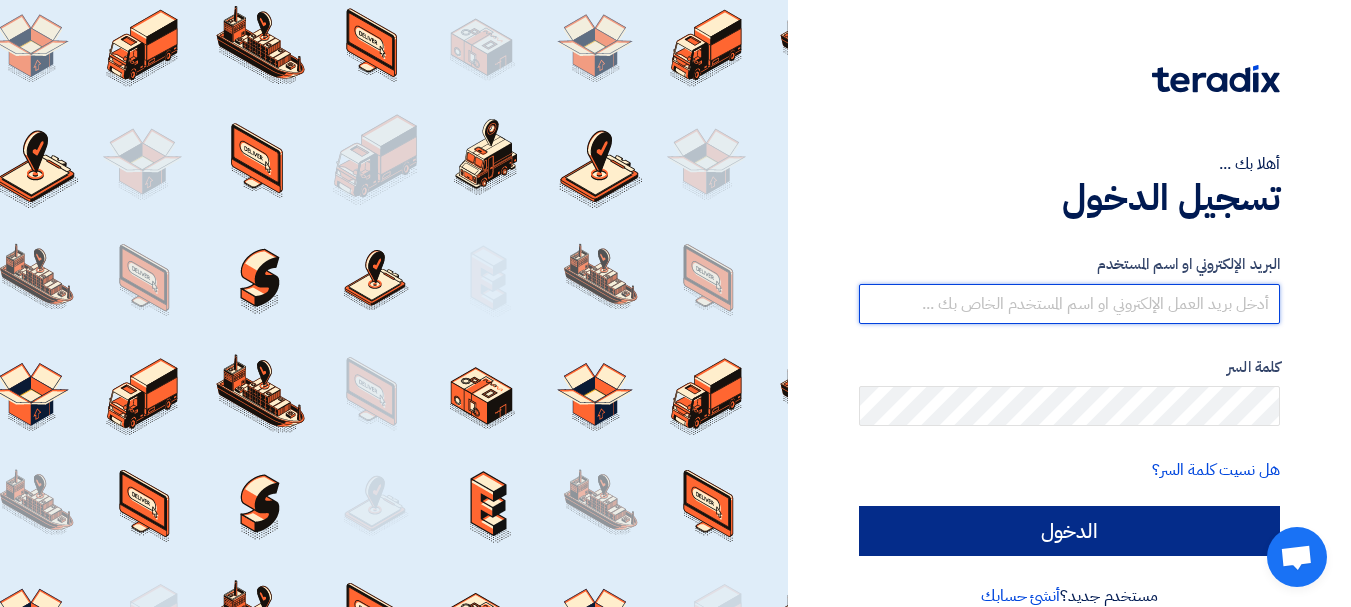 type on "[EMAIL_ADDRESS][DOMAIN_NAME]" 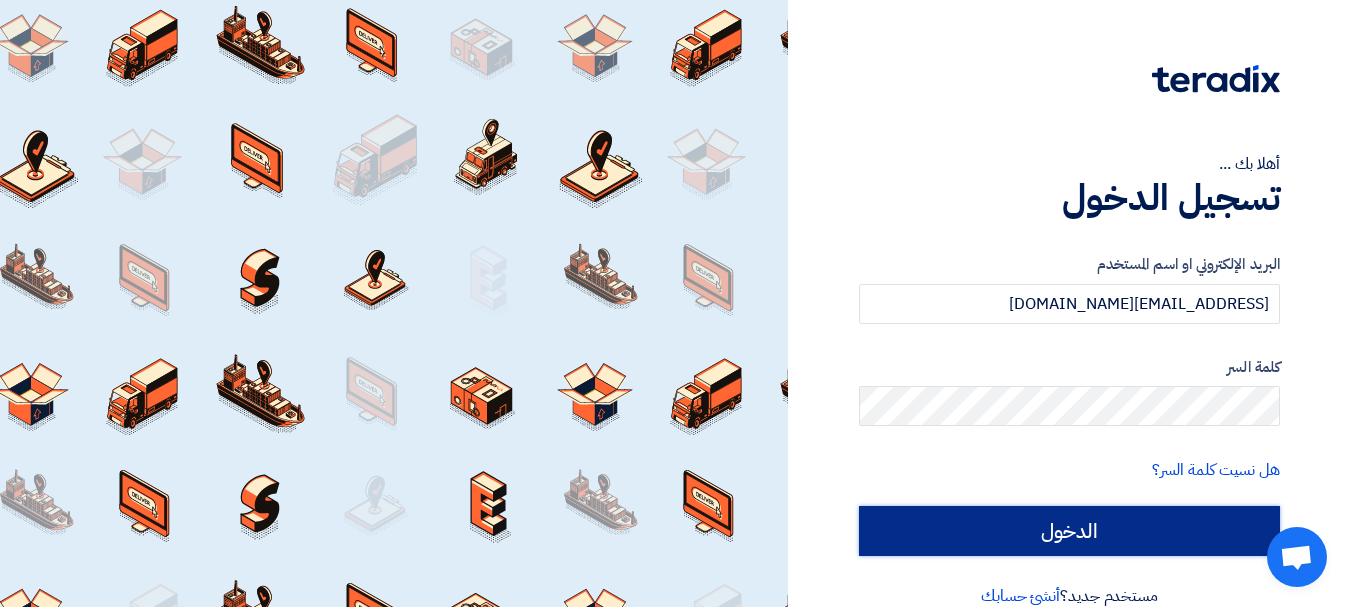 click on "الدخول" 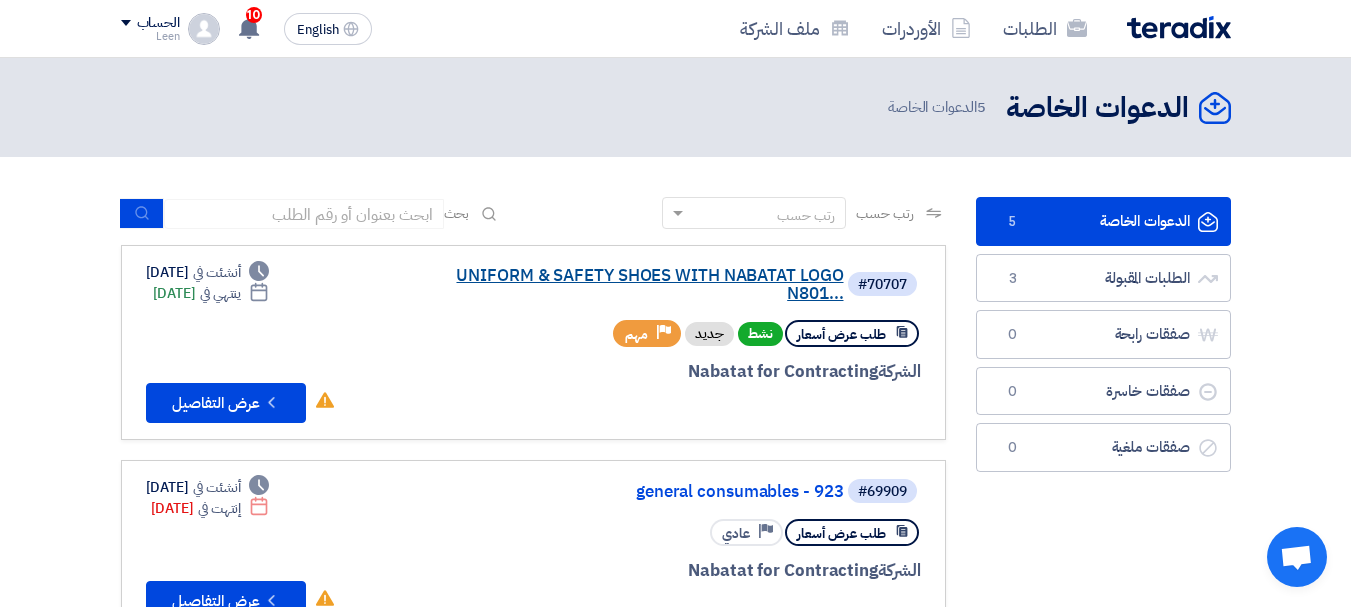 click on "UNIFORM & SAFETY SHOES WITH NABATAT LOGO N801..." 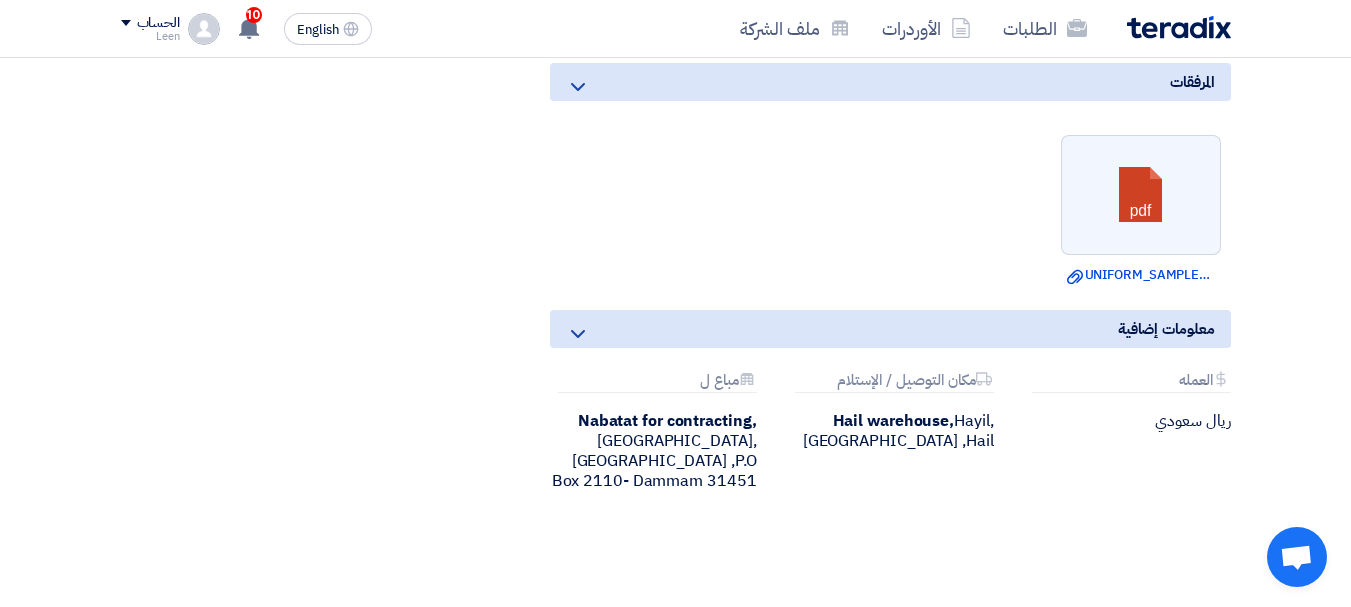 scroll, scrollTop: 1000, scrollLeft: 0, axis: vertical 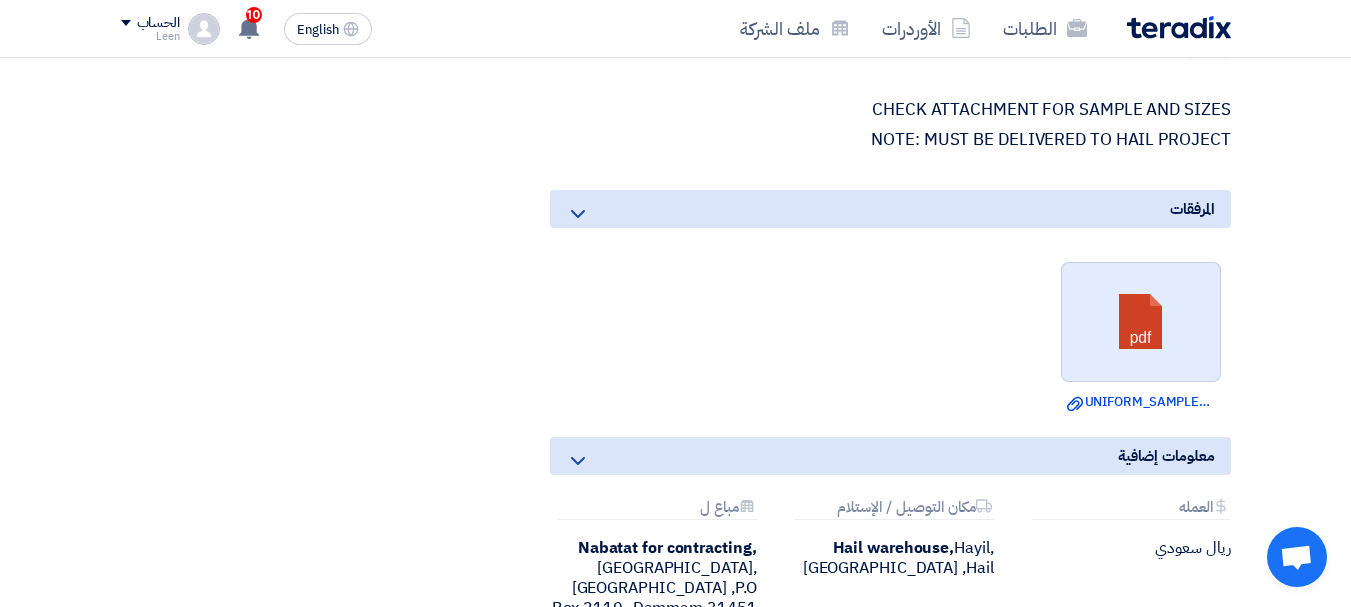 click at bounding box center (1142, 323) 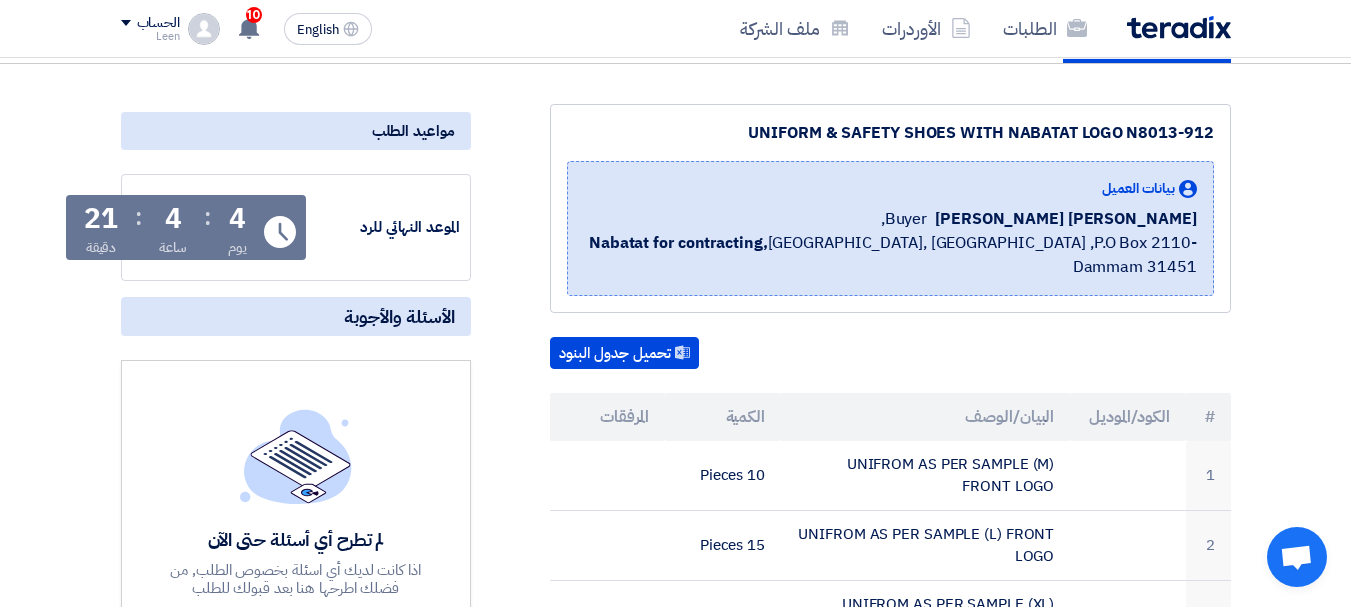 scroll, scrollTop: 100, scrollLeft: 0, axis: vertical 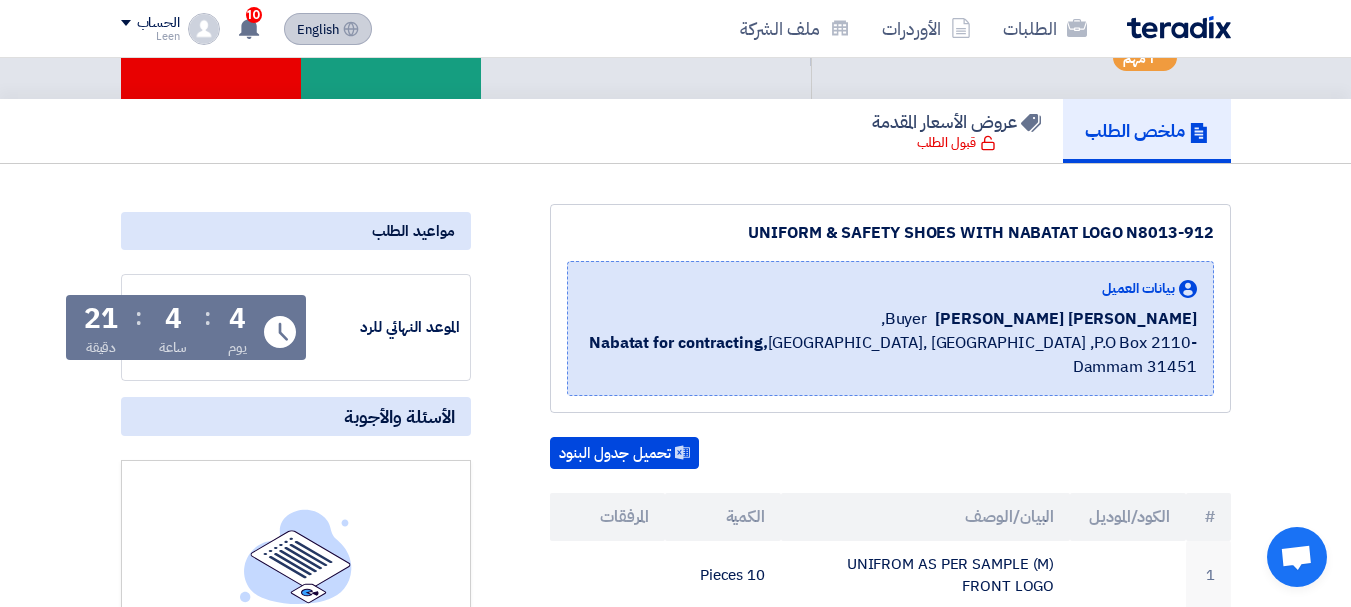 click on "English" 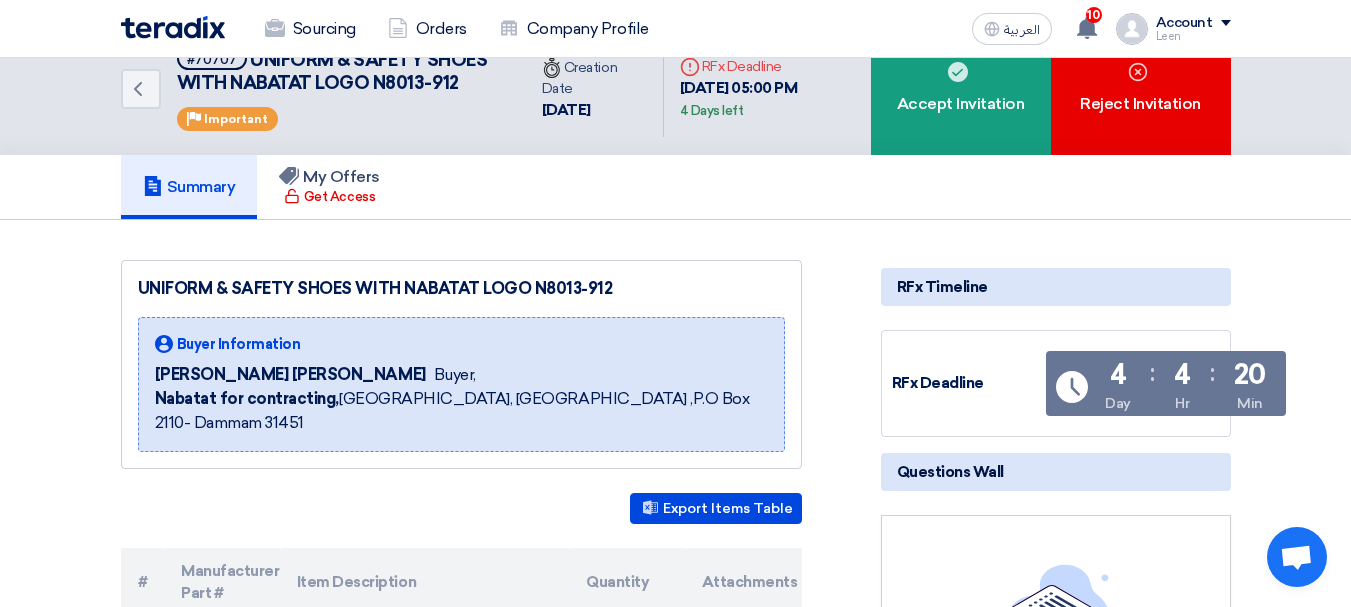 scroll, scrollTop: 0, scrollLeft: 0, axis: both 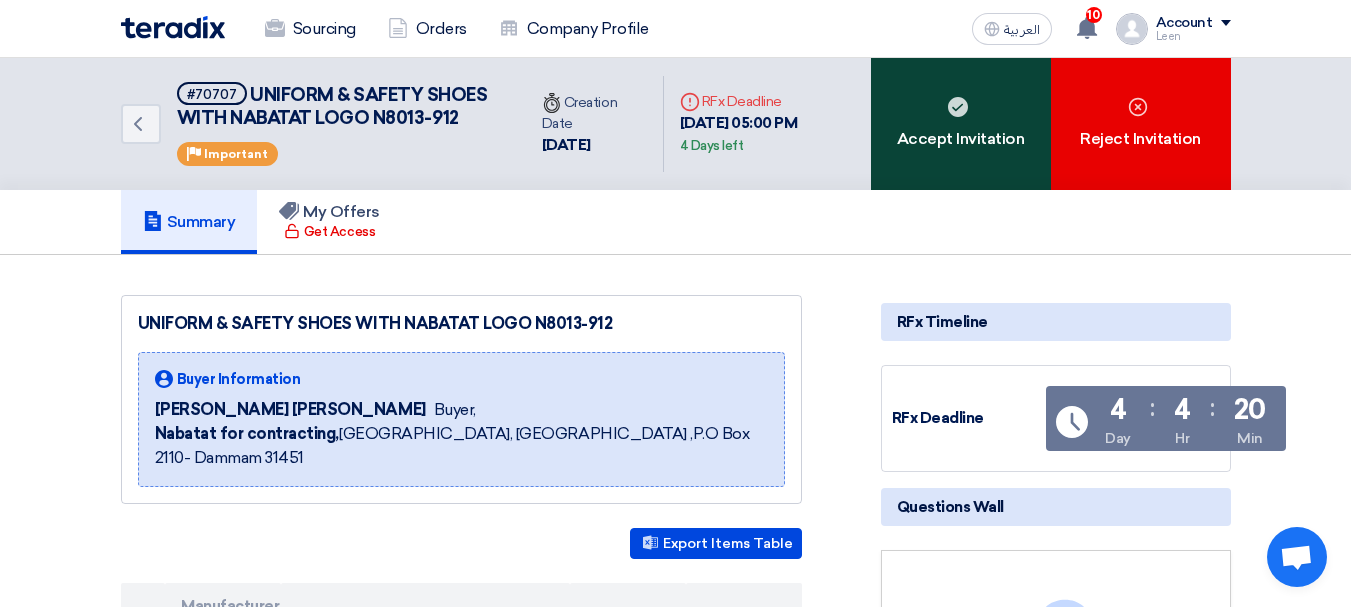 click on "Accept Invitation" 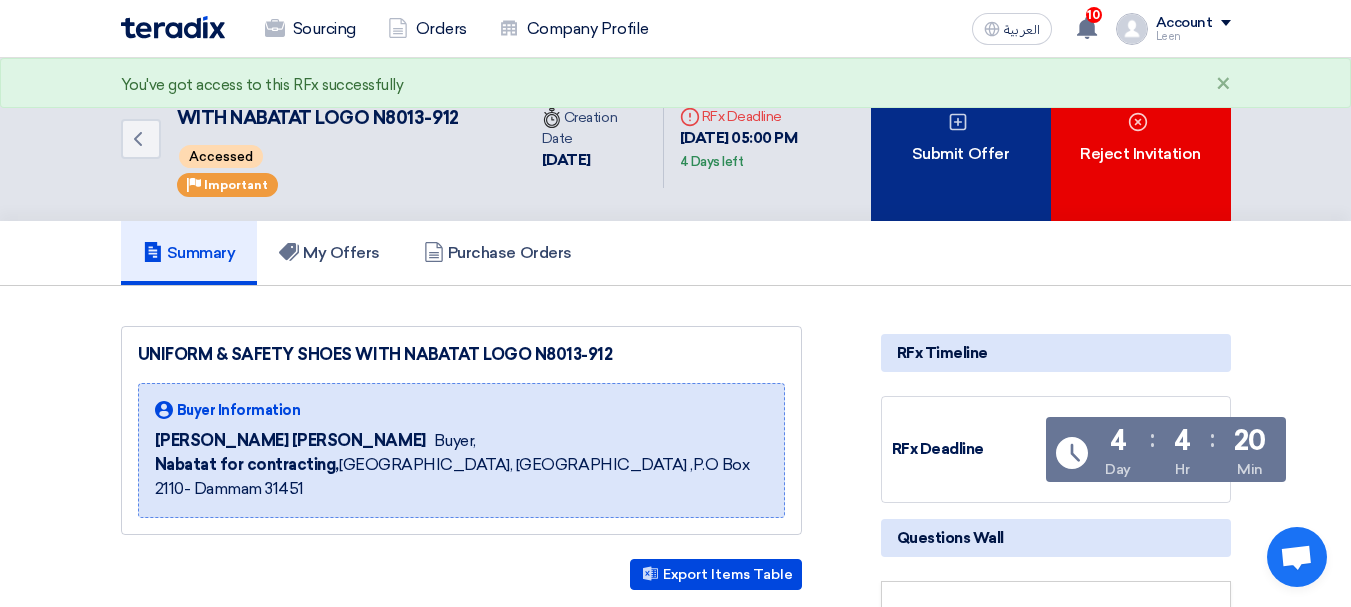 click on "Submit Offer" 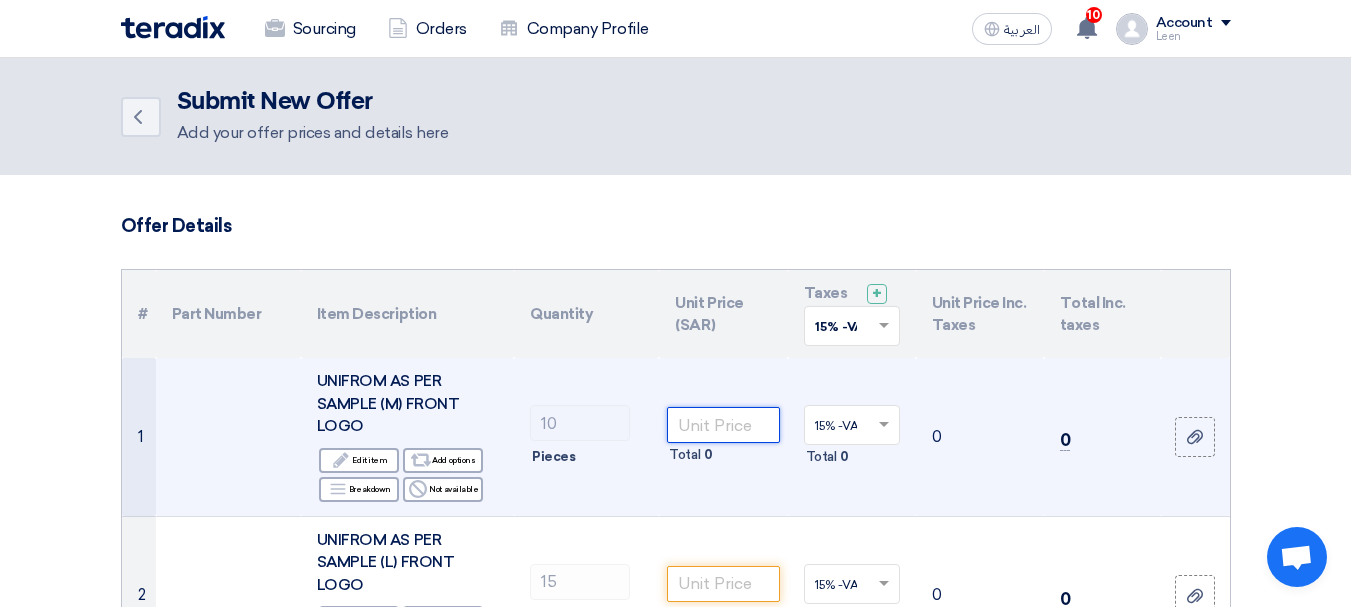 click 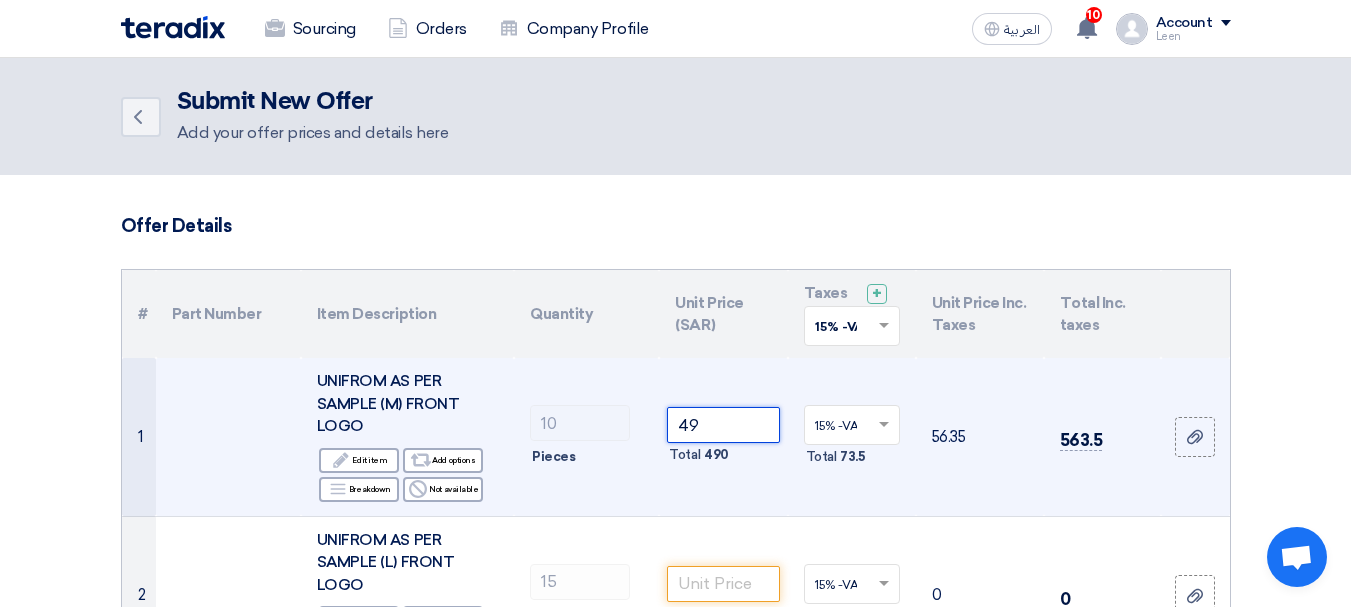drag, startPoint x: 719, startPoint y: 429, endPoint x: 655, endPoint y: 426, distance: 64.070274 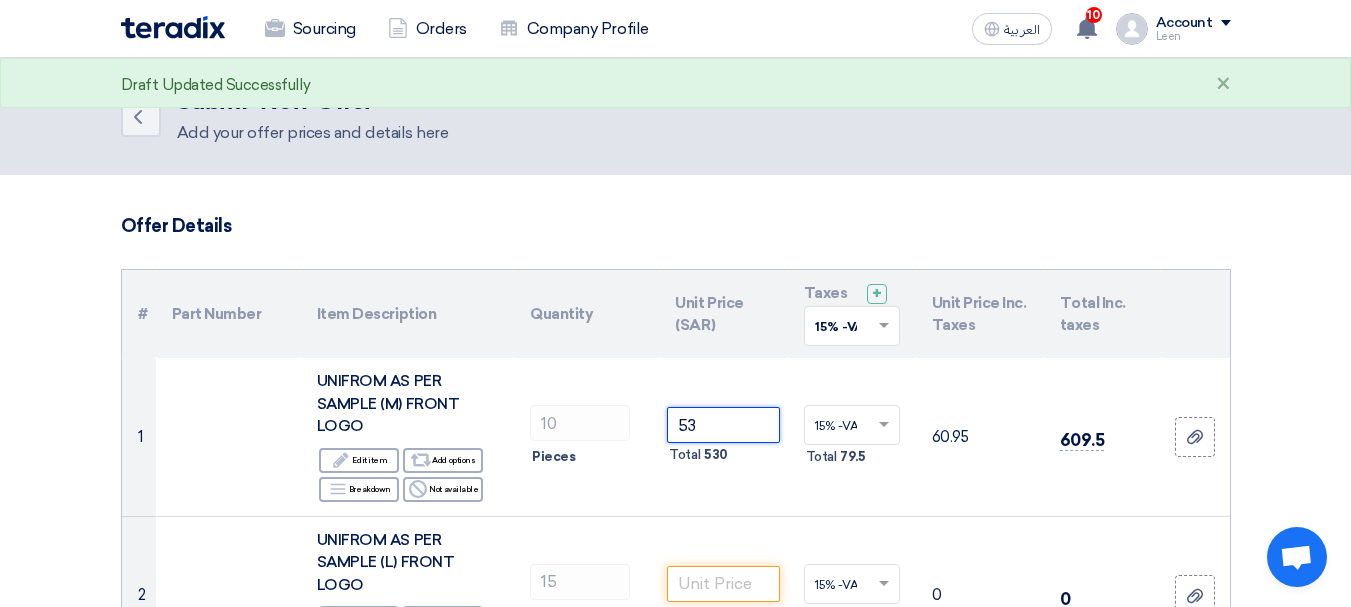 type on "5" 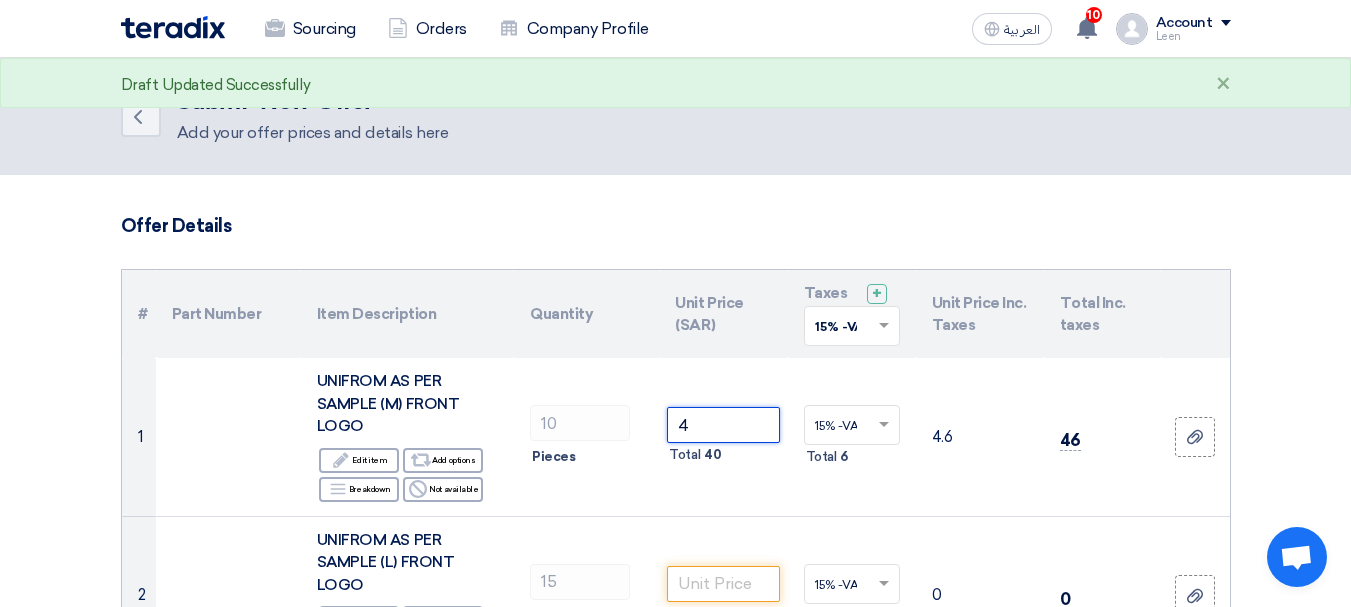 type on "49" 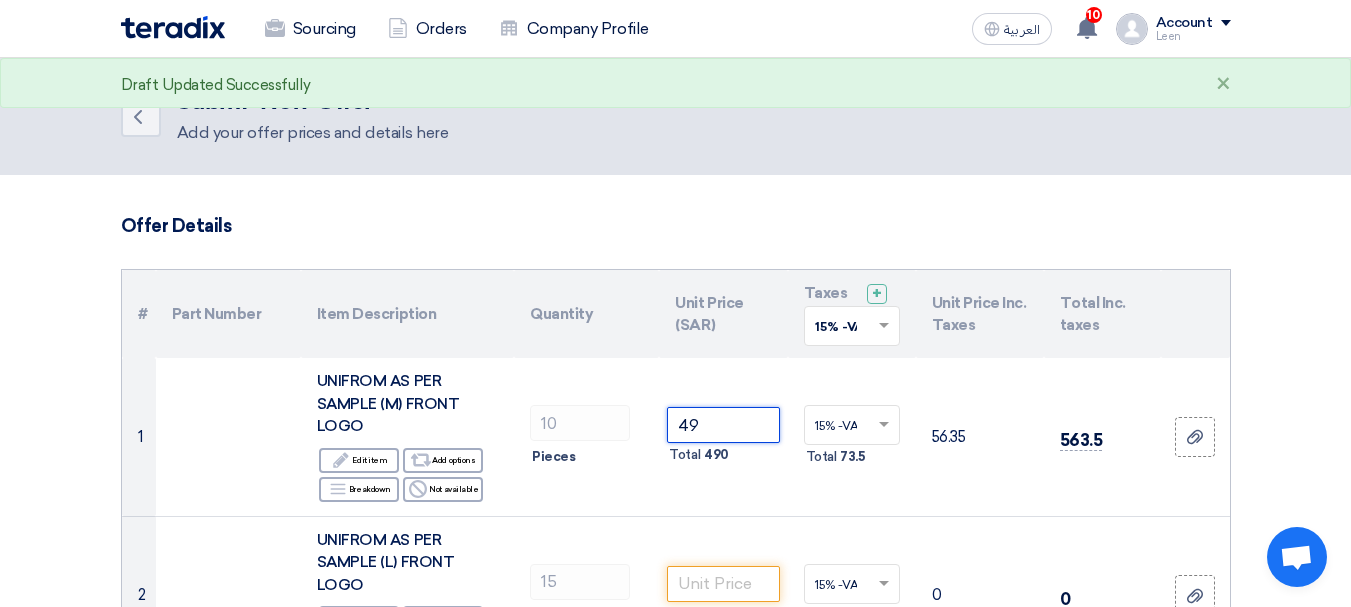 click on "Draft
Update Draft" 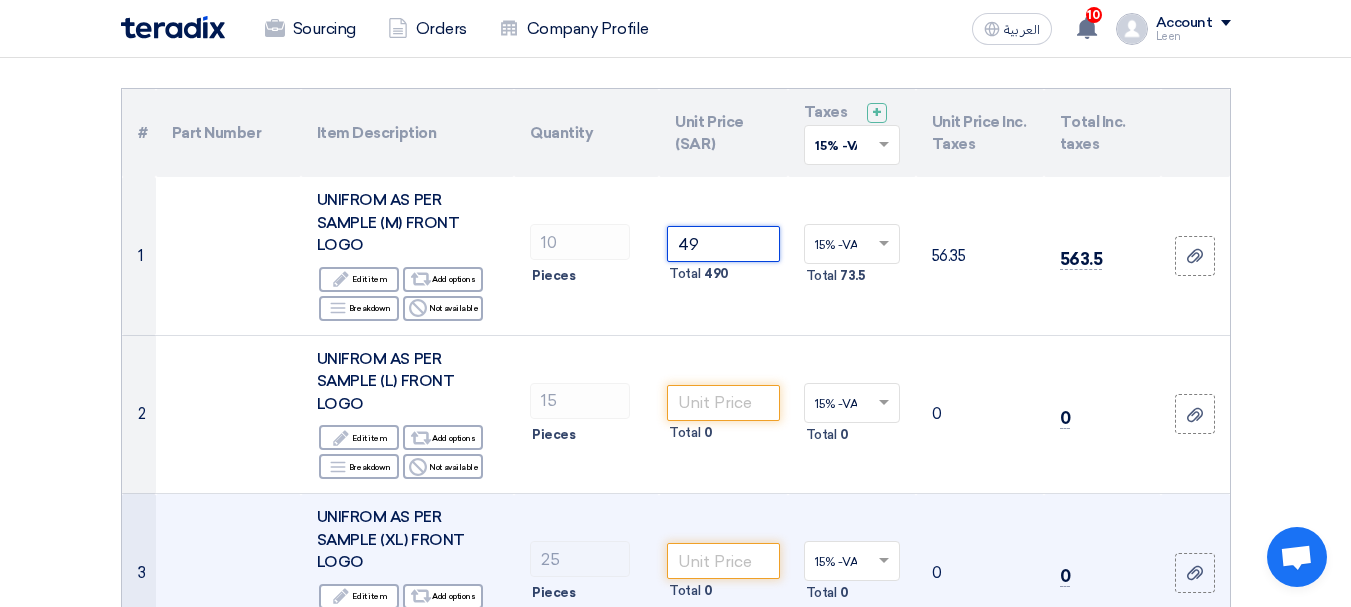 scroll, scrollTop: 200, scrollLeft: 0, axis: vertical 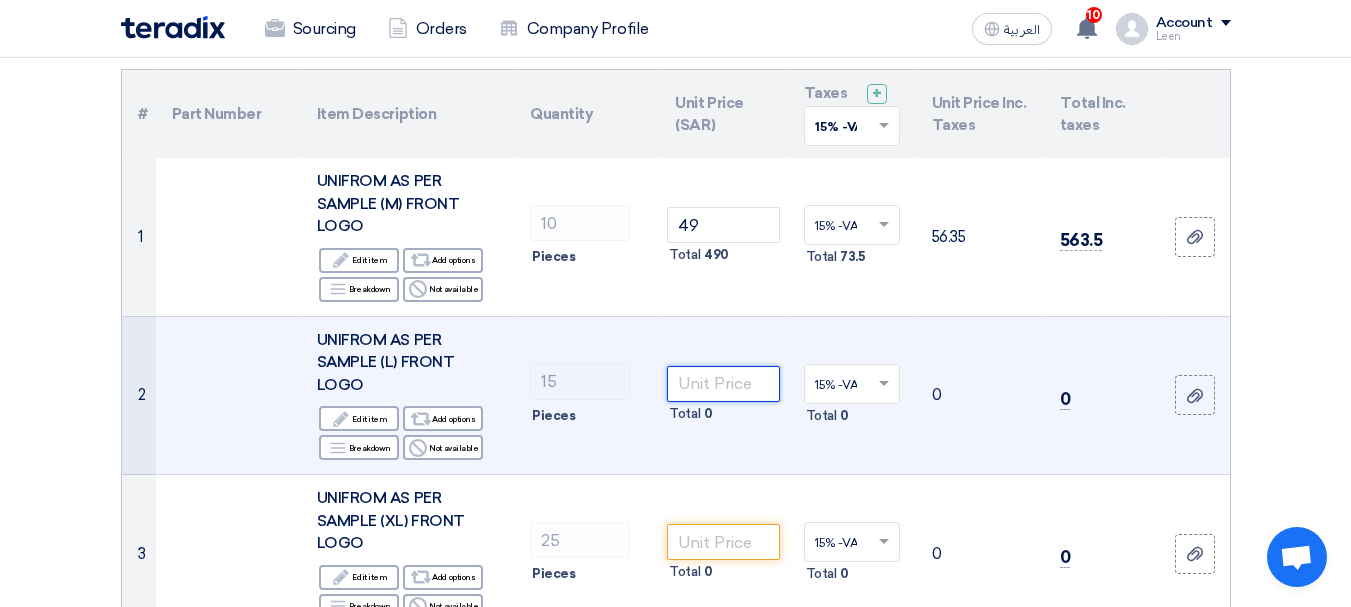 click 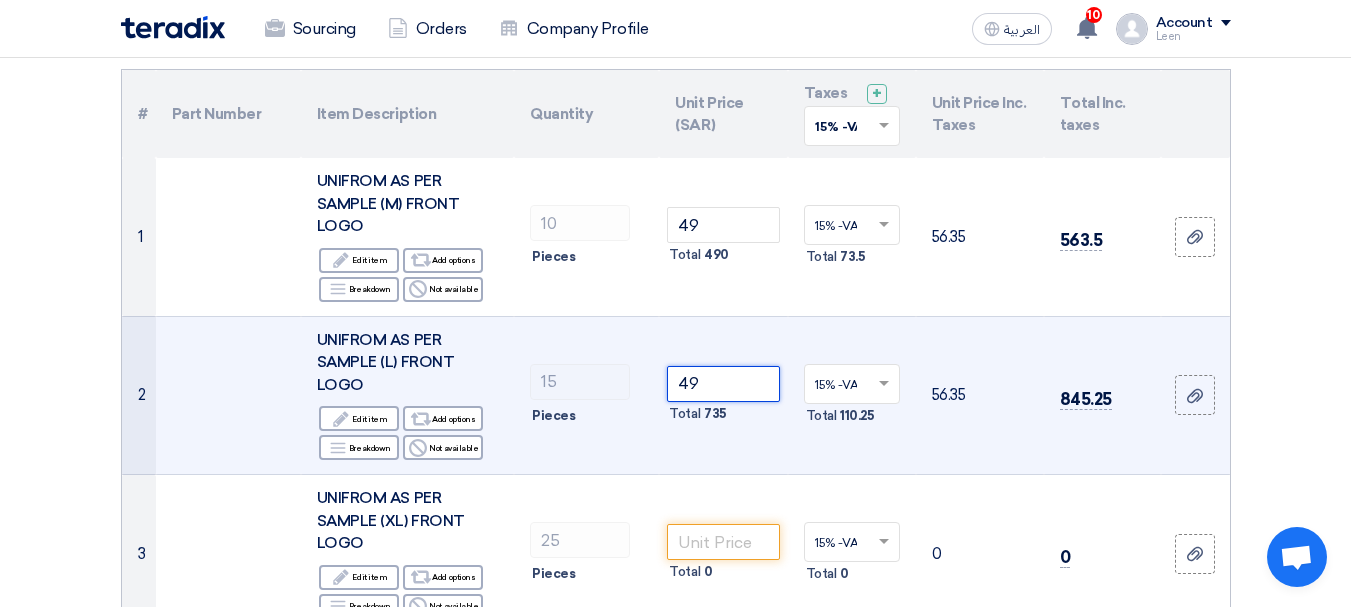 type on "49" 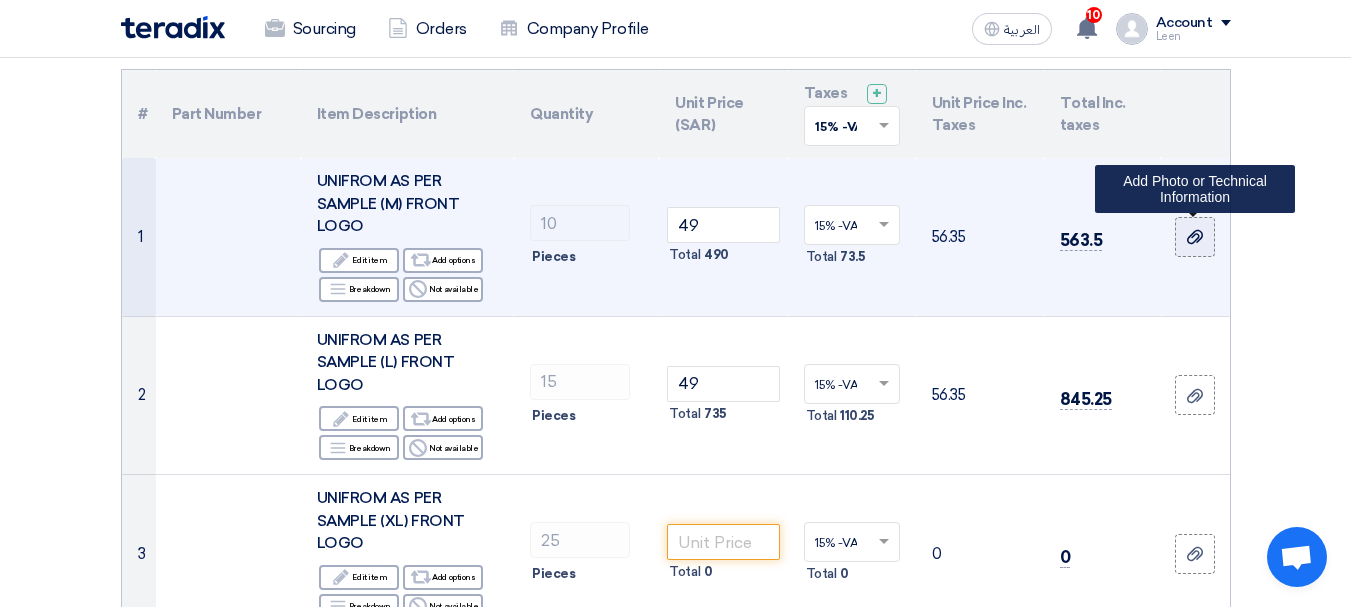 click 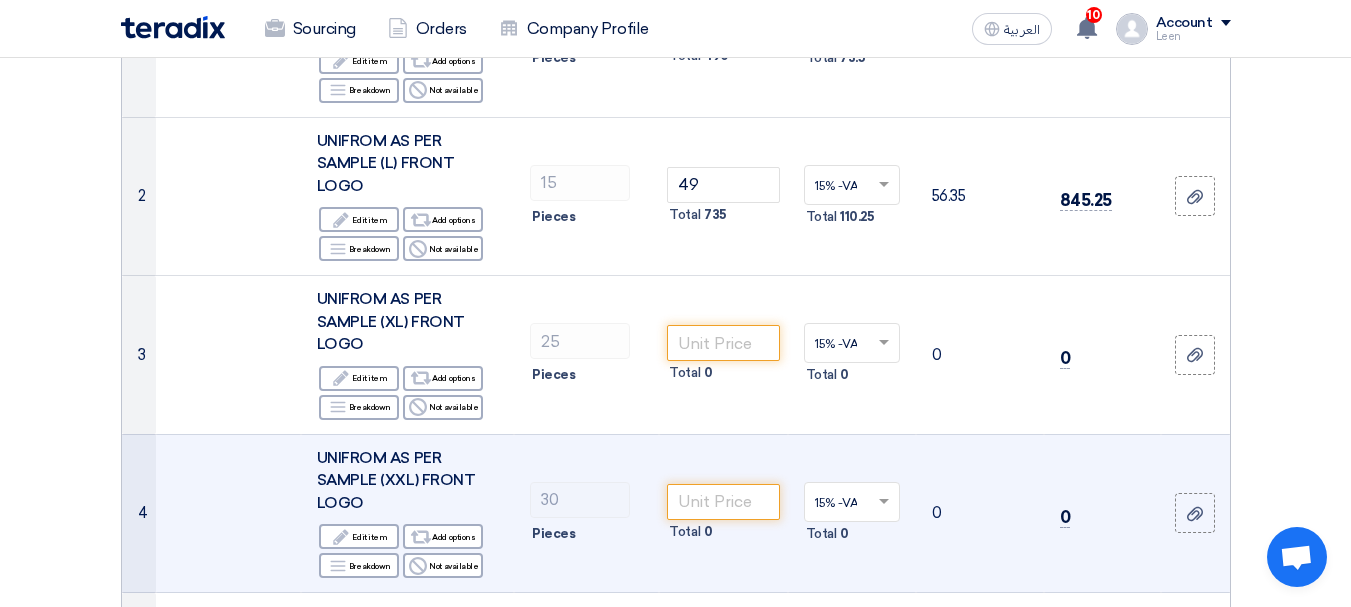 scroll, scrollTop: 400, scrollLeft: 0, axis: vertical 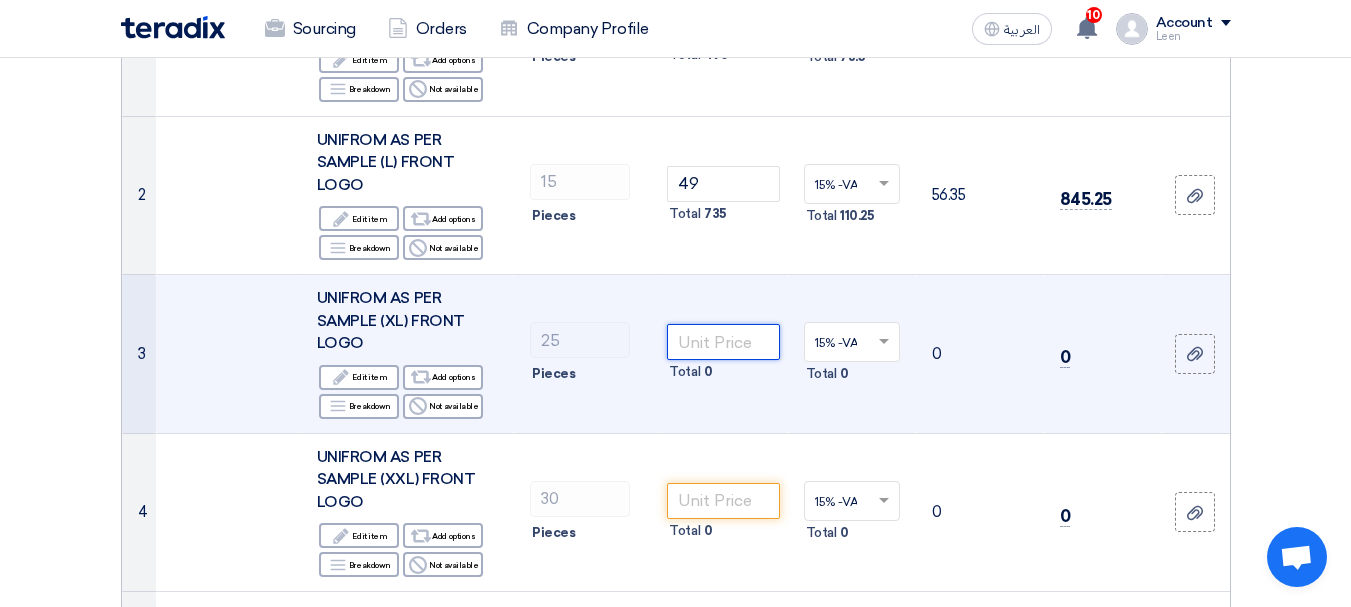 click 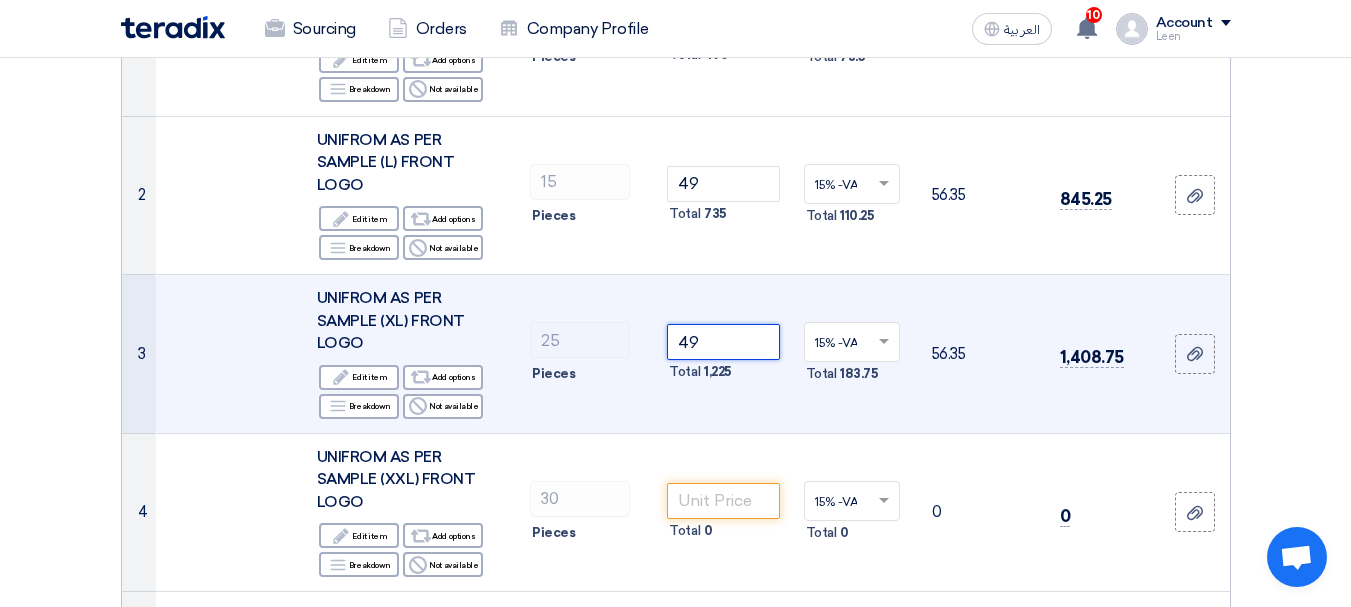 type on "49" 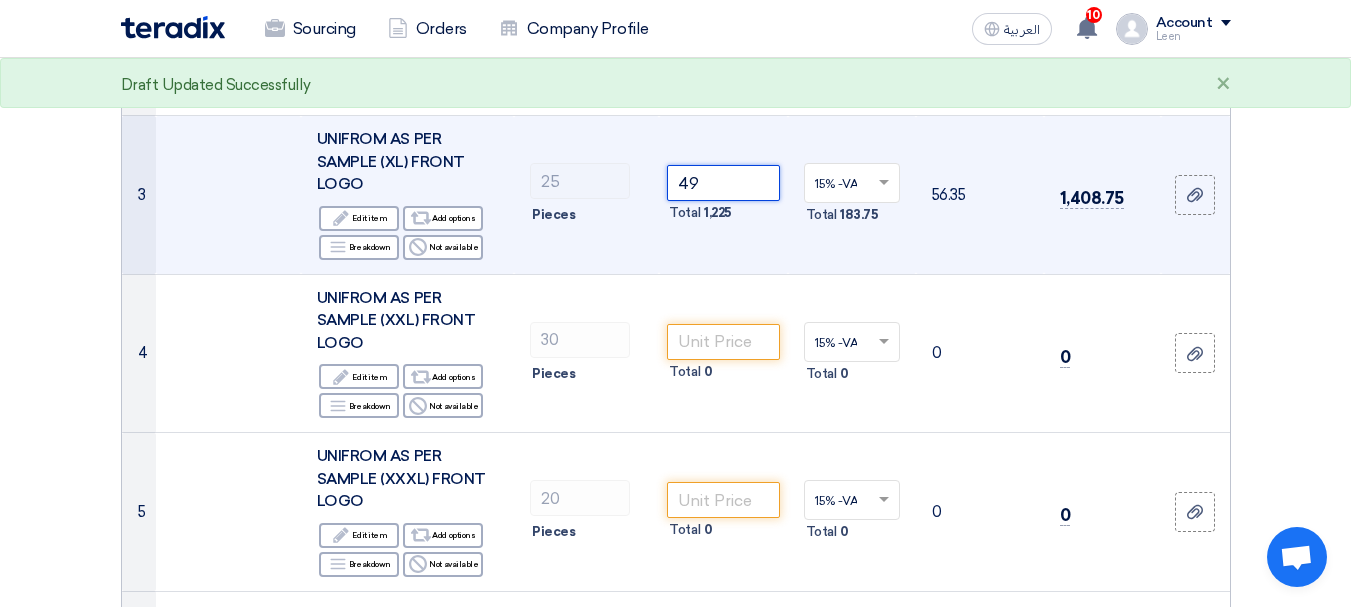 scroll, scrollTop: 600, scrollLeft: 0, axis: vertical 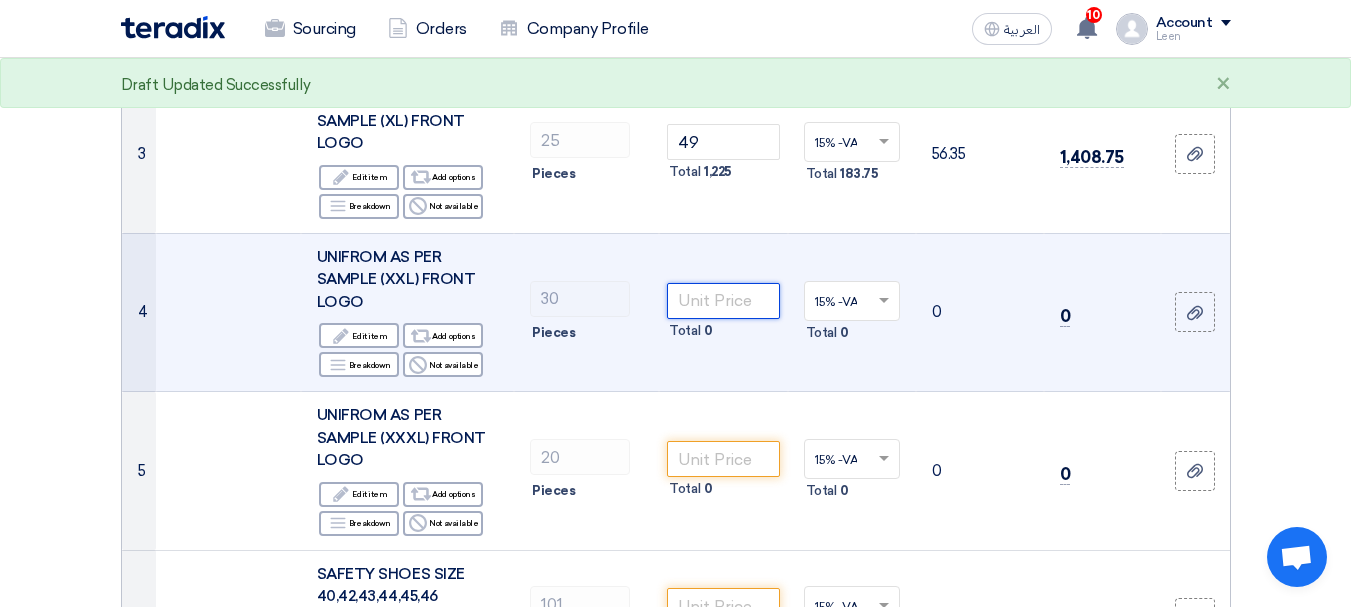 click 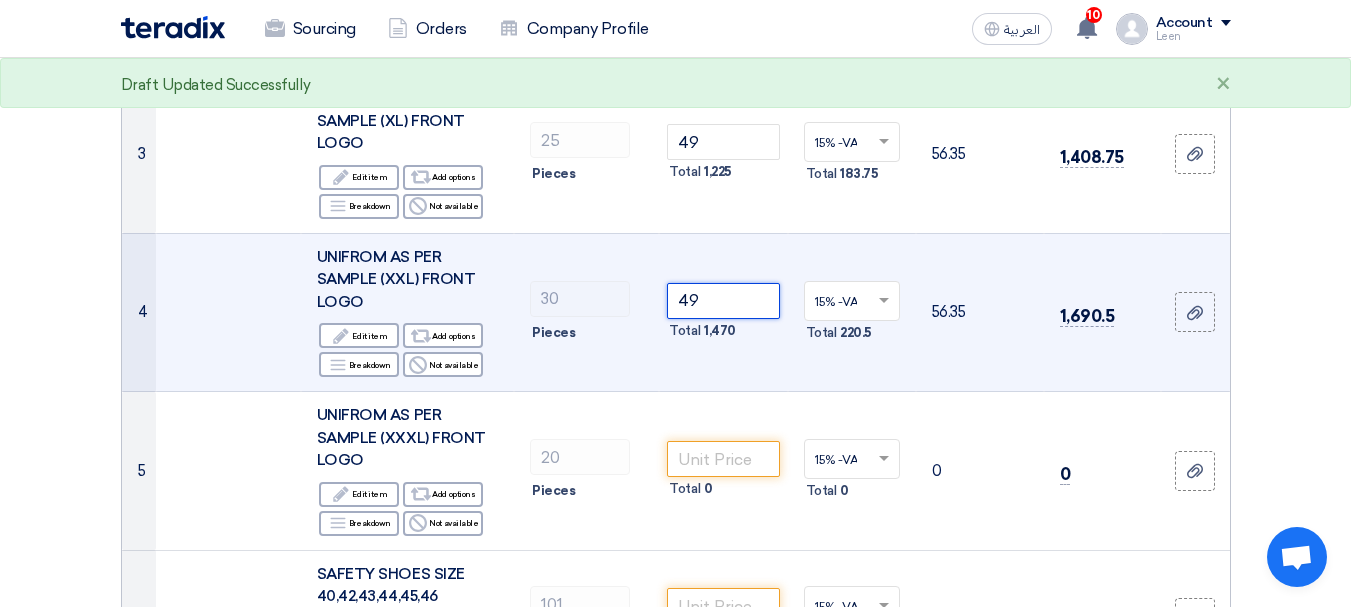 type on "49" 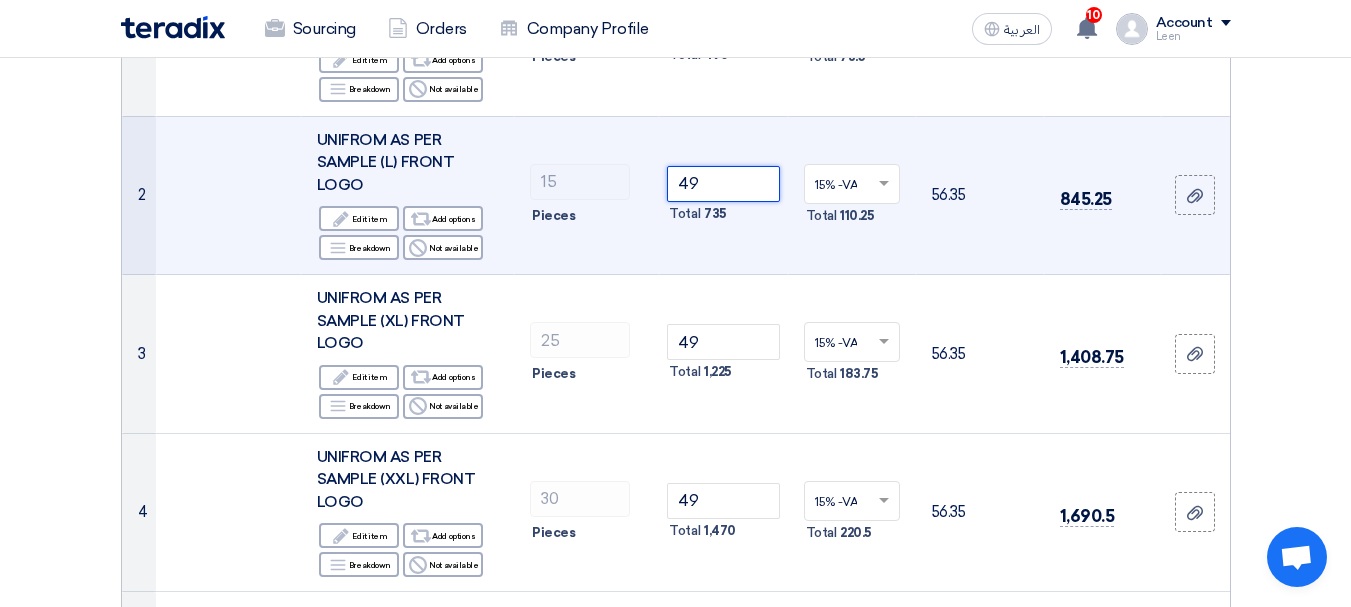 drag, startPoint x: 740, startPoint y: 187, endPoint x: 653, endPoint y: 189, distance: 87.02299 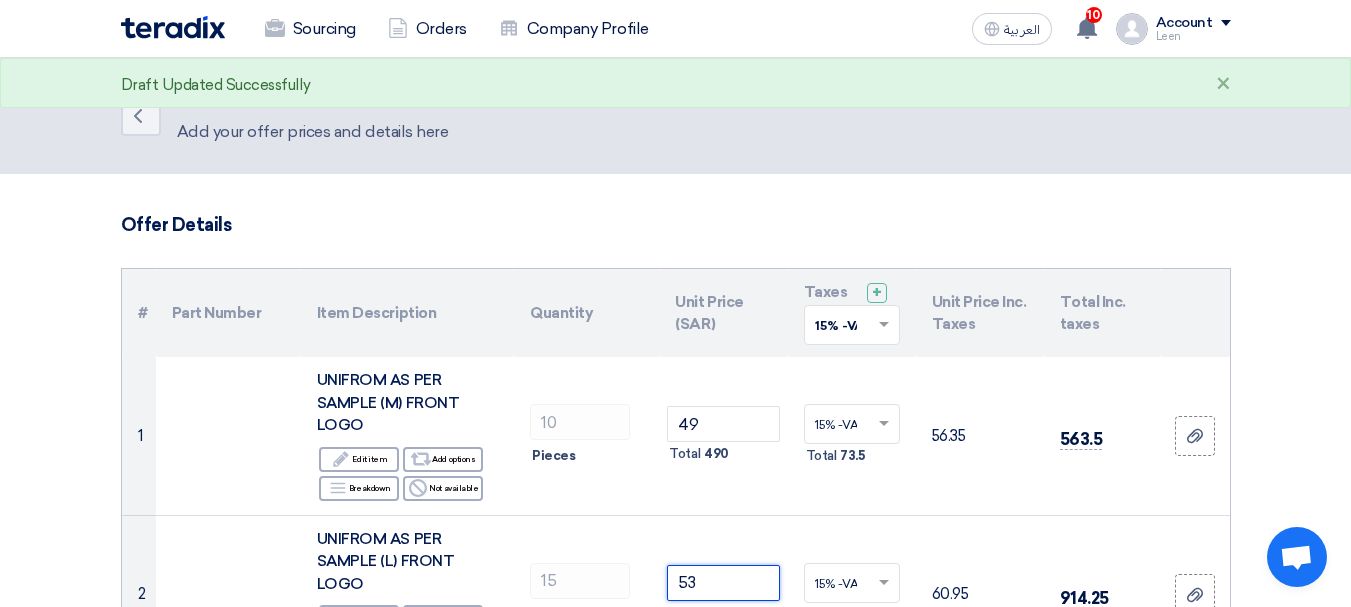 scroll, scrollTop: 0, scrollLeft: 0, axis: both 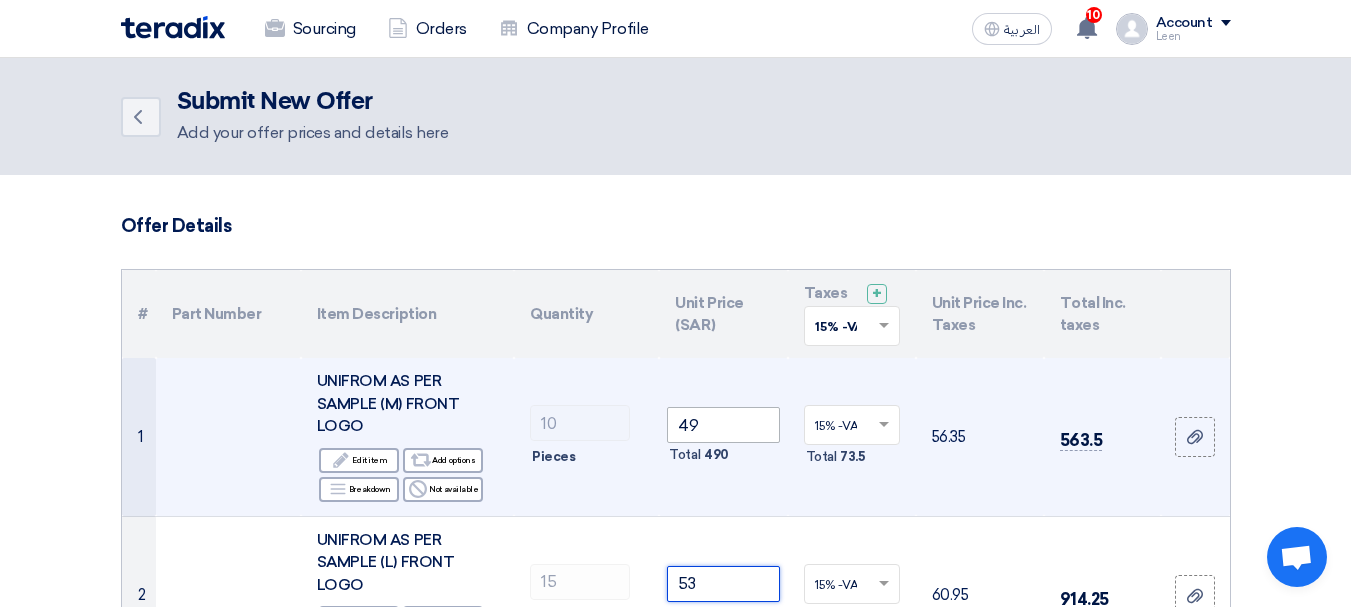 type on "53" 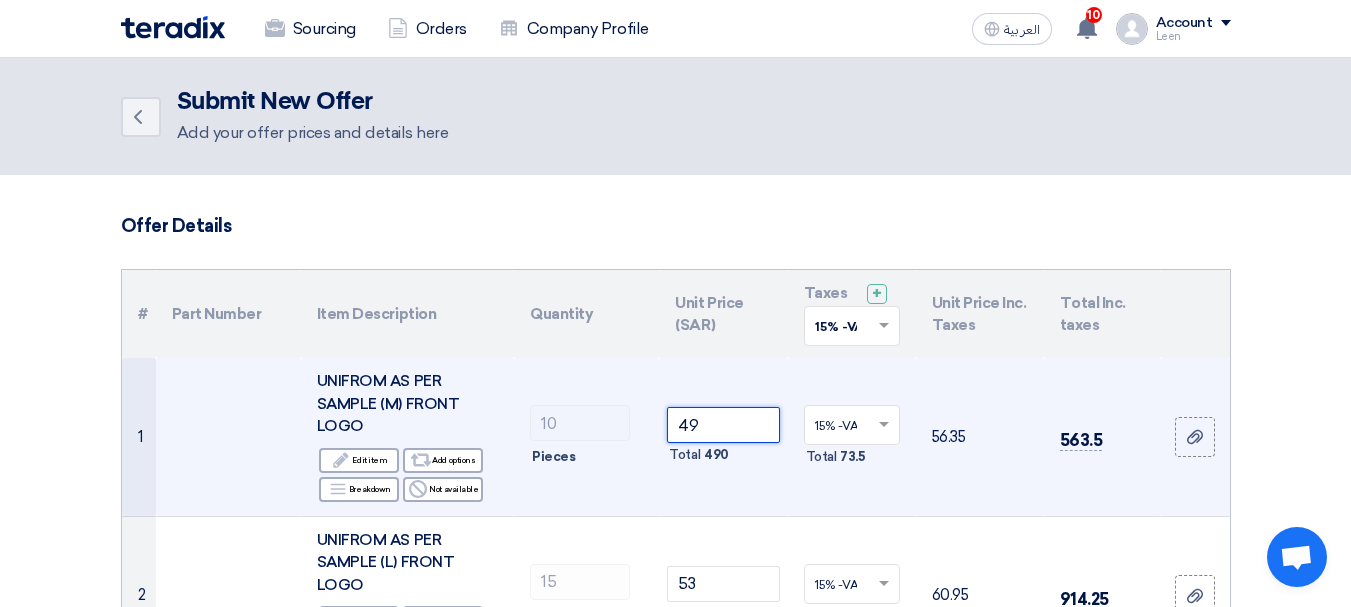 drag, startPoint x: 720, startPoint y: 427, endPoint x: 681, endPoint y: 427, distance: 39 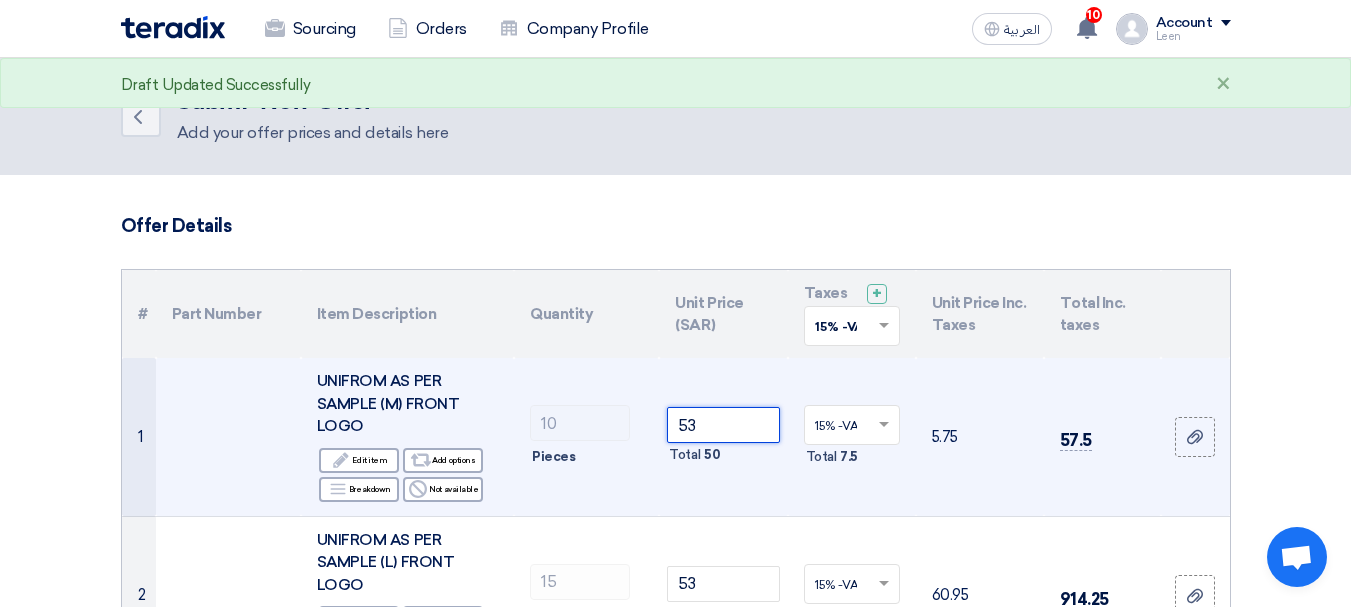 type on "53" 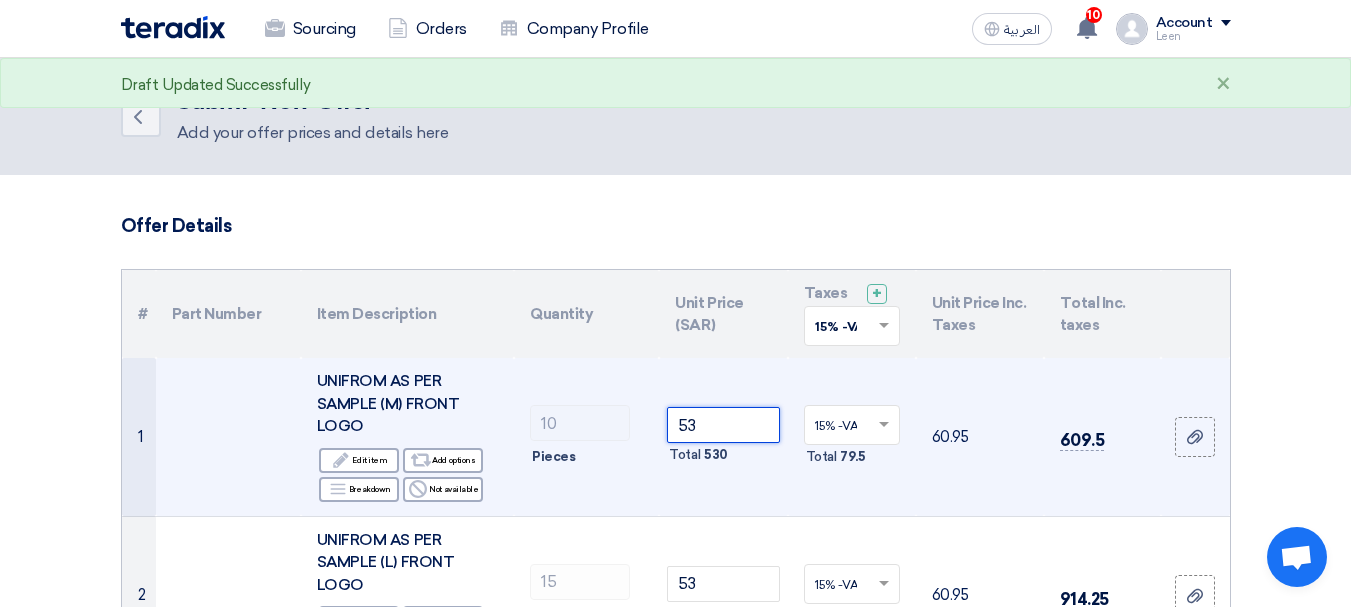 scroll, scrollTop: 100, scrollLeft: 0, axis: vertical 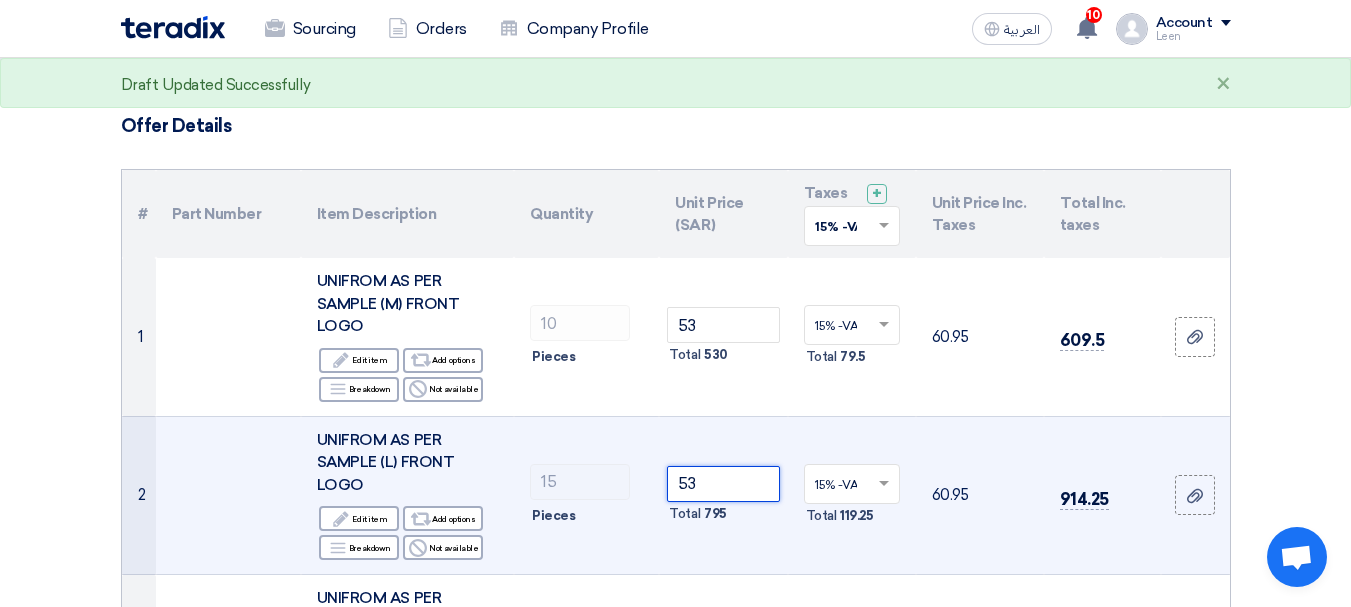 drag, startPoint x: 704, startPoint y: 486, endPoint x: 646, endPoint y: 489, distance: 58.077534 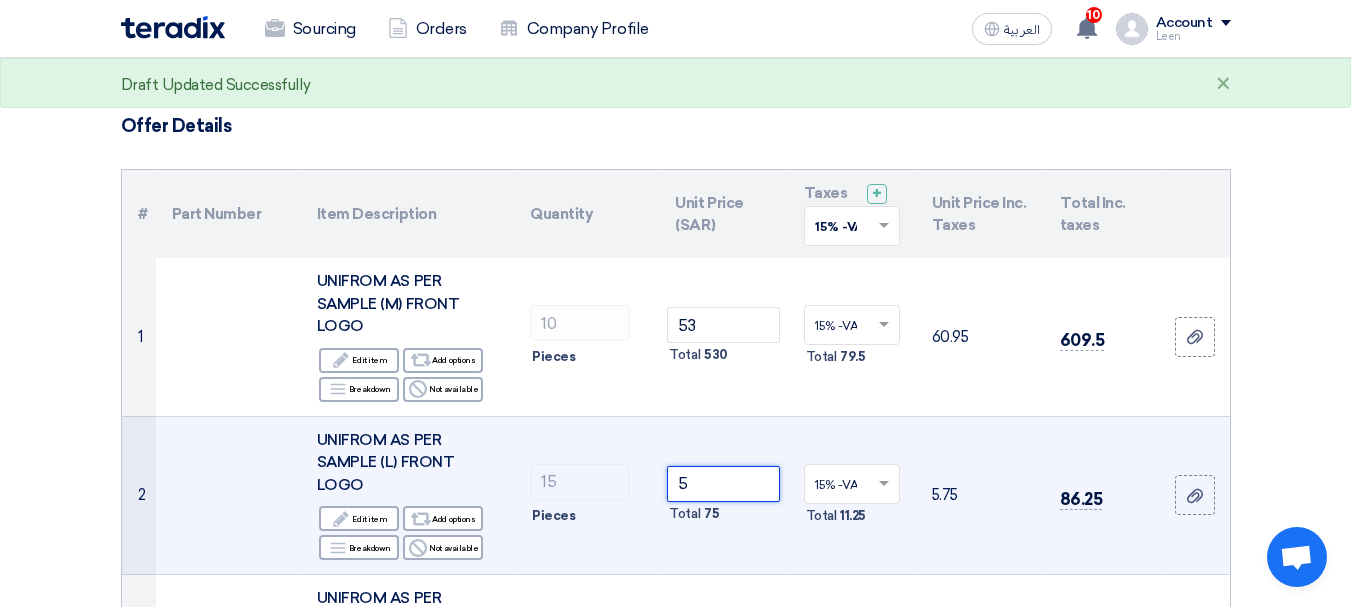 type on "53" 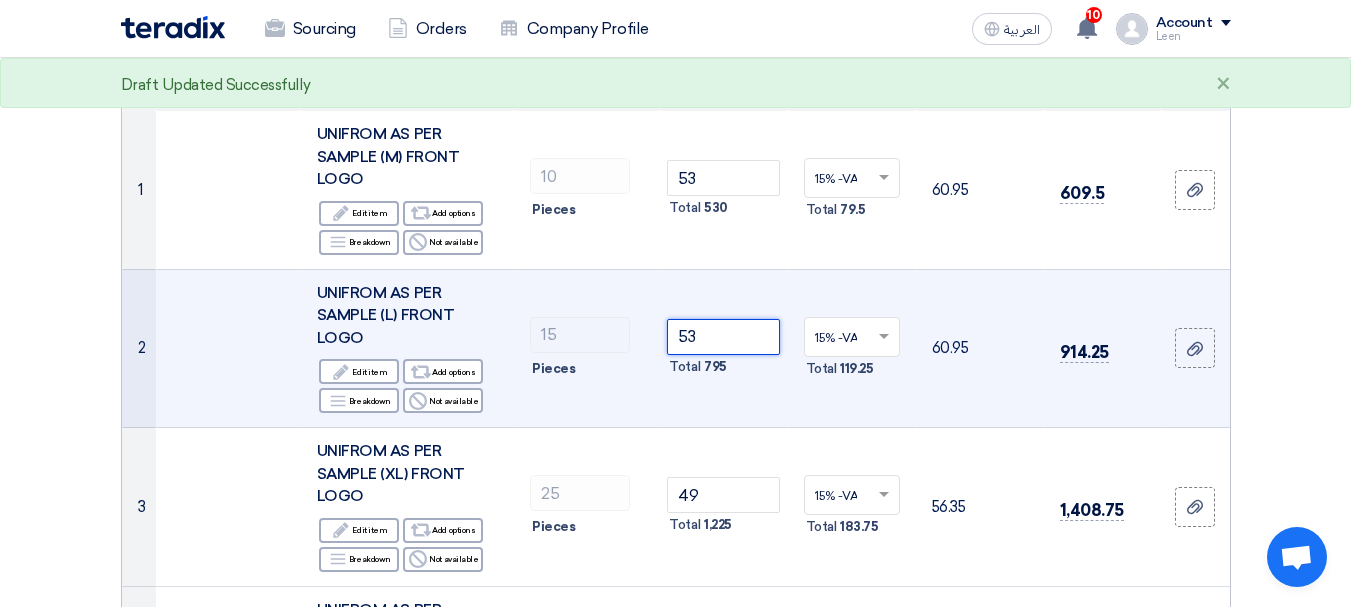 scroll, scrollTop: 300, scrollLeft: 0, axis: vertical 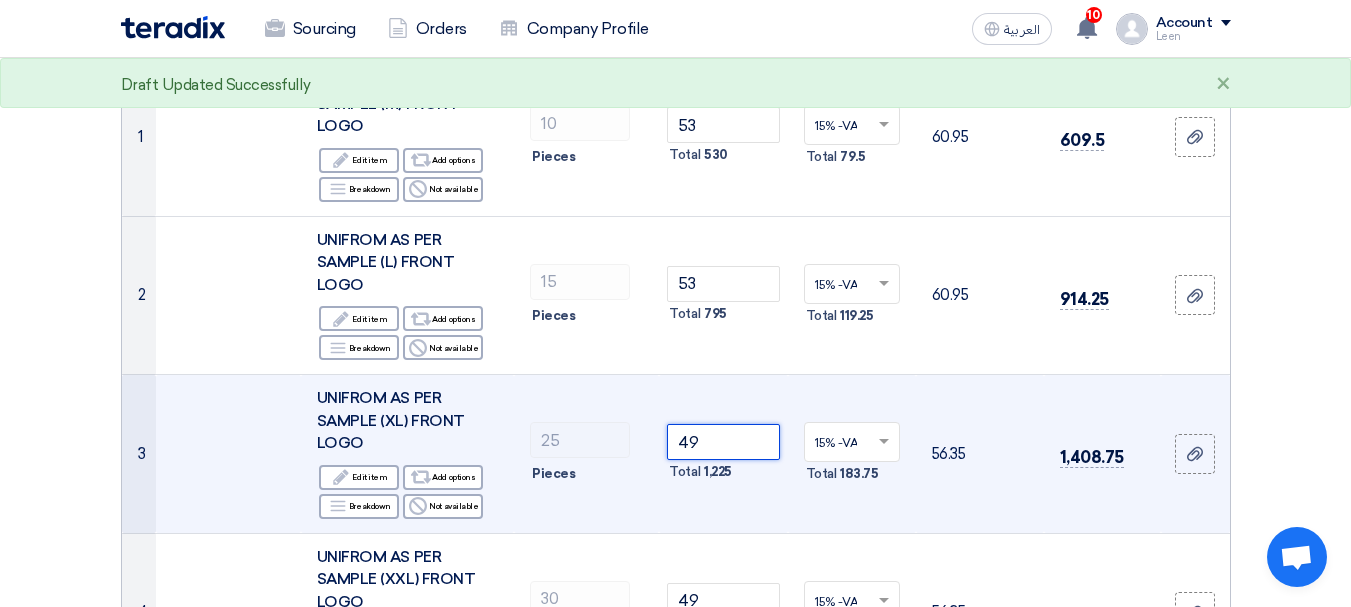 drag, startPoint x: 724, startPoint y: 433, endPoint x: 607, endPoint y: 421, distance: 117.61378 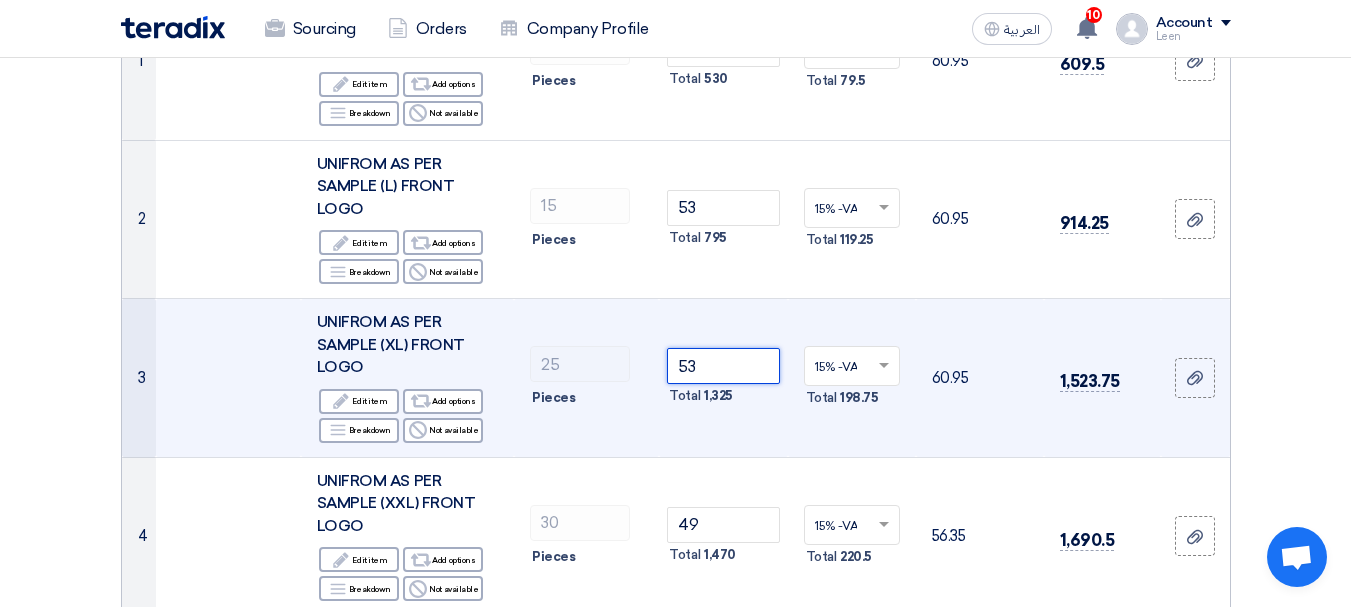 scroll, scrollTop: 500, scrollLeft: 0, axis: vertical 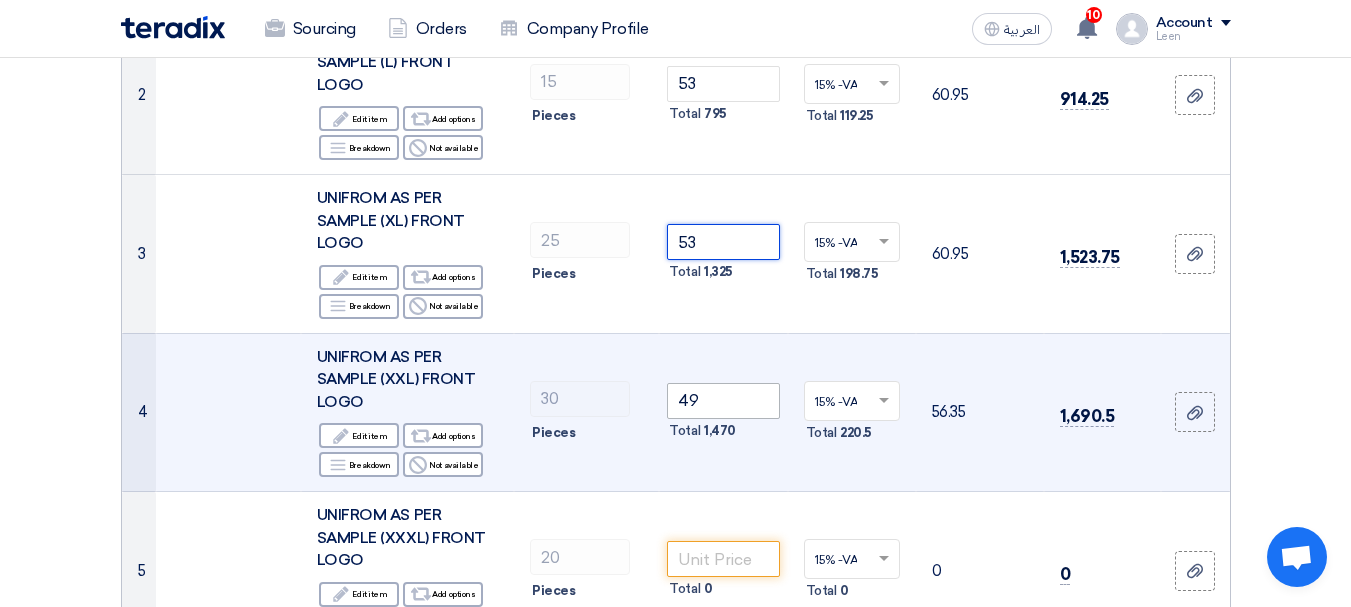 type on "53" 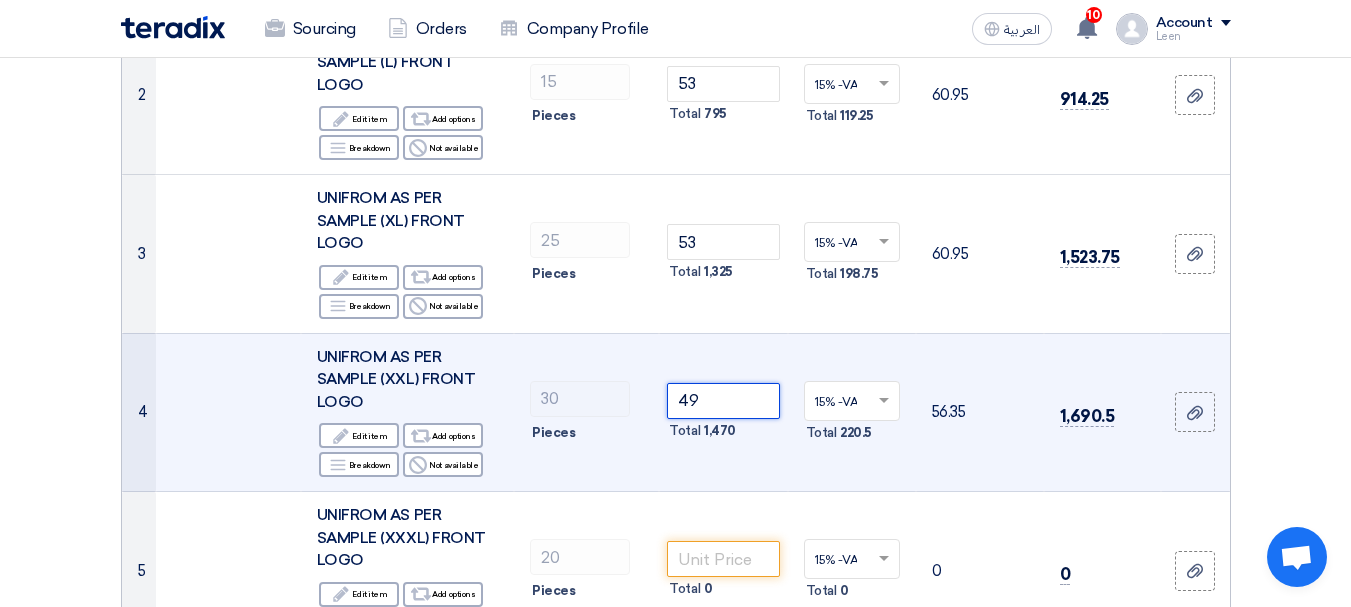 click on "4
UNIFROM AS PER SAMPLE (XXL) FRONT LOGO
Edit
Edit item
Alternative
Add options
Breakdown
Reject 30" 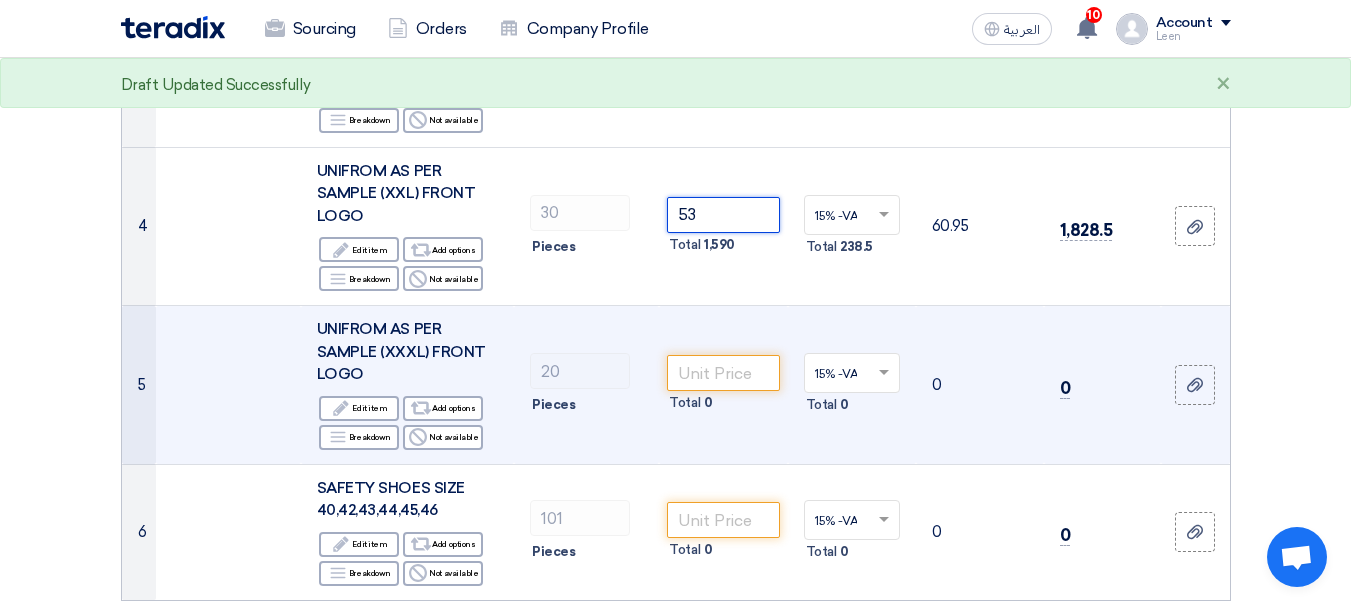 scroll, scrollTop: 700, scrollLeft: 0, axis: vertical 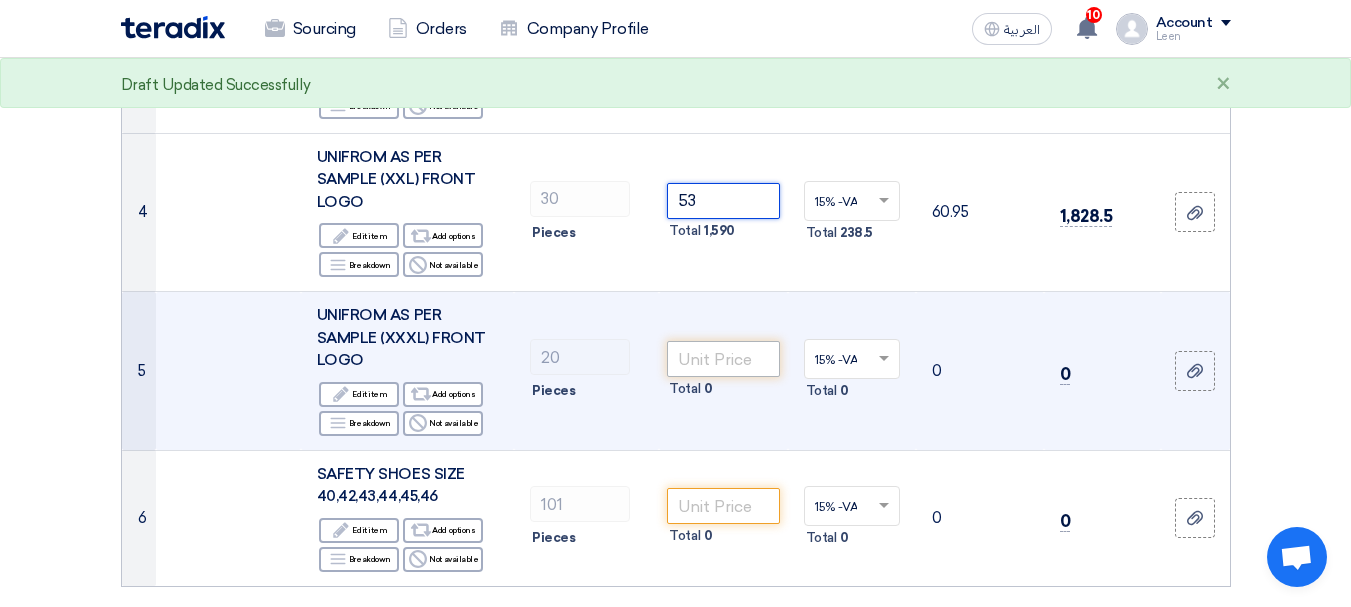 type on "53" 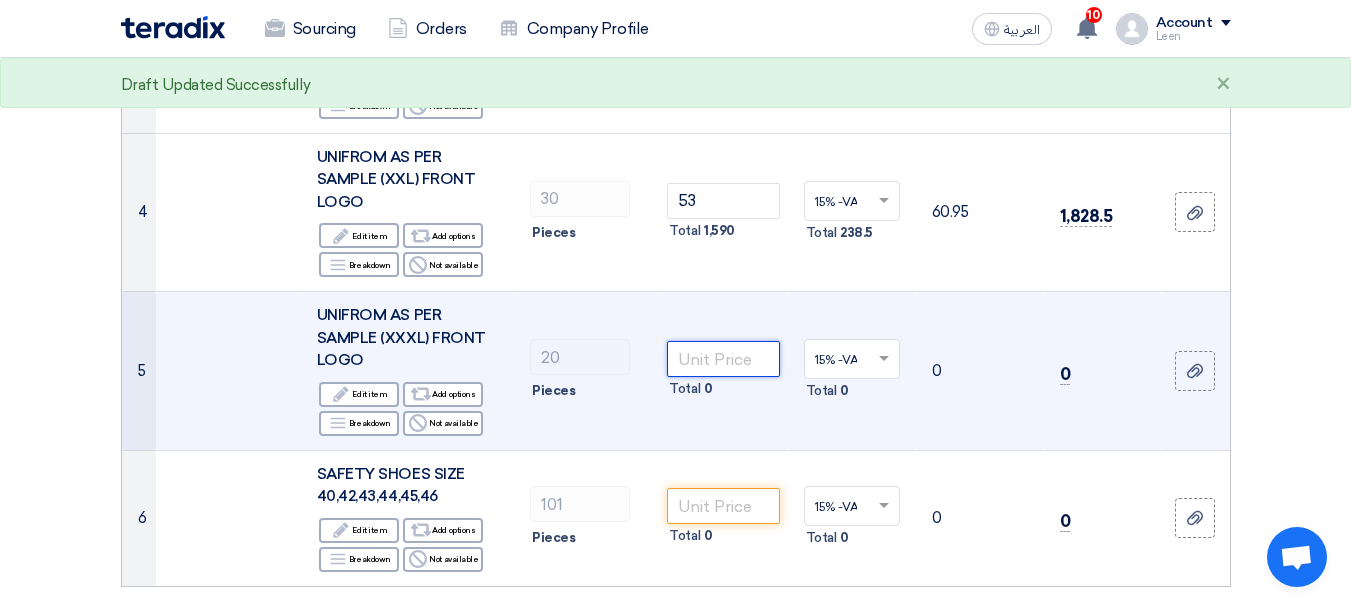 click 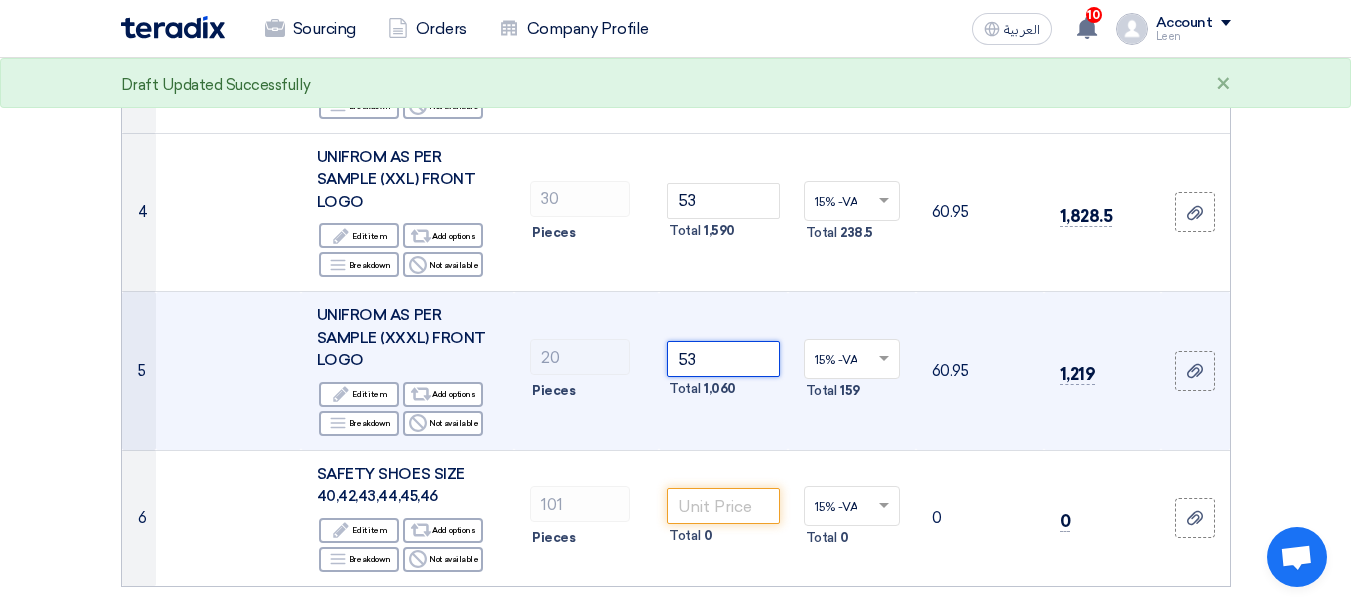 type on "53" 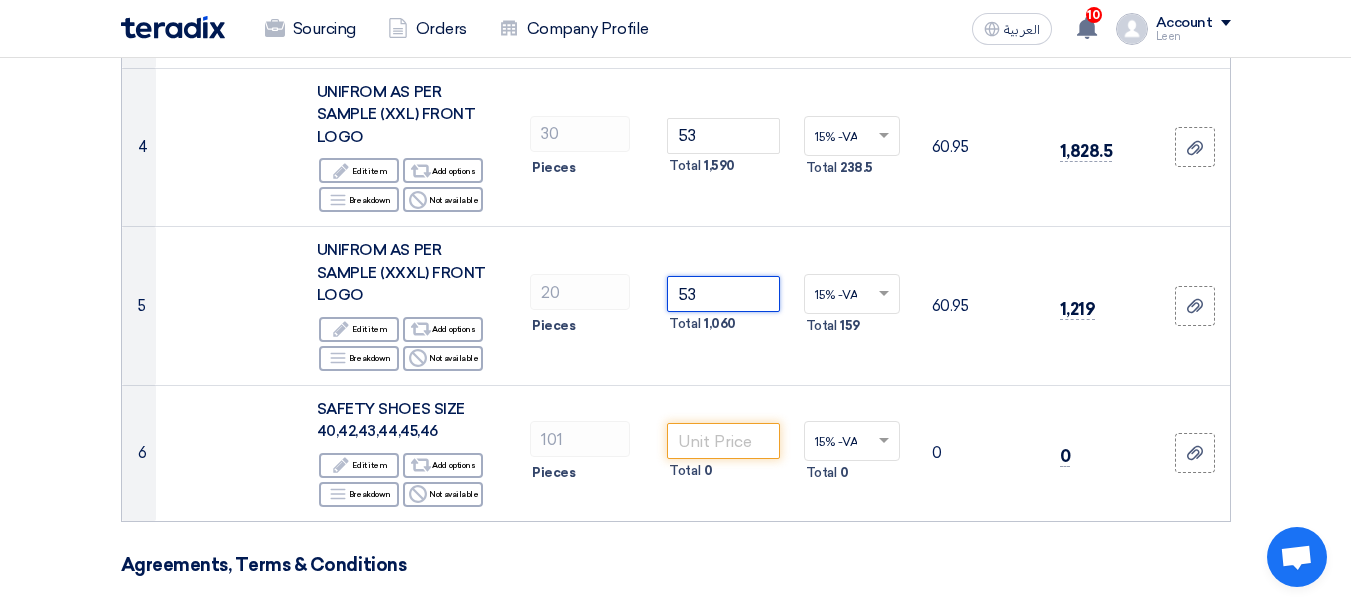 scroll, scrollTop: 800, scrollLeft: 0, axis: vertical 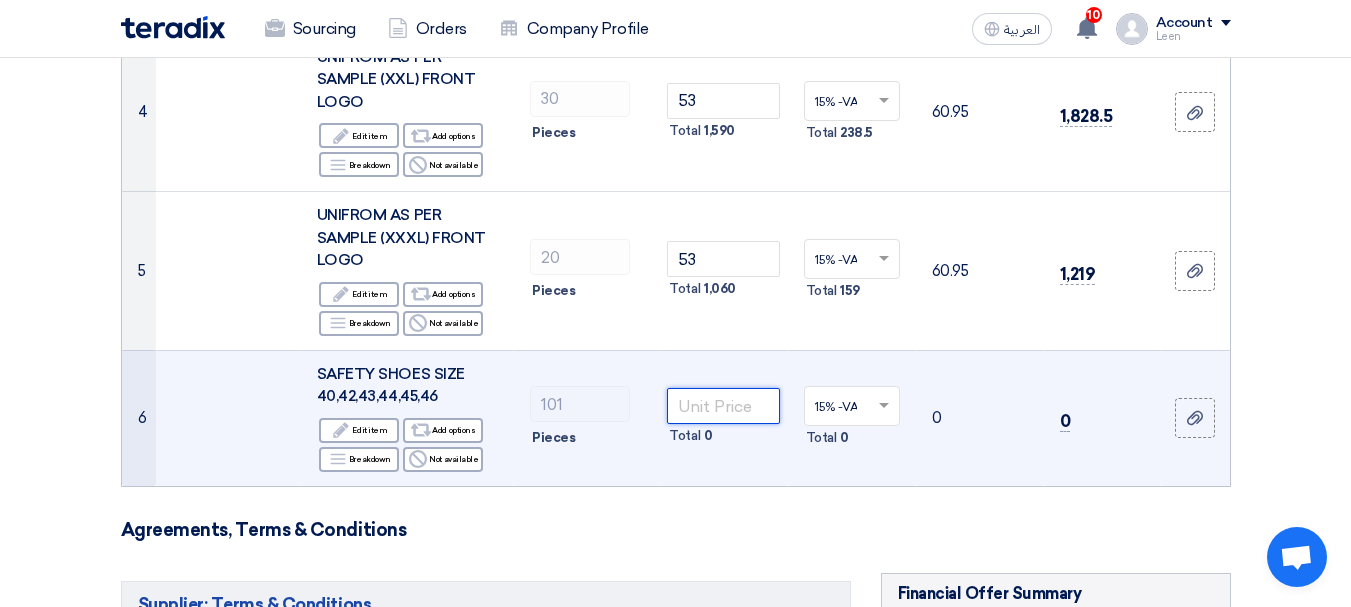 click 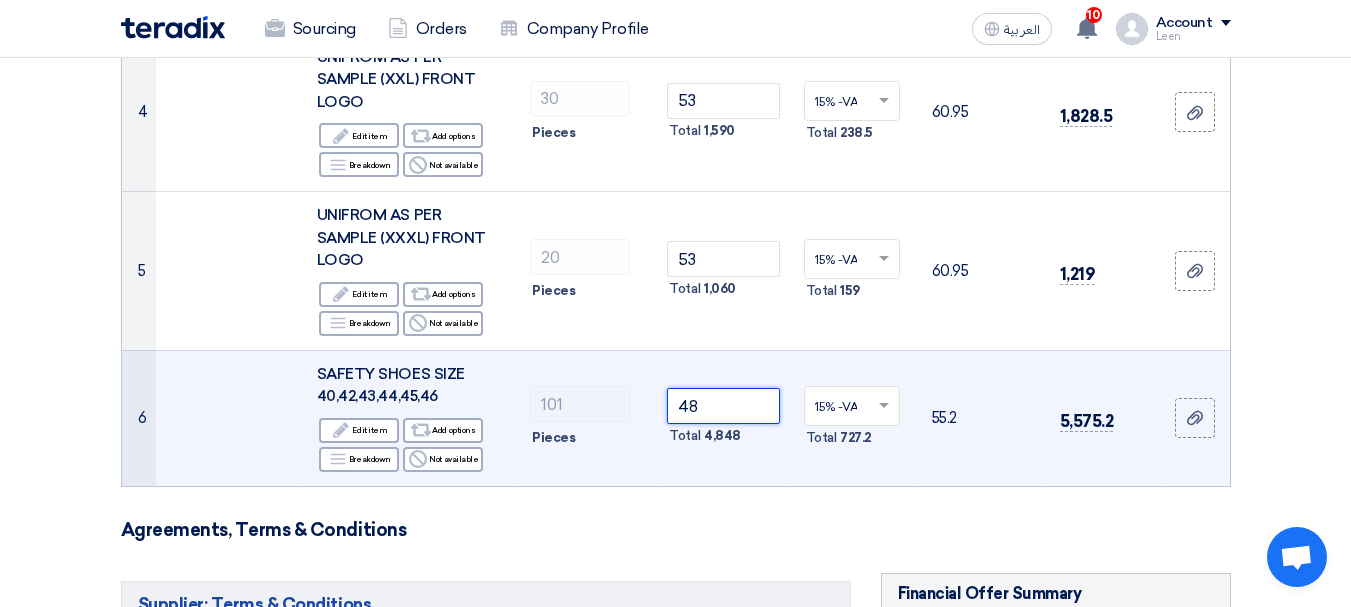 type on "48" 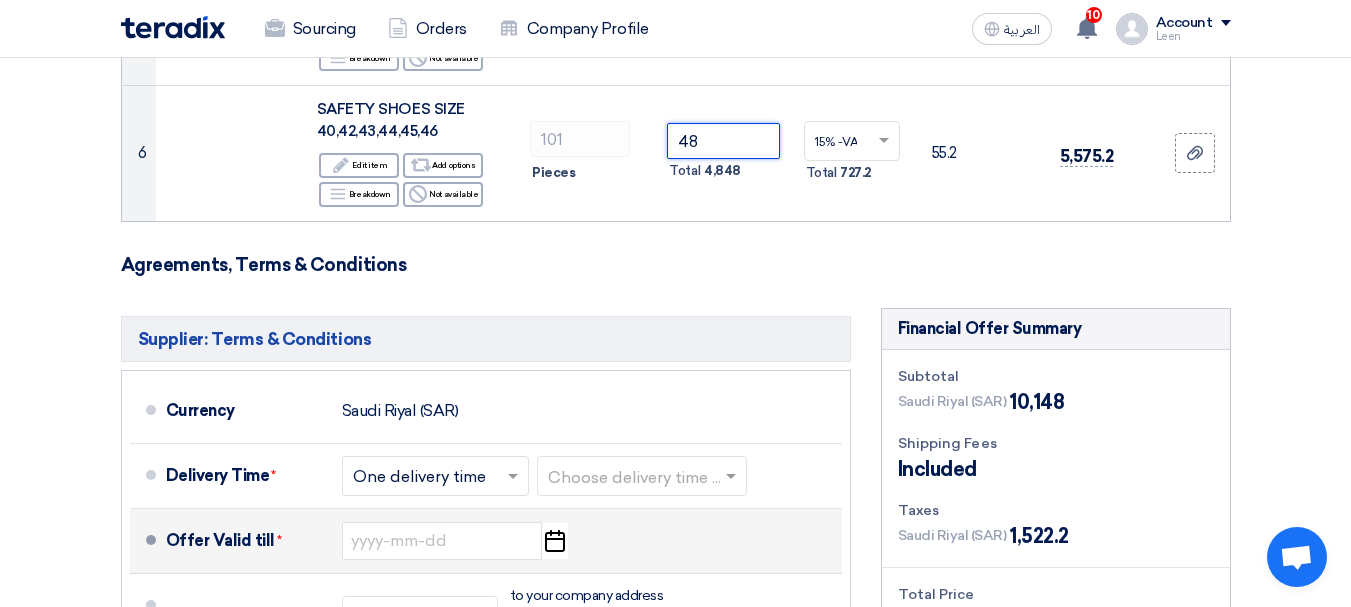 scroll, scrollTop: 1100, scrollLeft: 0, axis: vertical 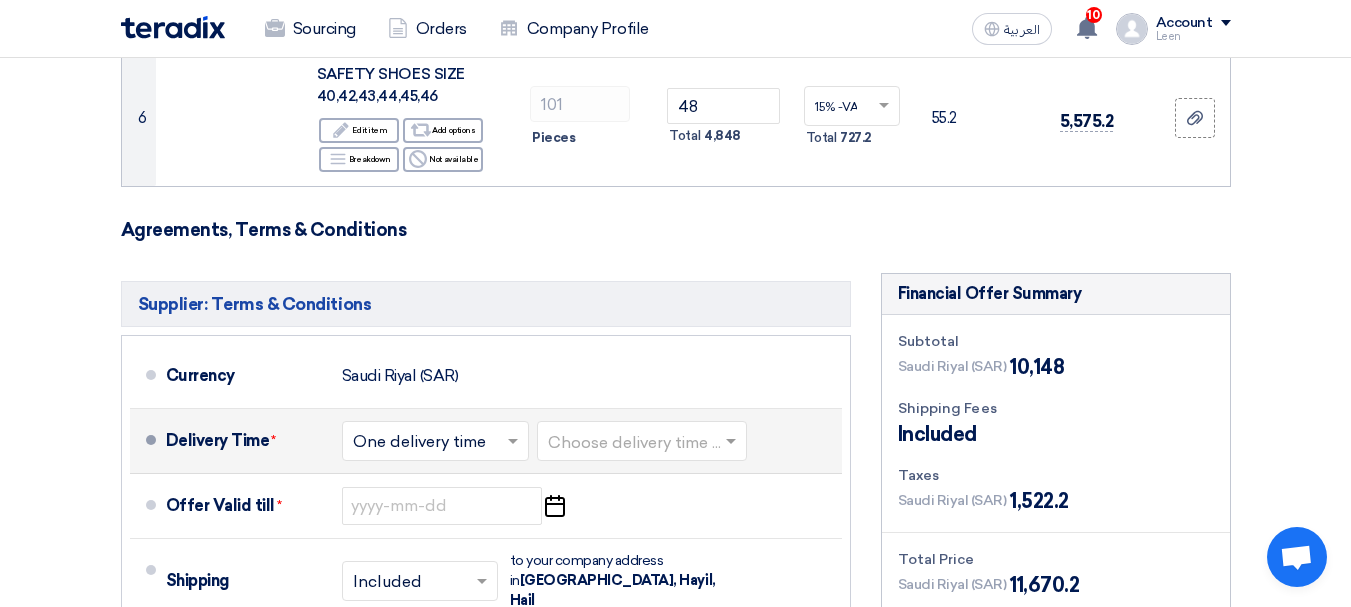 click 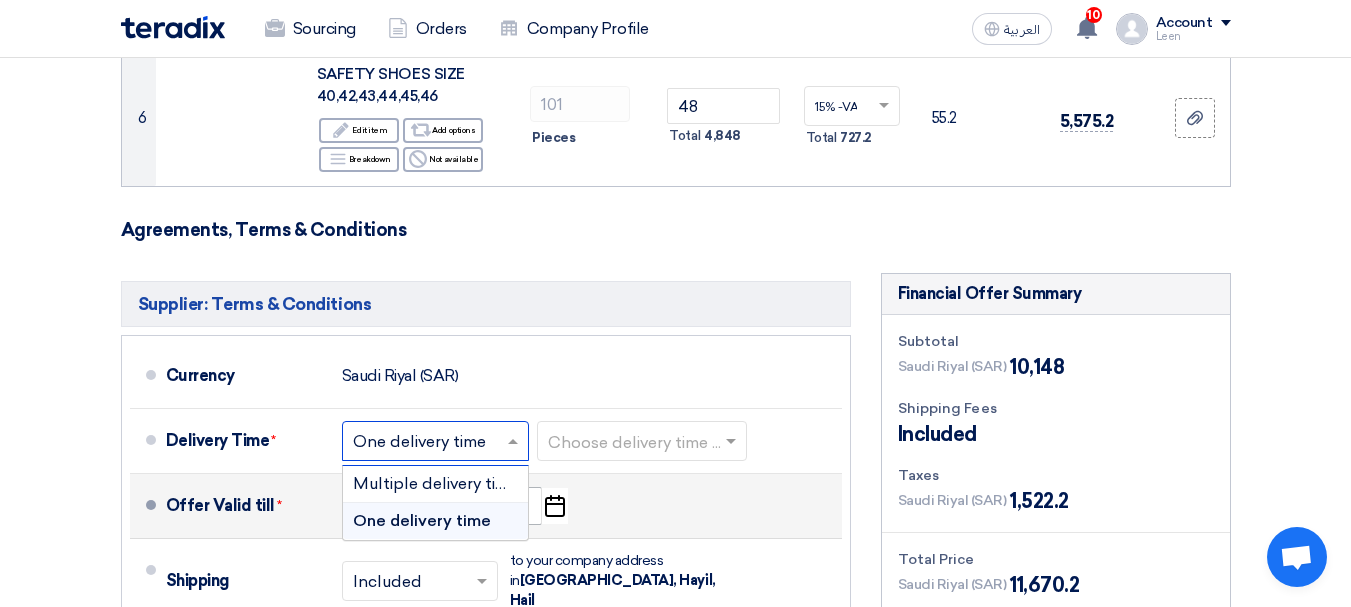 click on "One delivery time" at bounding box center (422, 520) 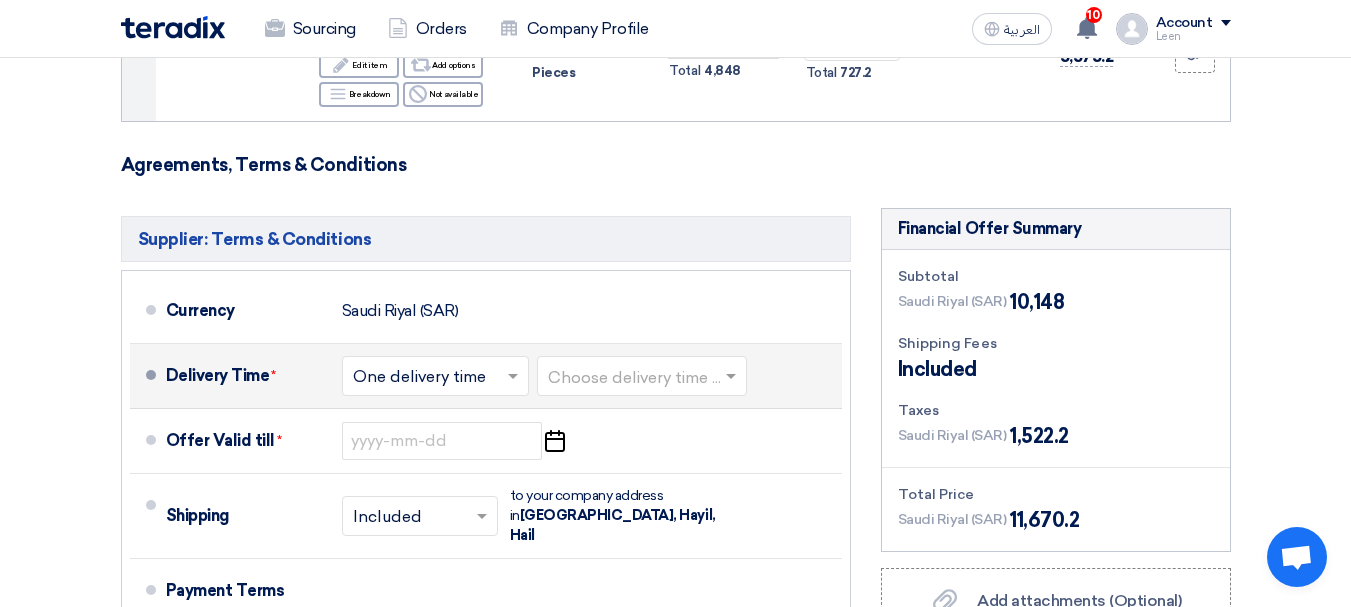 scroll, scrollTop: 1200, scrollLeft: 0, axis: vertical 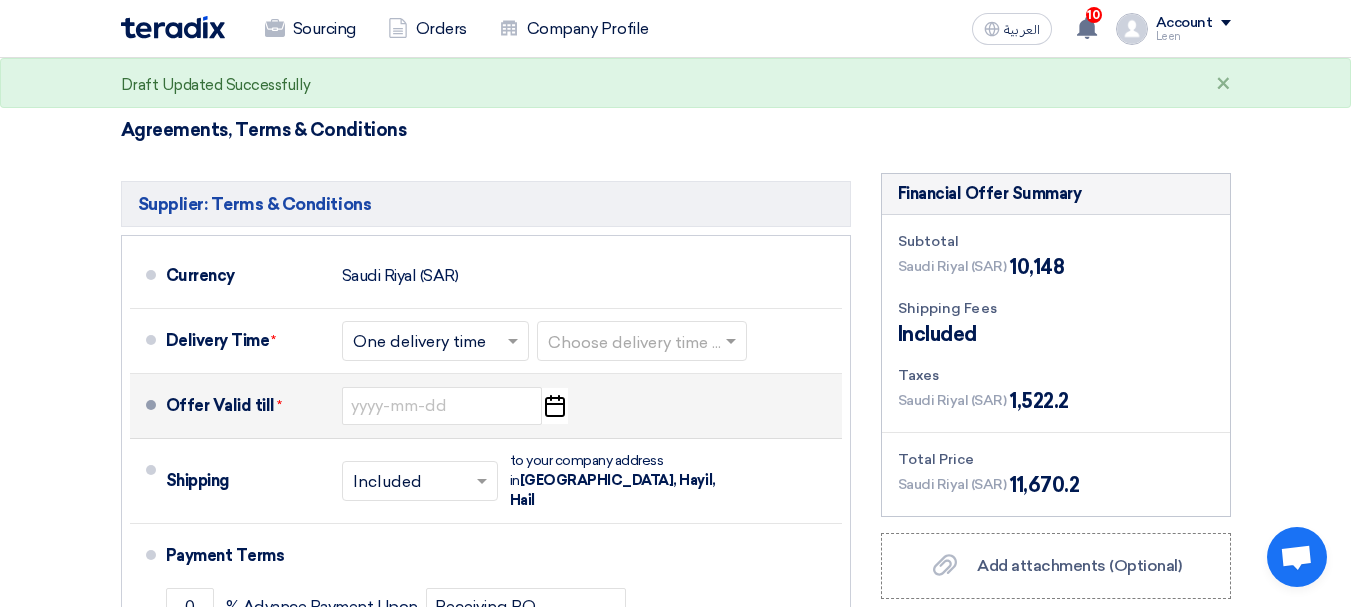 click on "Pick a date" 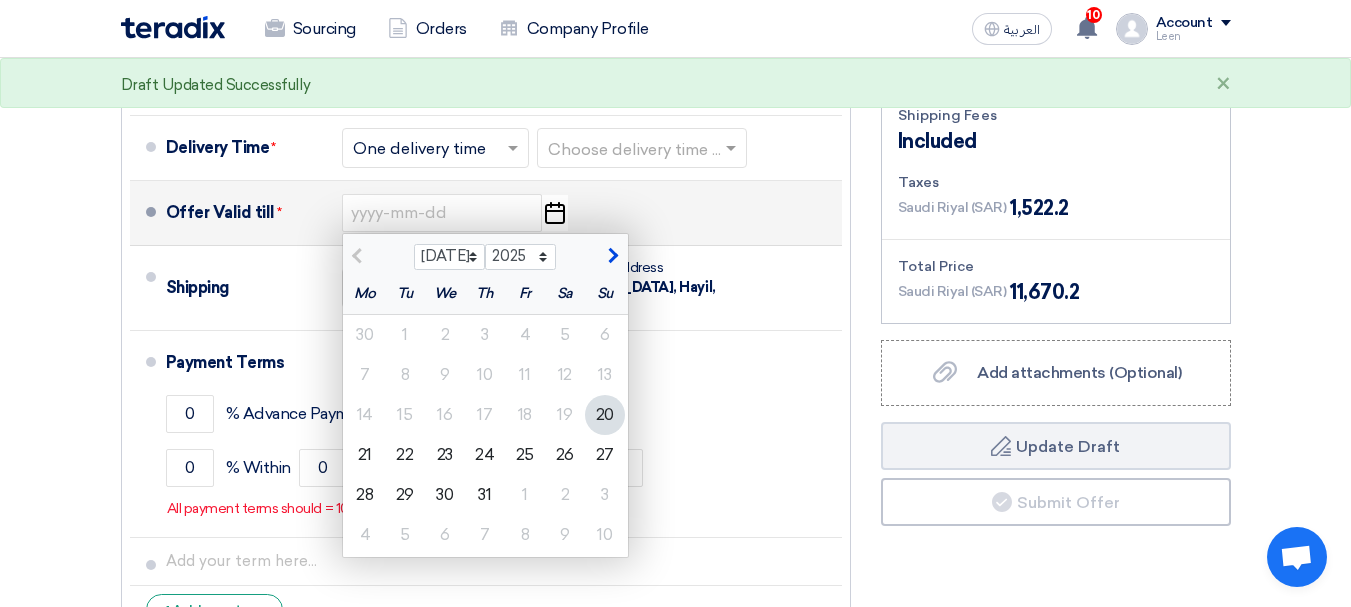 scroll, scrollTop: 1400, scrollLeft: 0, axis: vertical 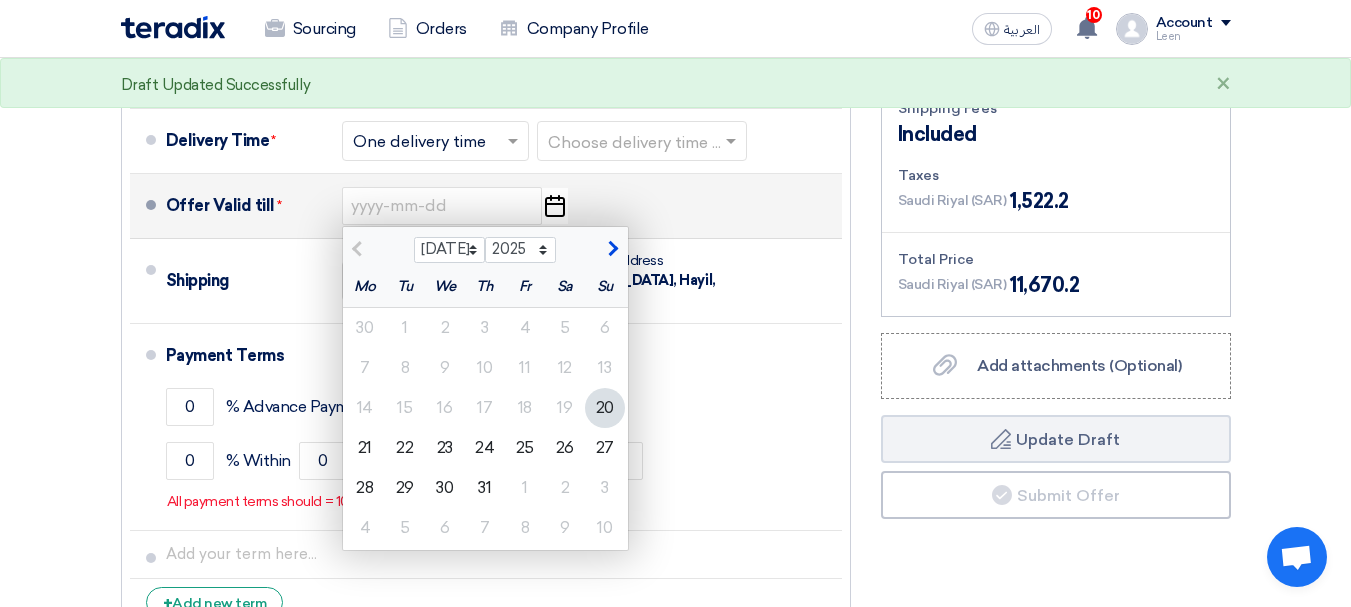 click 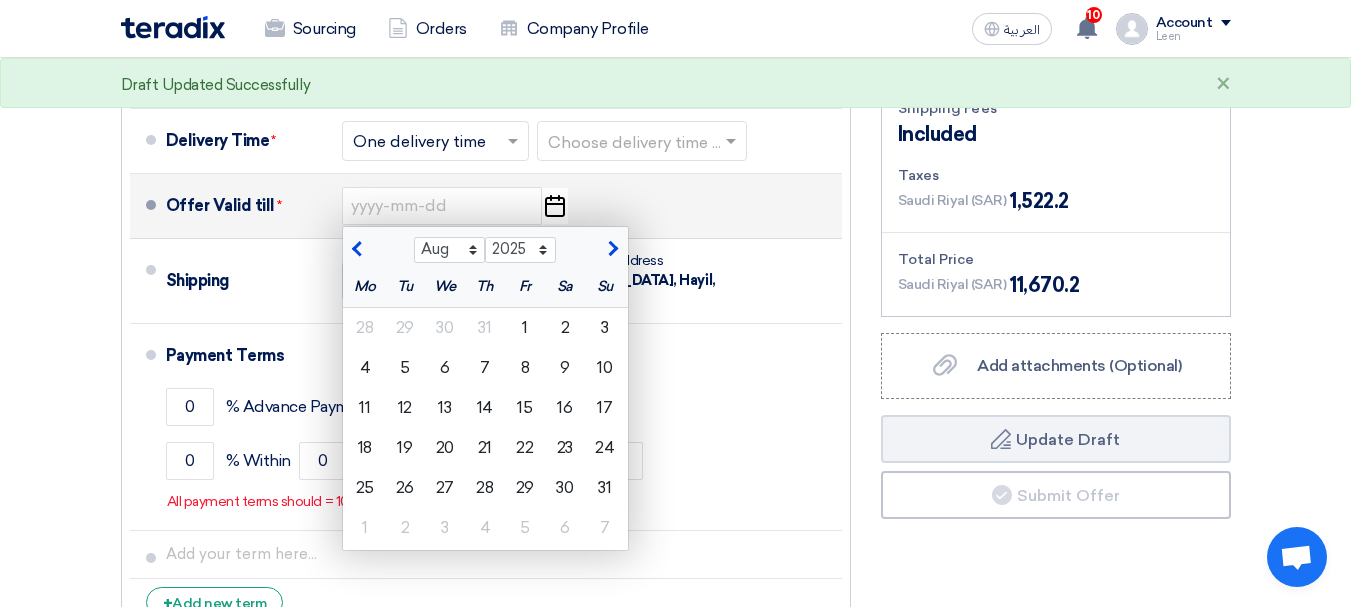 click 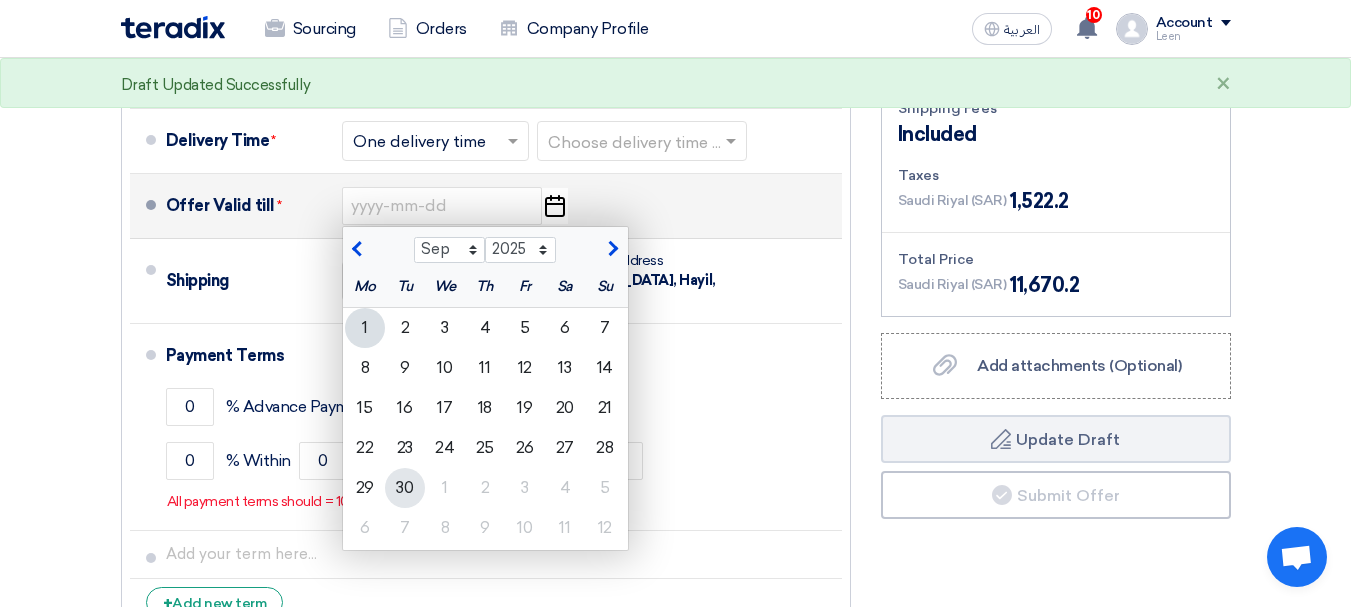 click on "30" 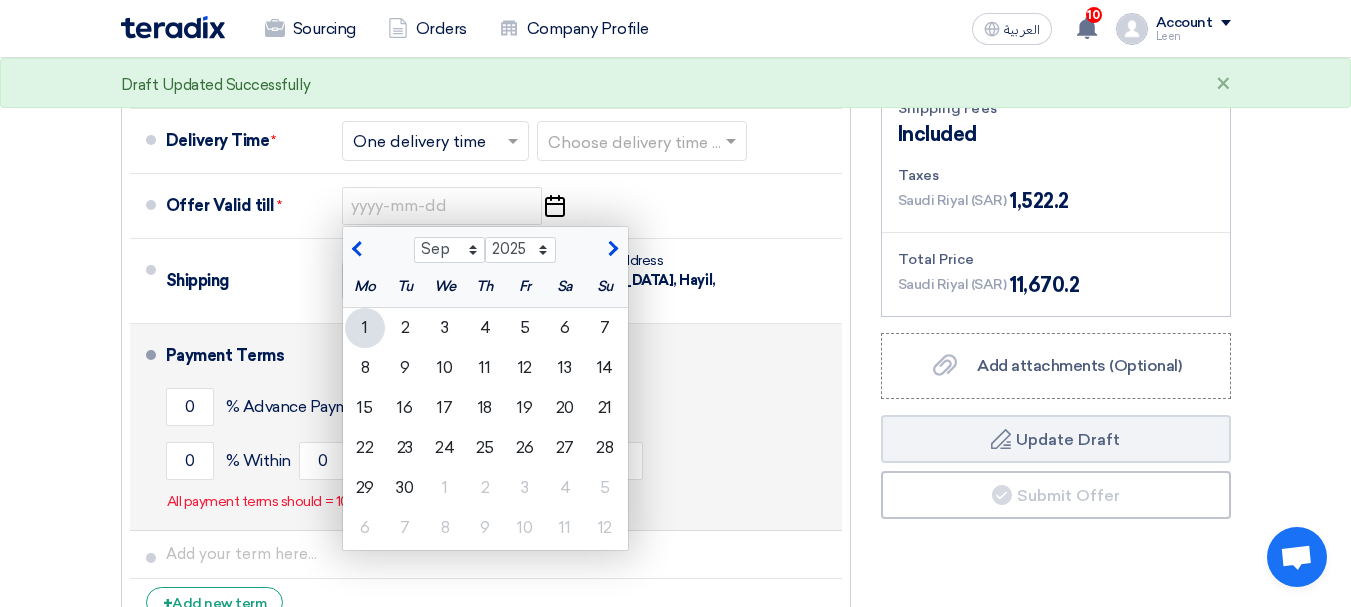 type on "[DATE]" 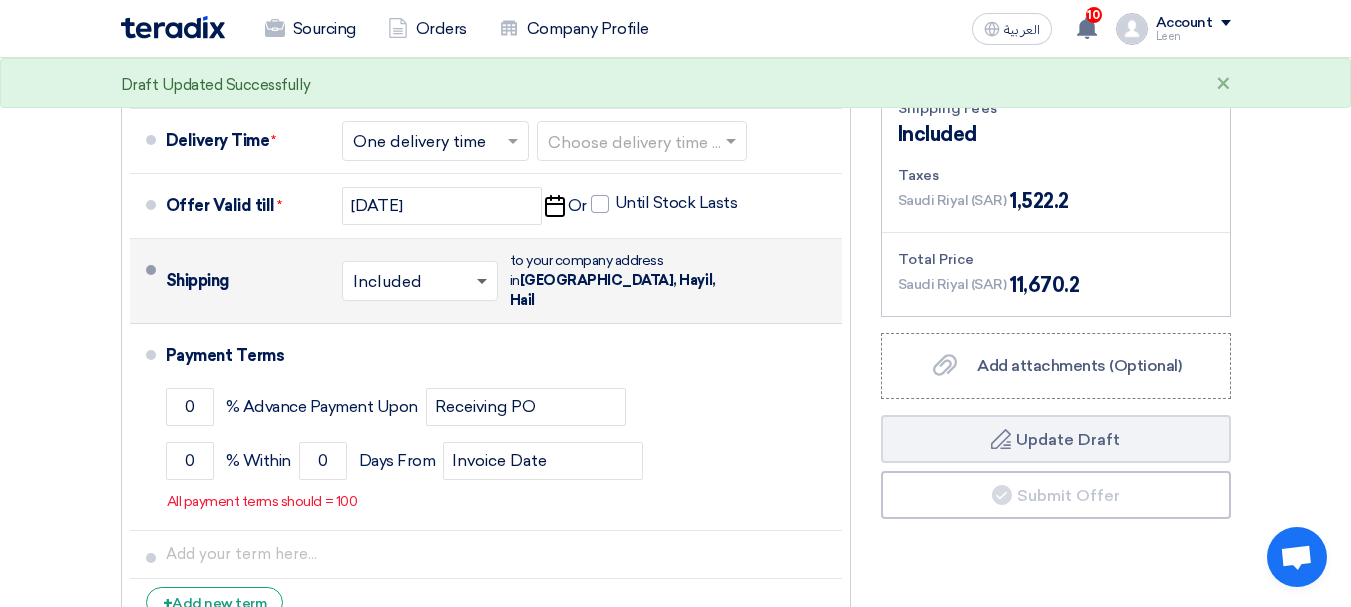 click 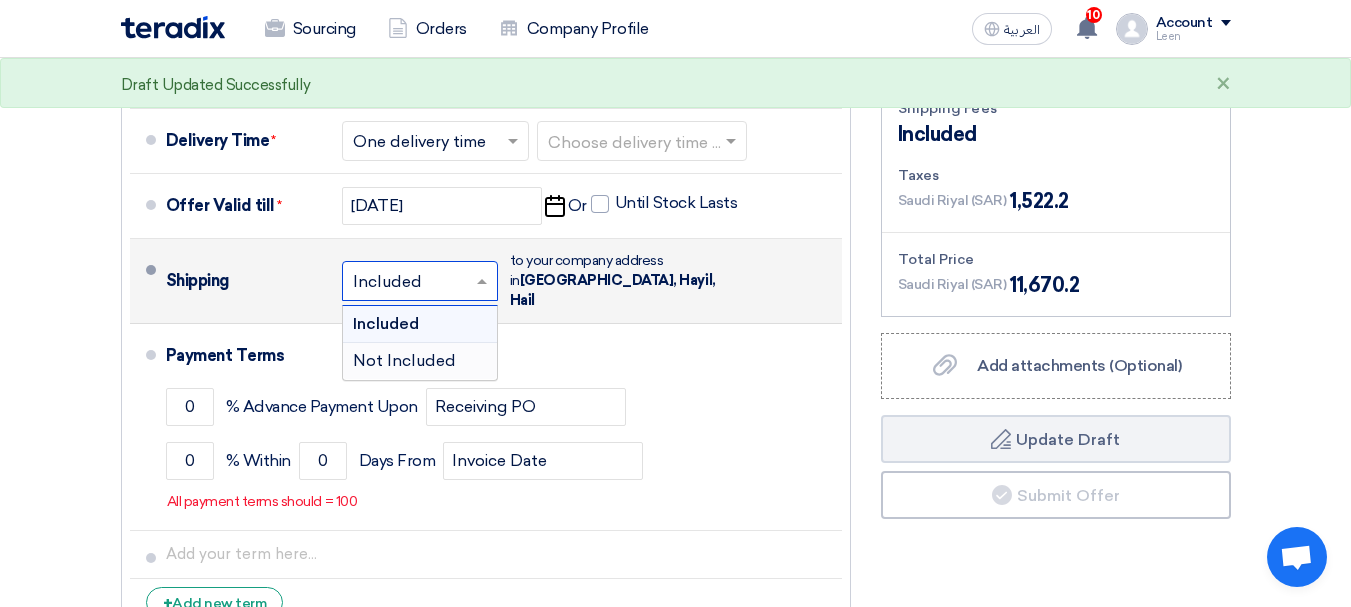click on "Not Included" at bounding box center (420, 361) 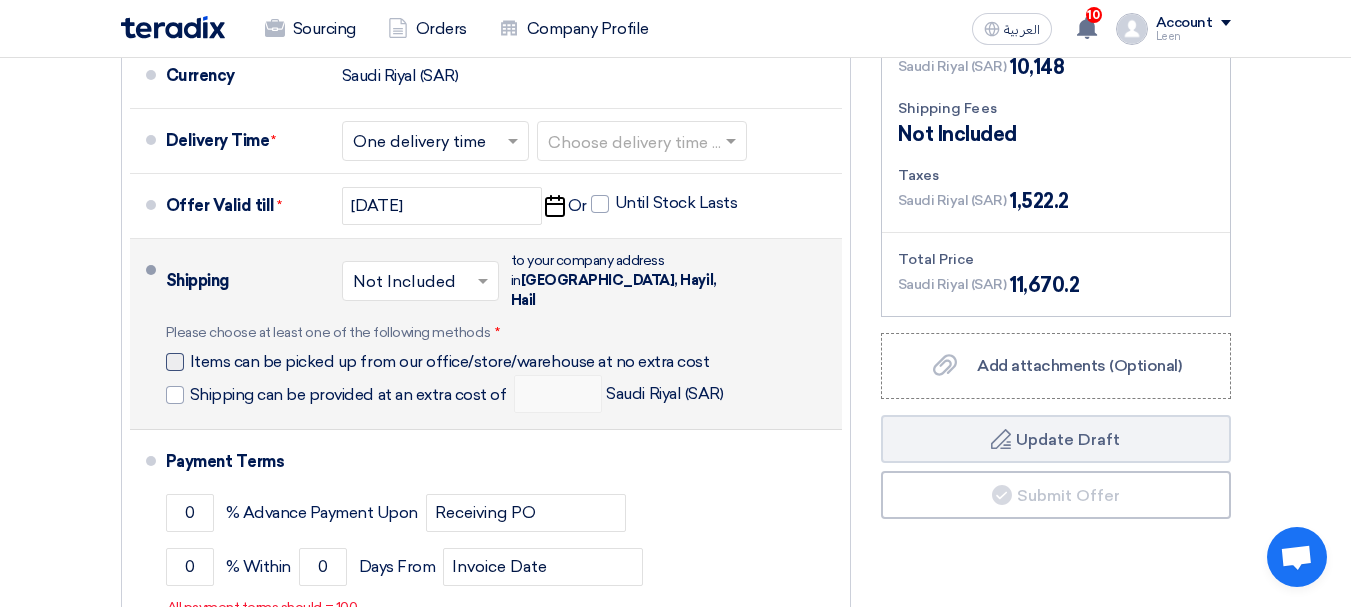 click 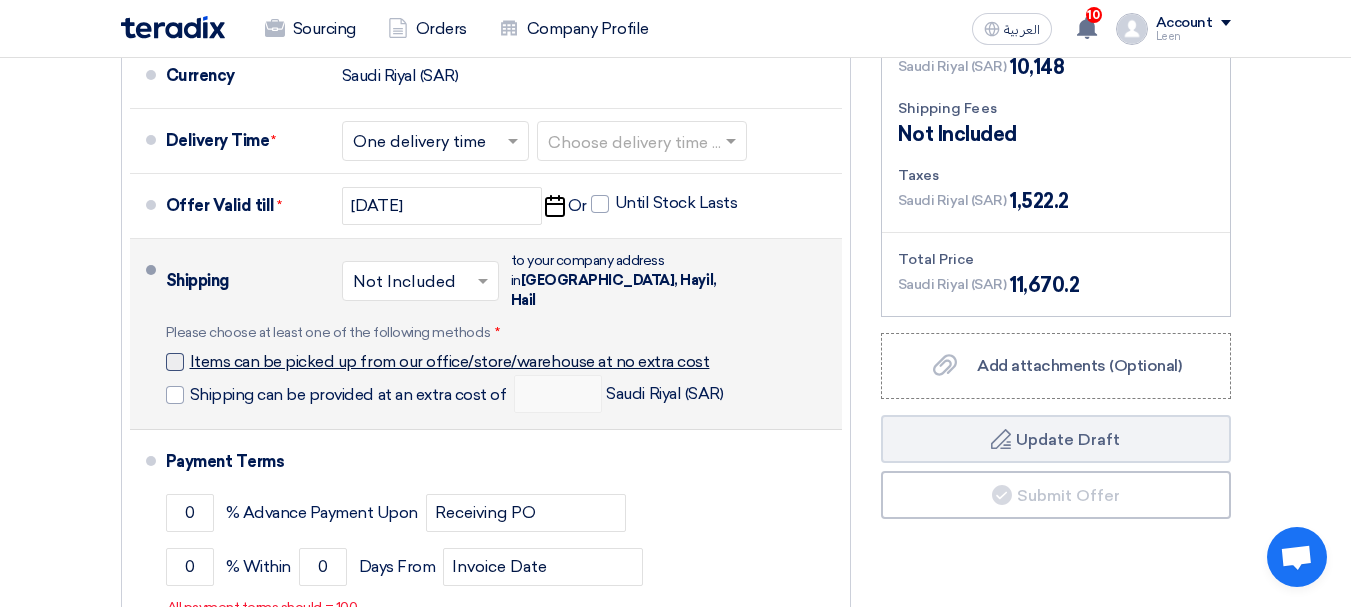 click on "Items can be picked up from our office/store/warehouse at no extra cost" 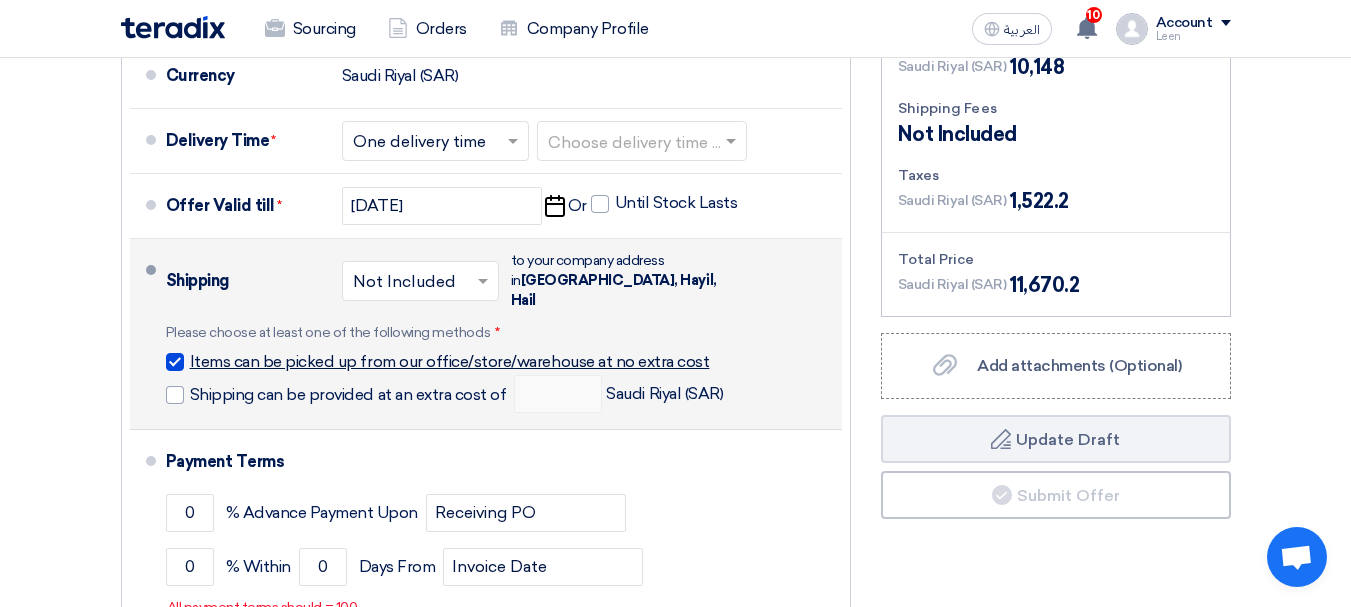 checkbox on "true" 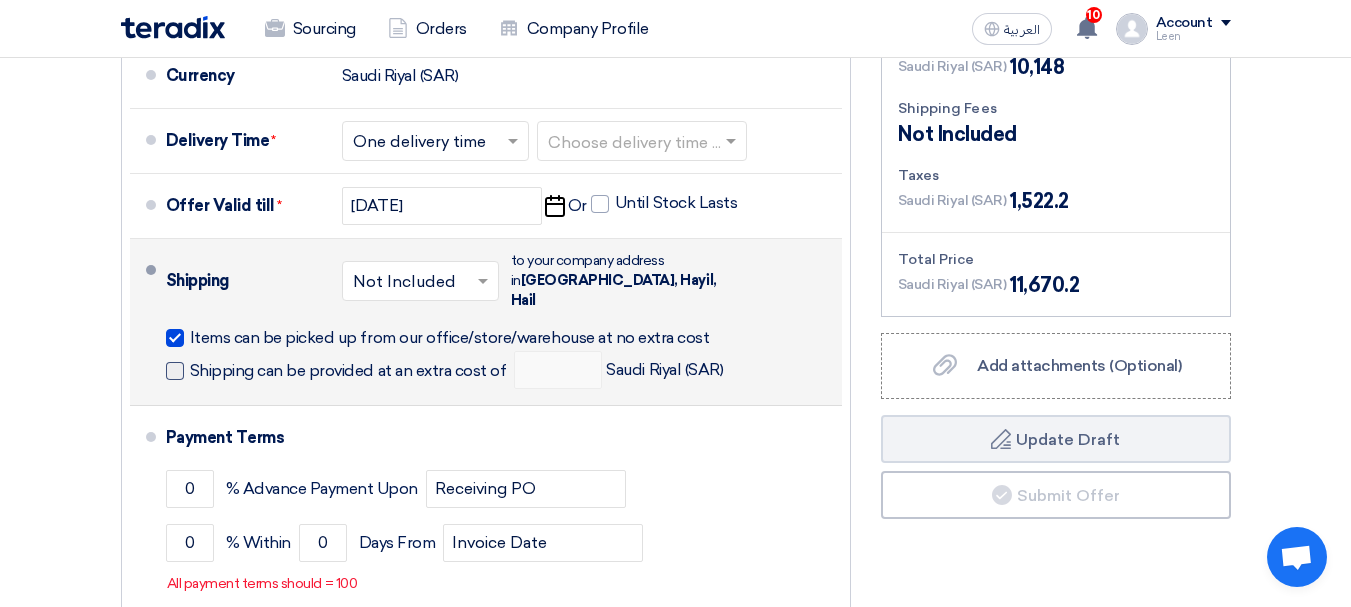 click 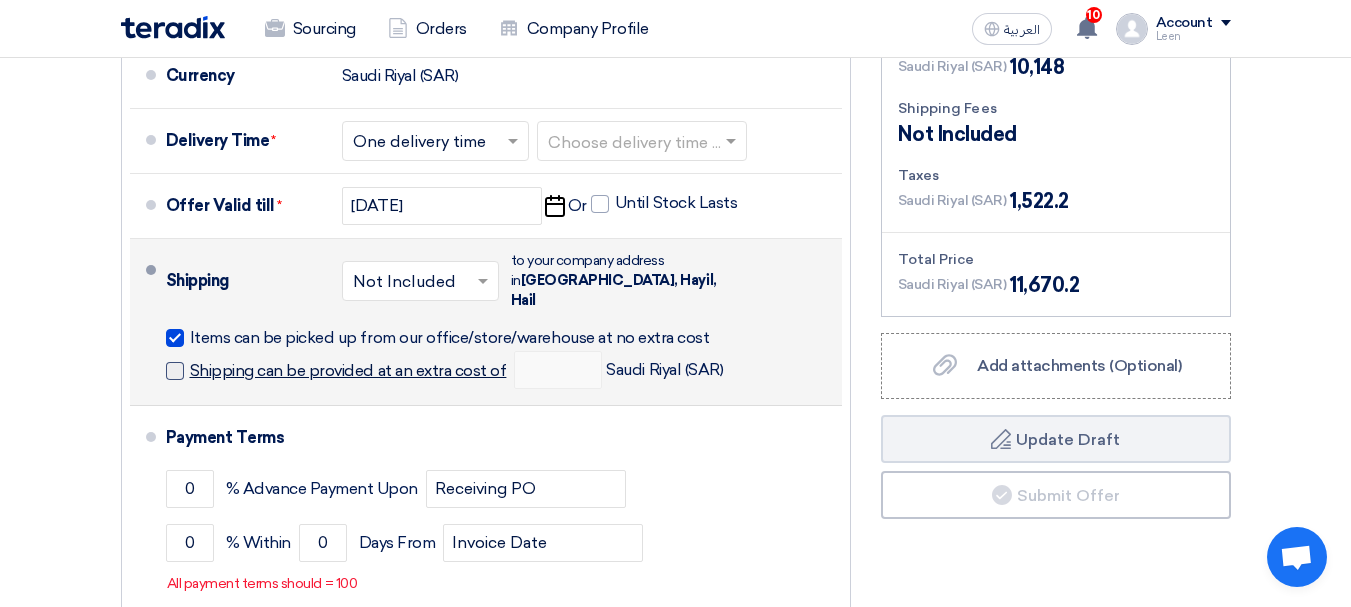 click on "Shipping can be provided at an extra cost of" 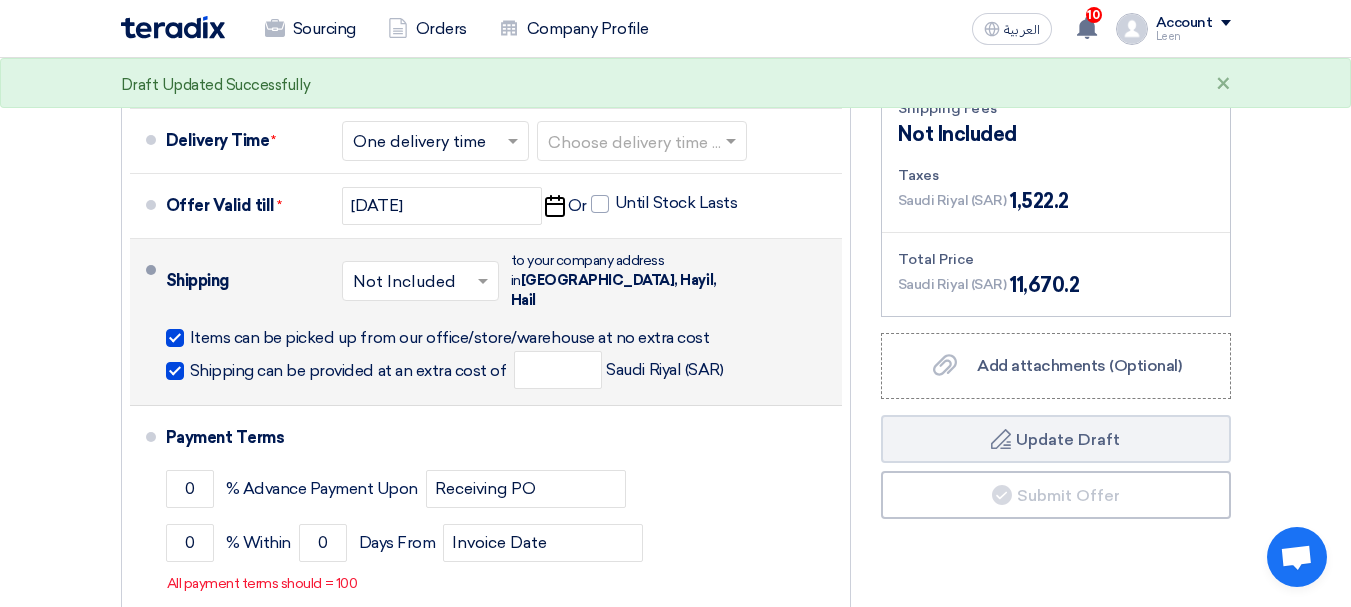 click 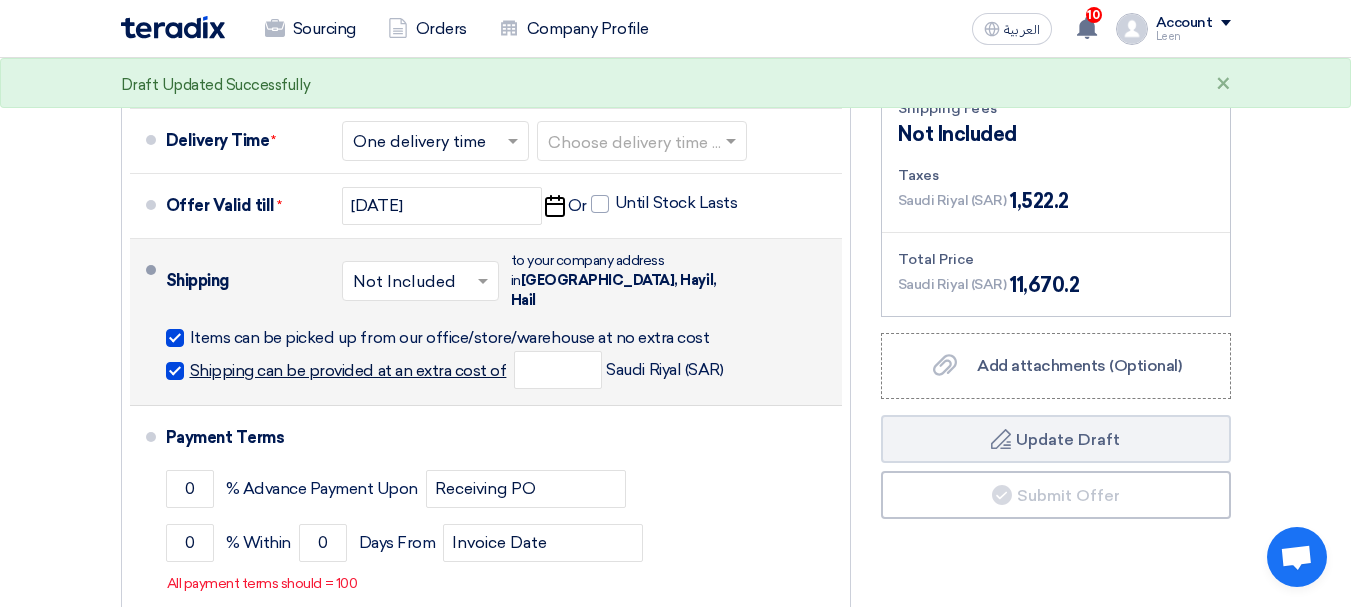 click on "Shipping can be provided at an extra cost of" 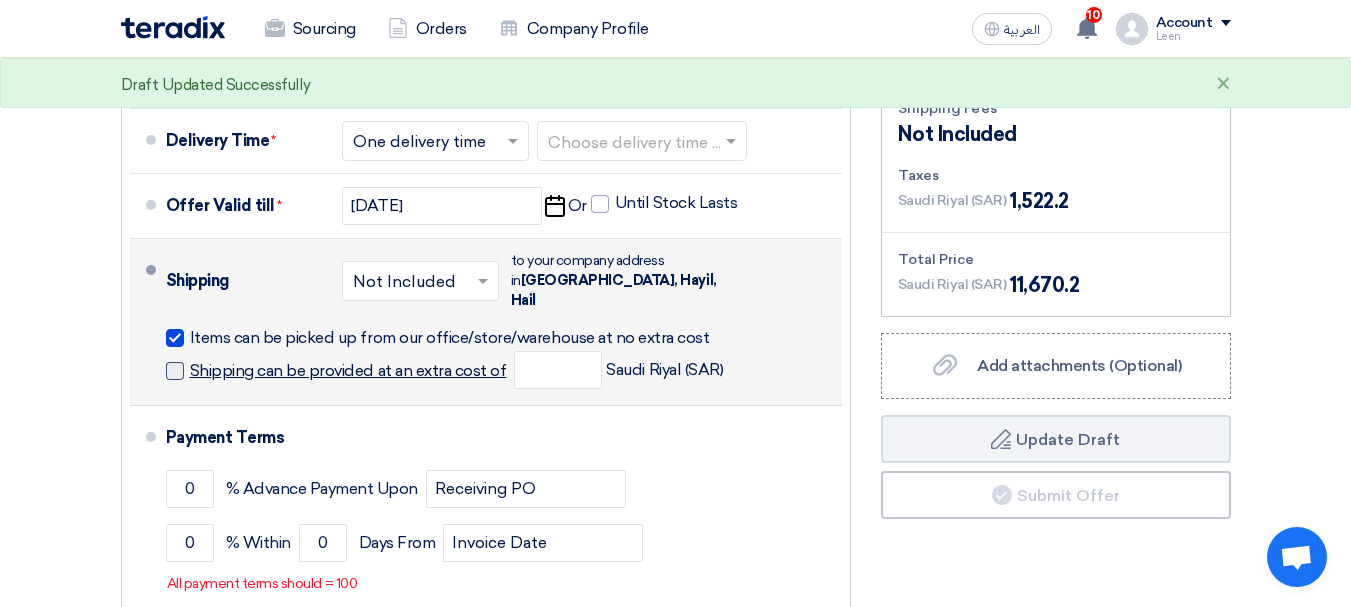 checkbox on "false" 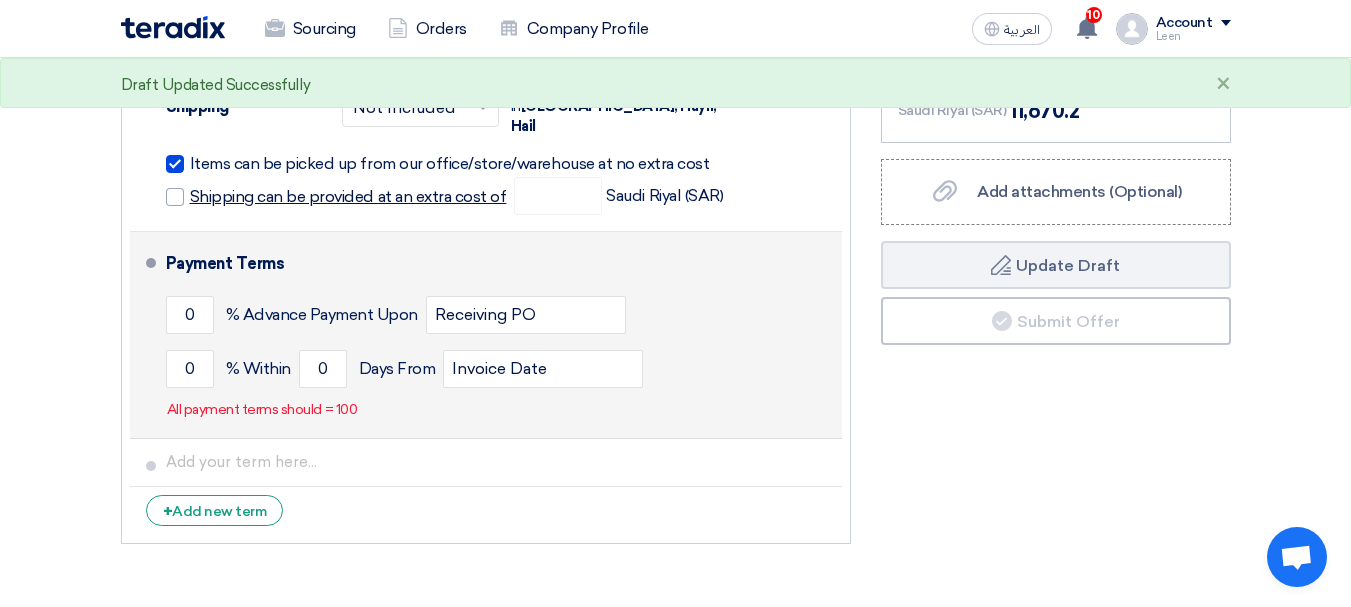 scroll, scrollTop: 1600, scrollLeft: 0, axis: vertical 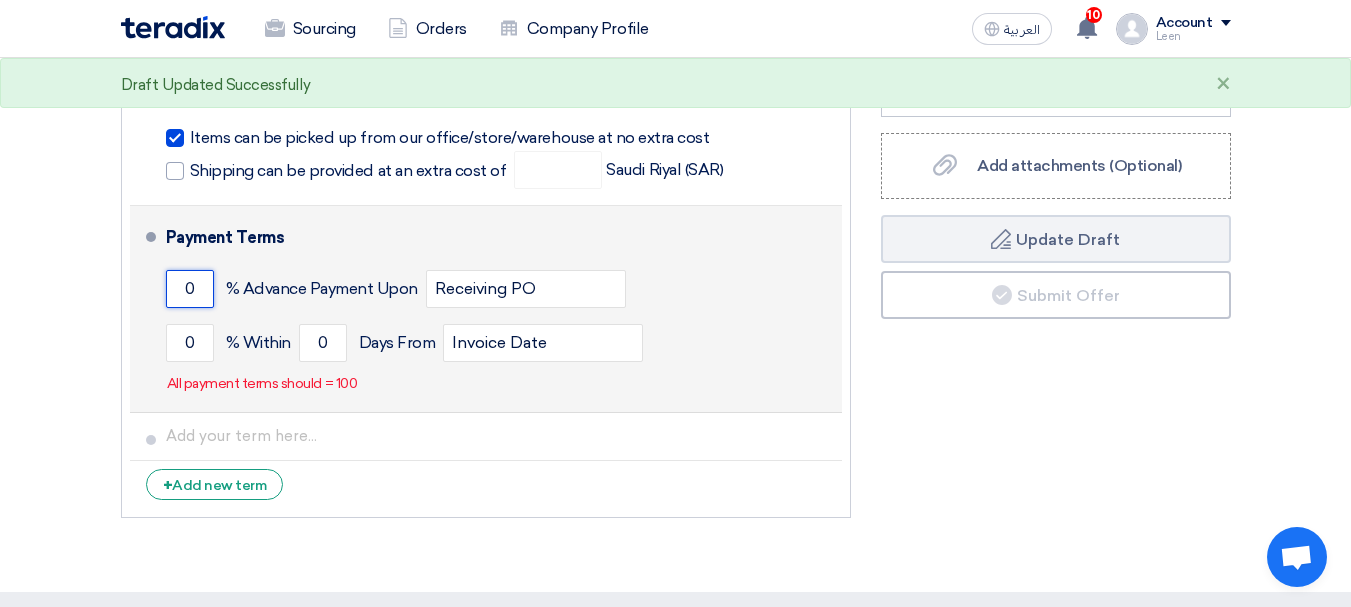 drag, startPoint x: 199, startPoint y: 269, endPoint x: 164, endPoint y: 269, distance: 35 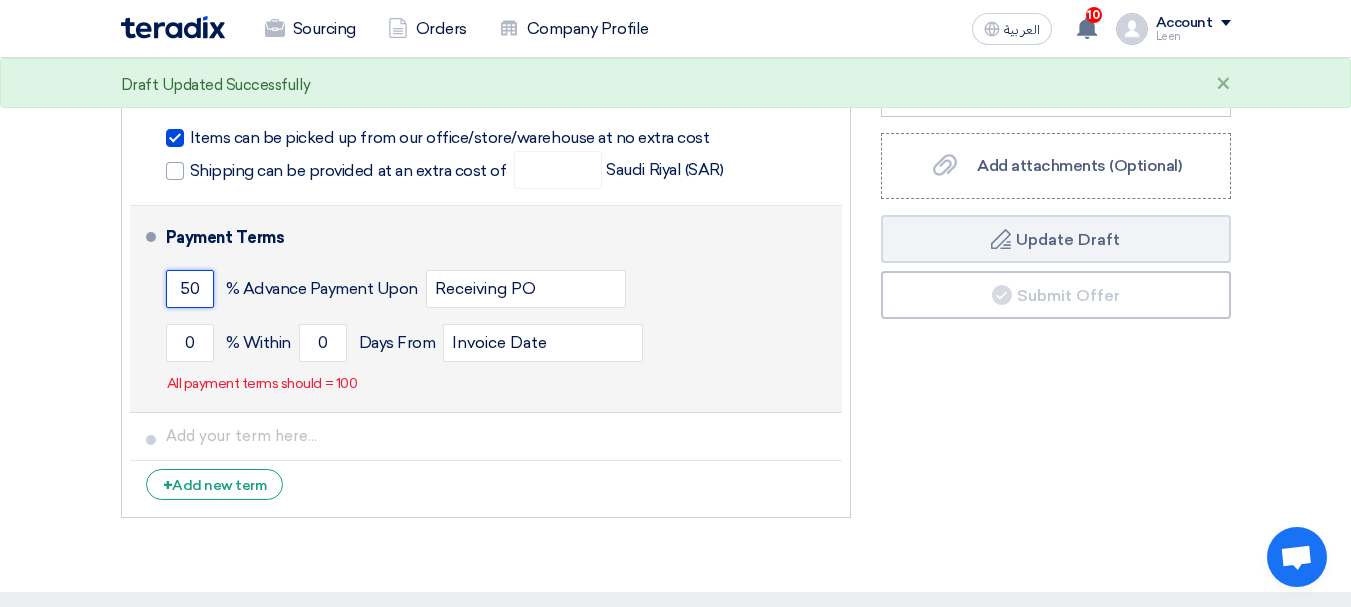 type on "50" 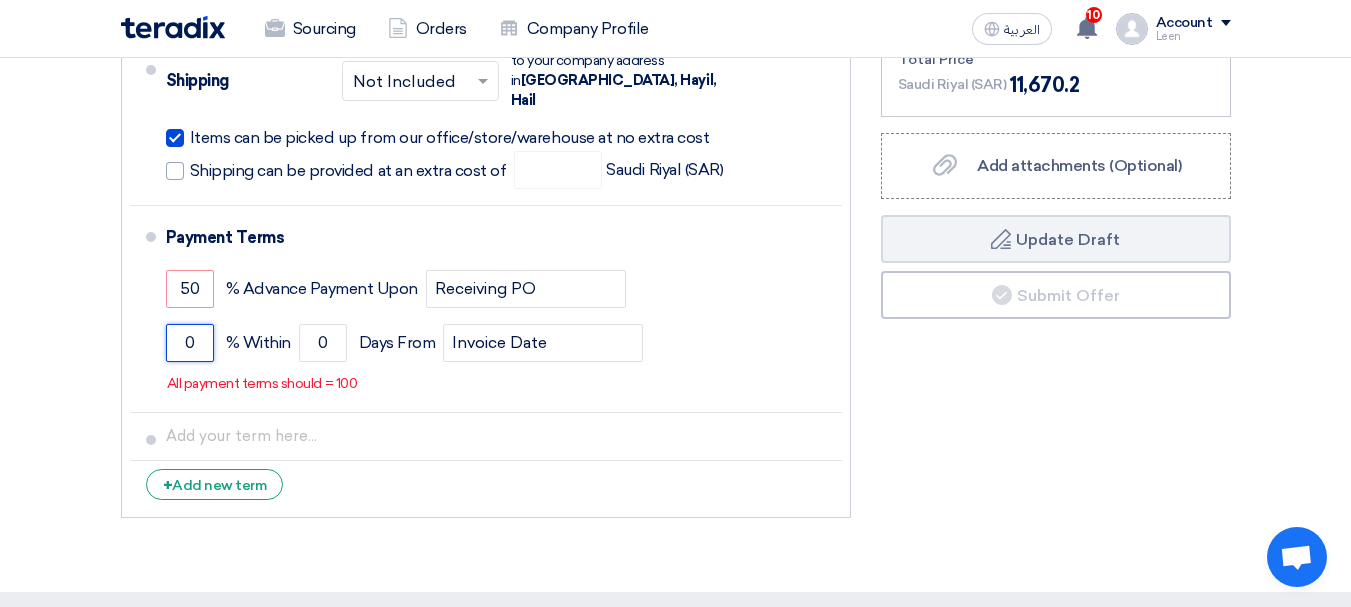 drag, startPoint x: 194, startPoint y: 318, endPoint x: 119, endPoint y: 309, distance: 75.53807 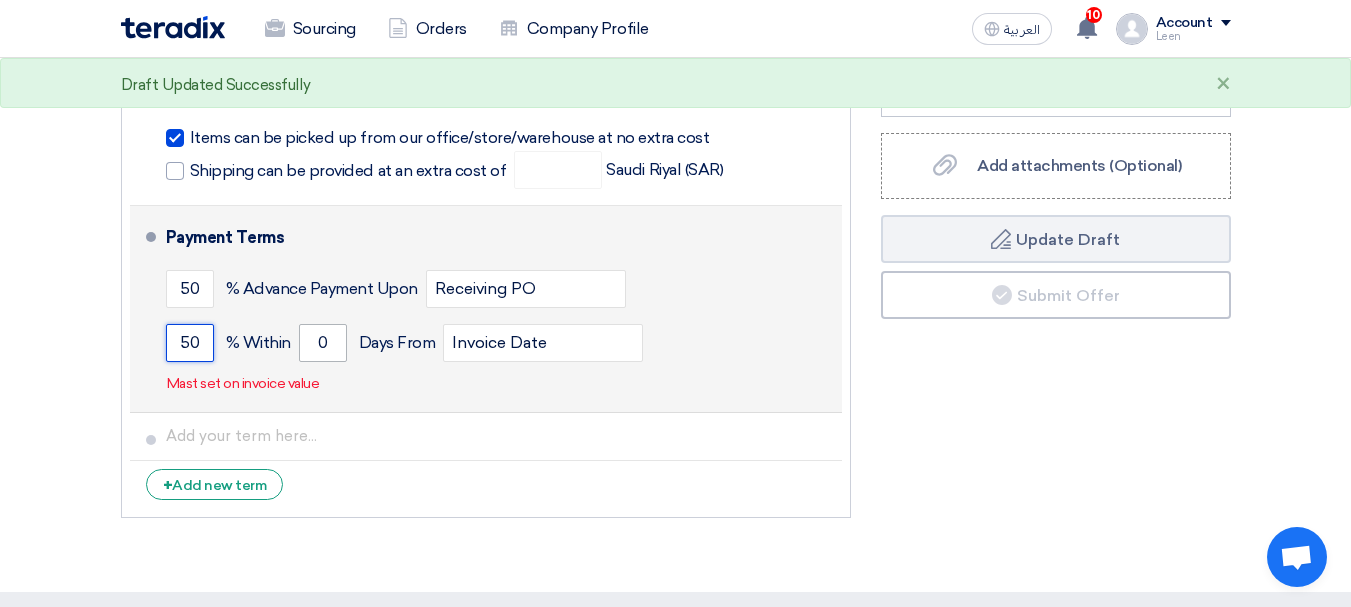 type on "50" 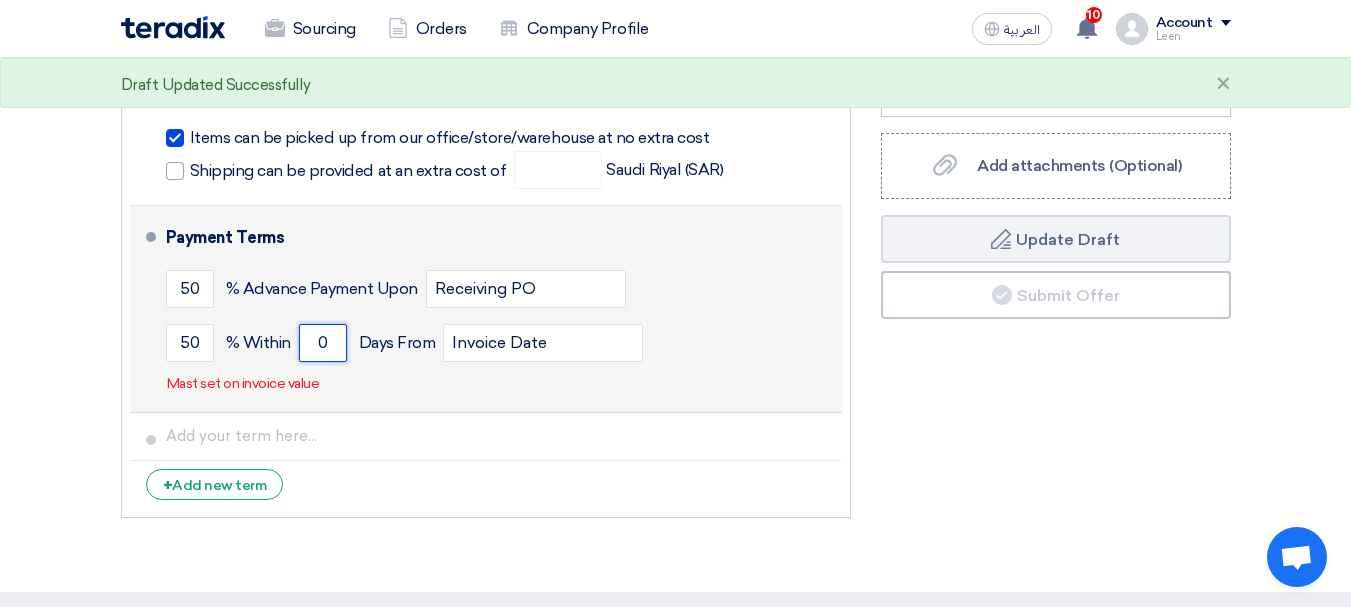 click on "0" 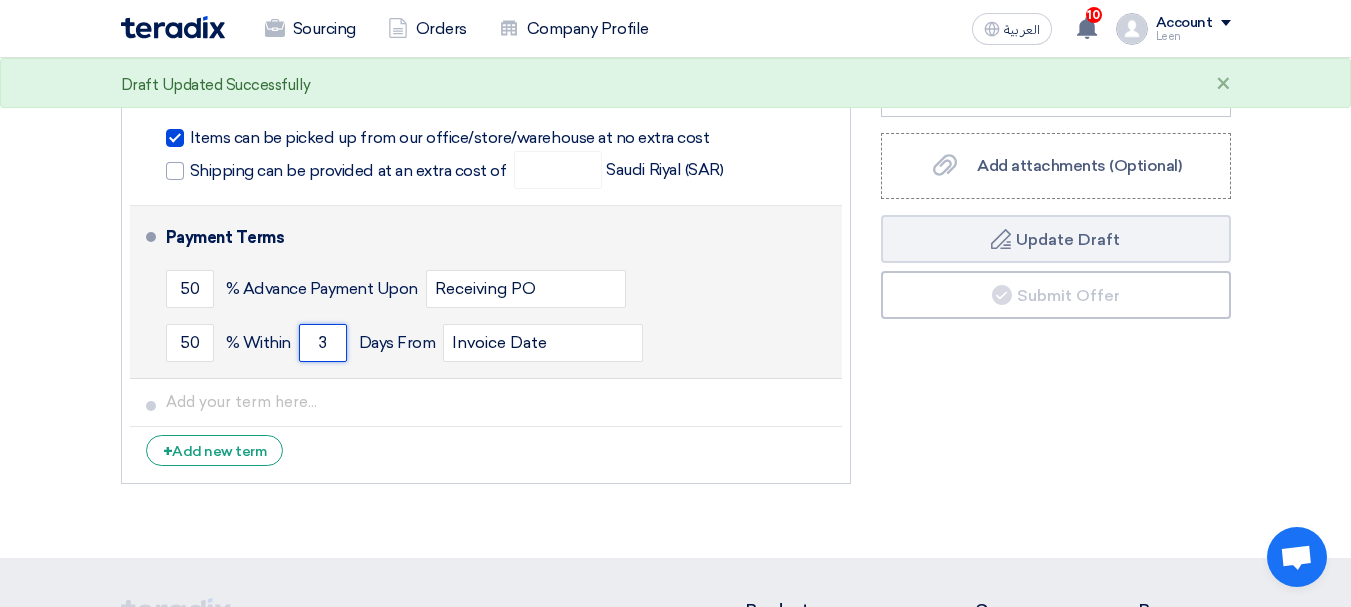 type on "3" 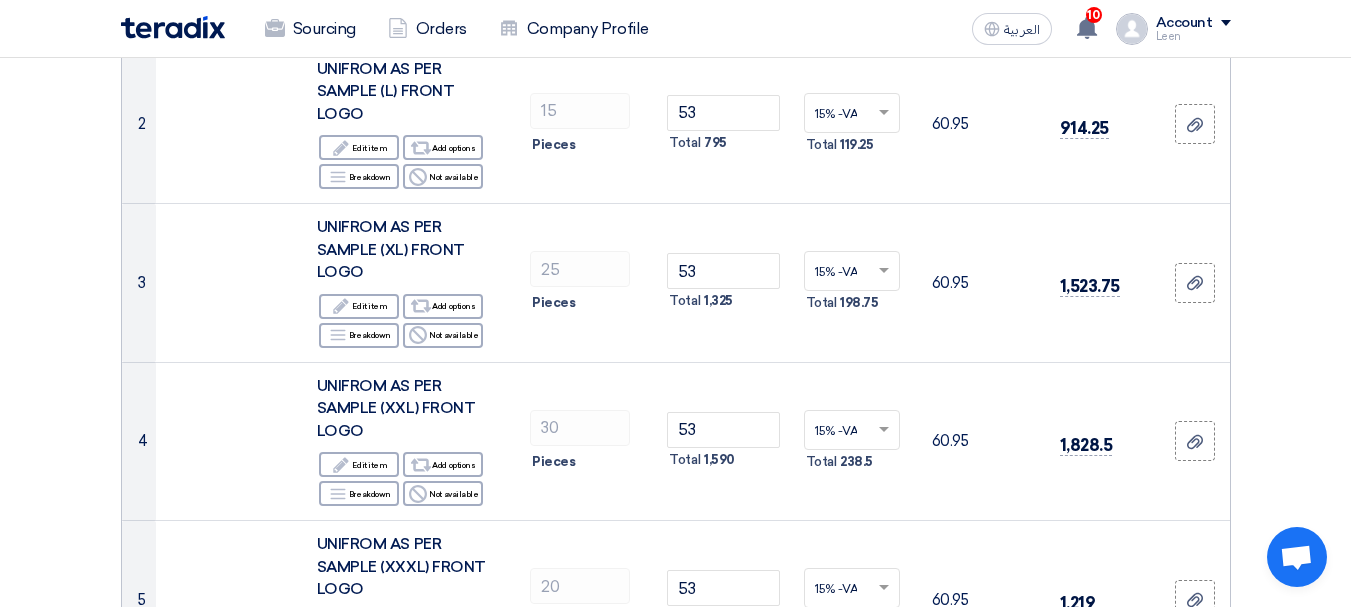 scroll, scrollTop: 383, scrollLeft: 0, axis: vertical 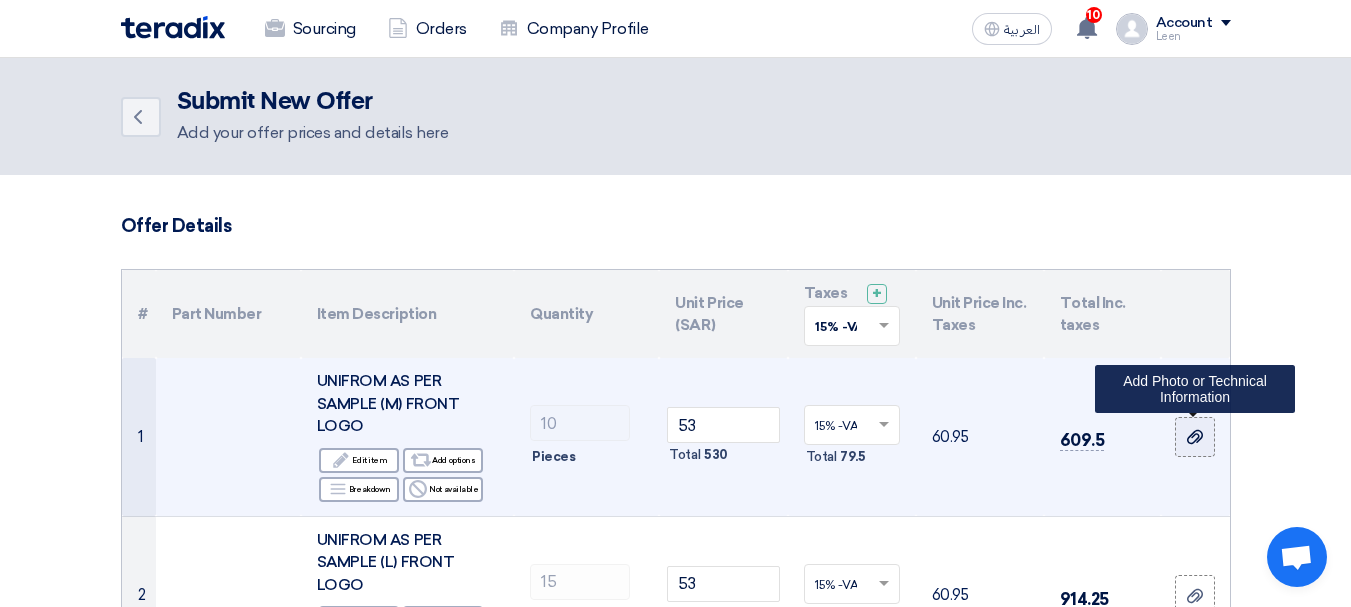 click 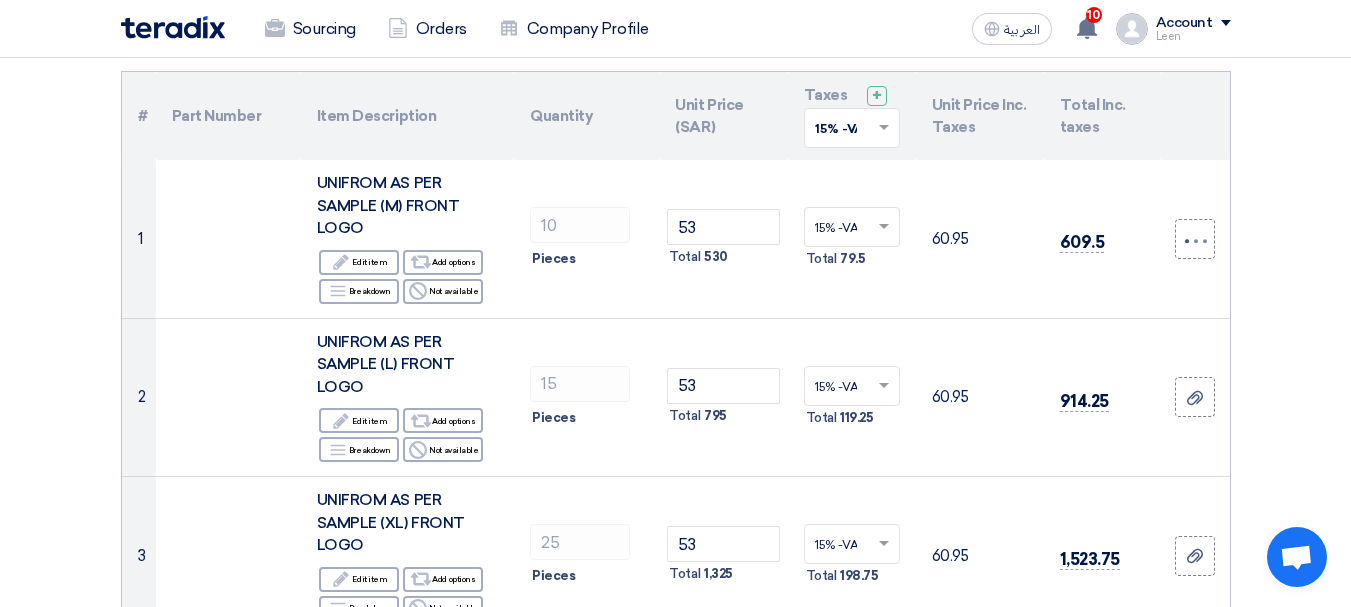scroll, scrollTop: 200, scrollLeft: 0, axis: vertical 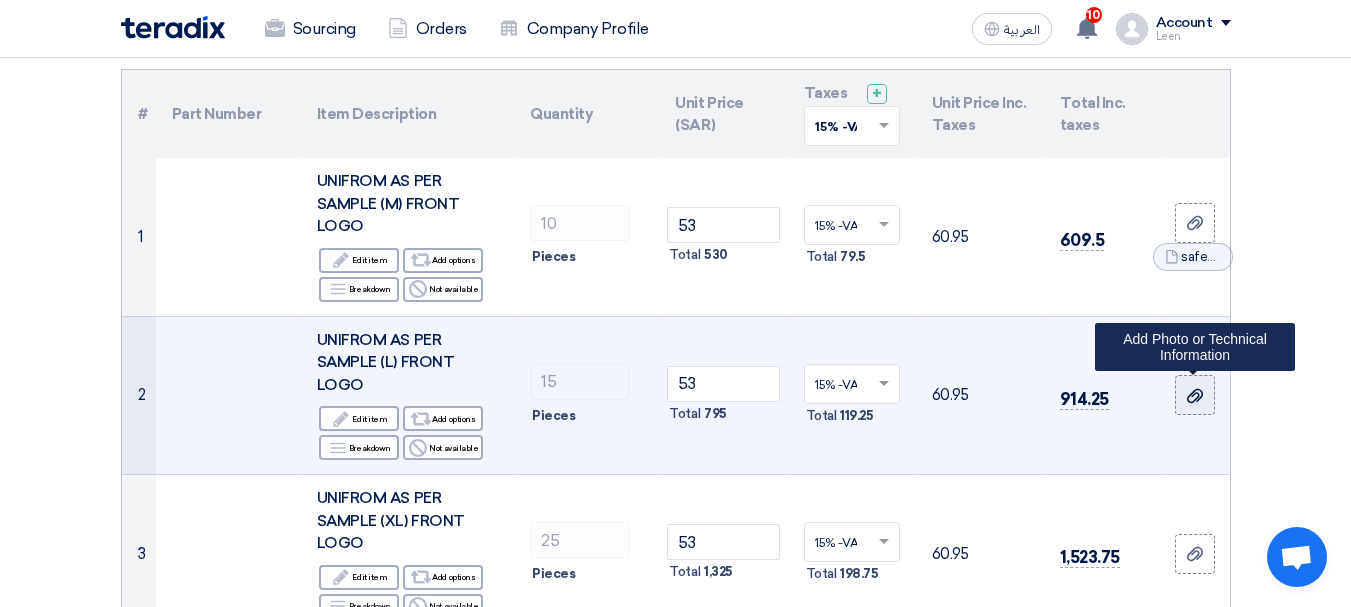 click 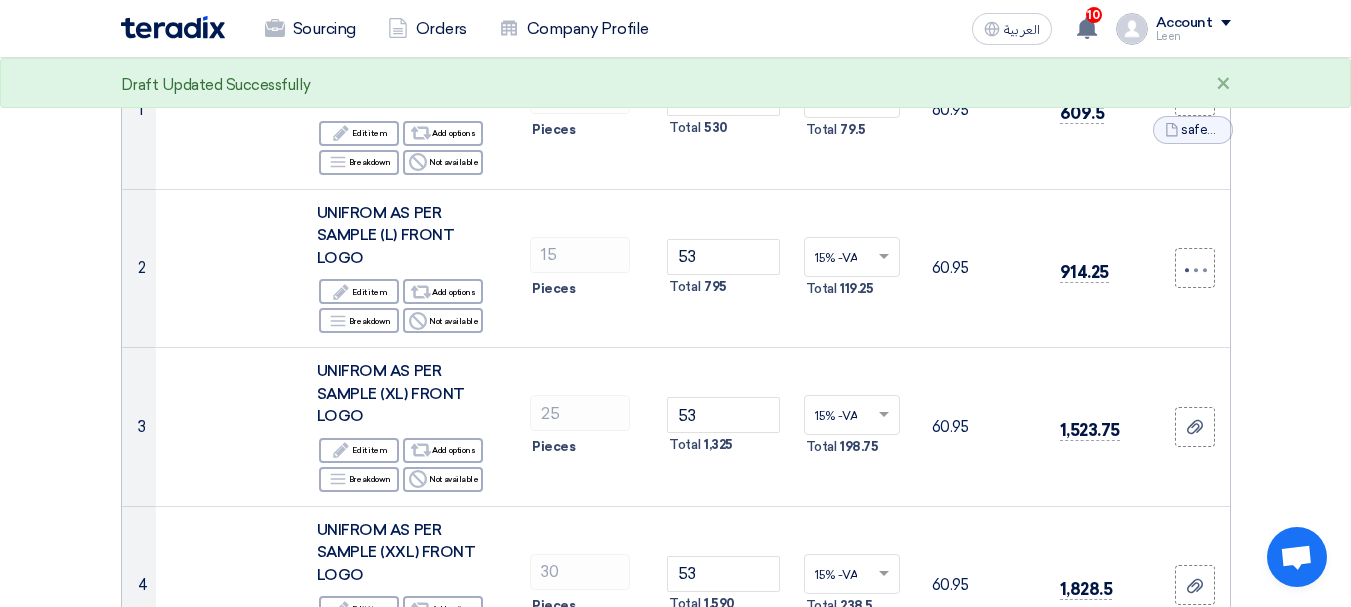 scroll, scrollTop: 500, scrollLeft: 0, axis: vertical 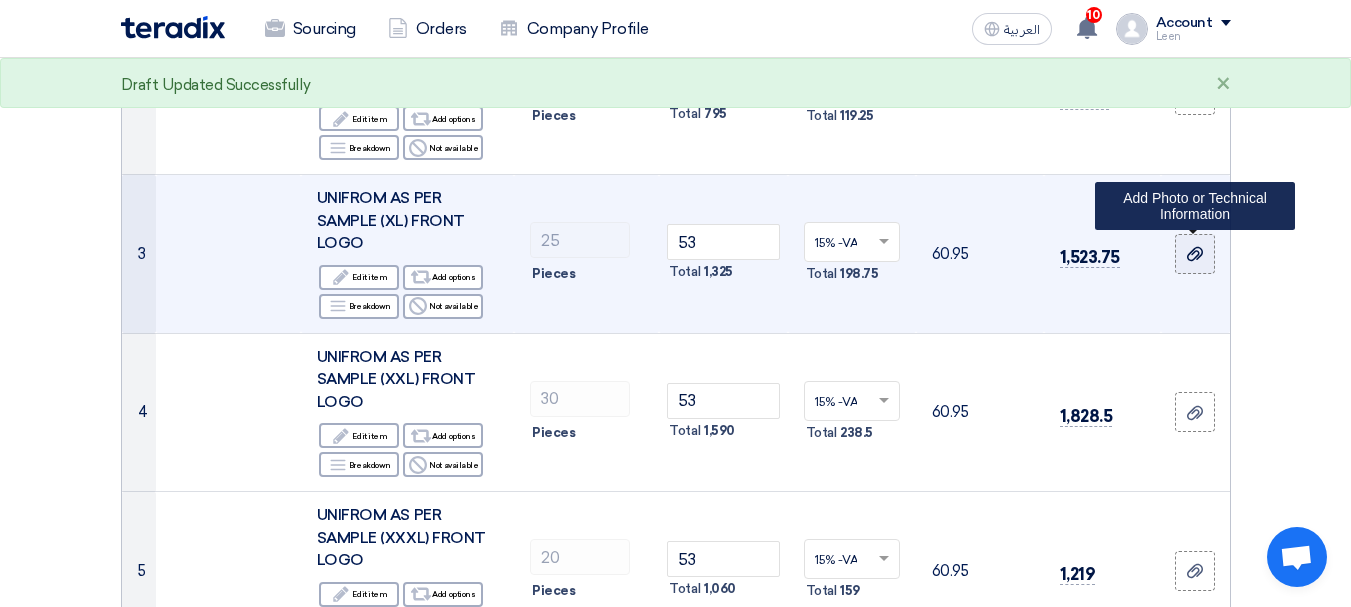 click 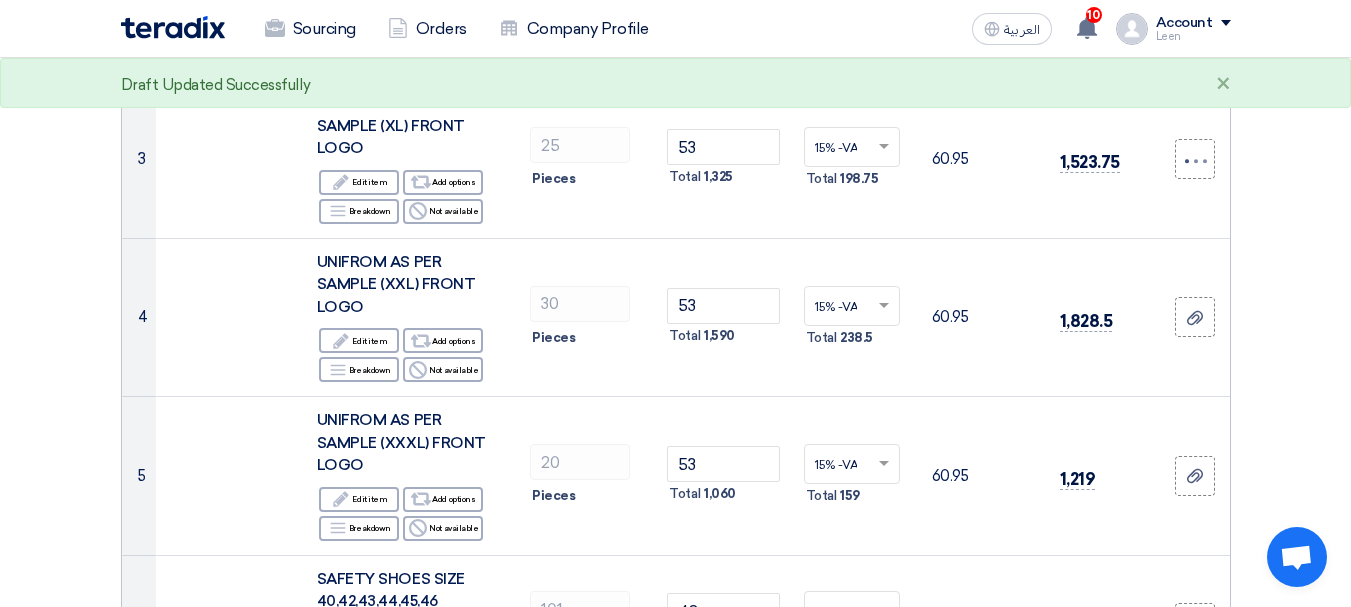 scroll, scrollTop: 700, scrollLeft: 0, axis: vertical 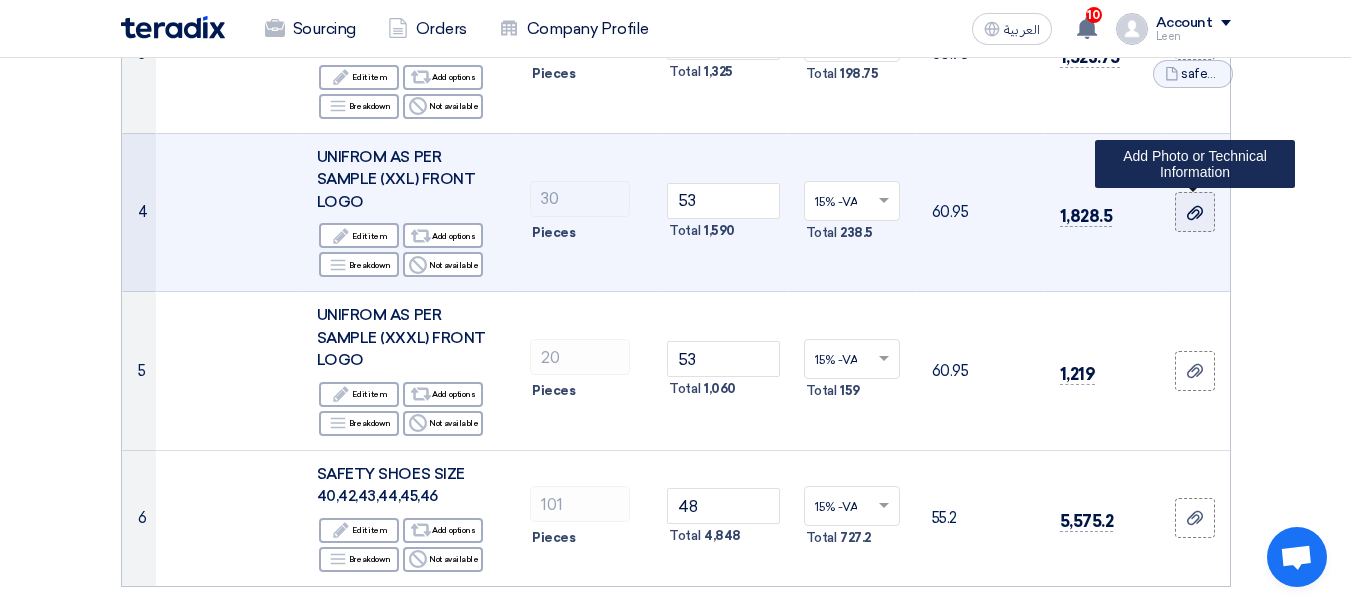 click 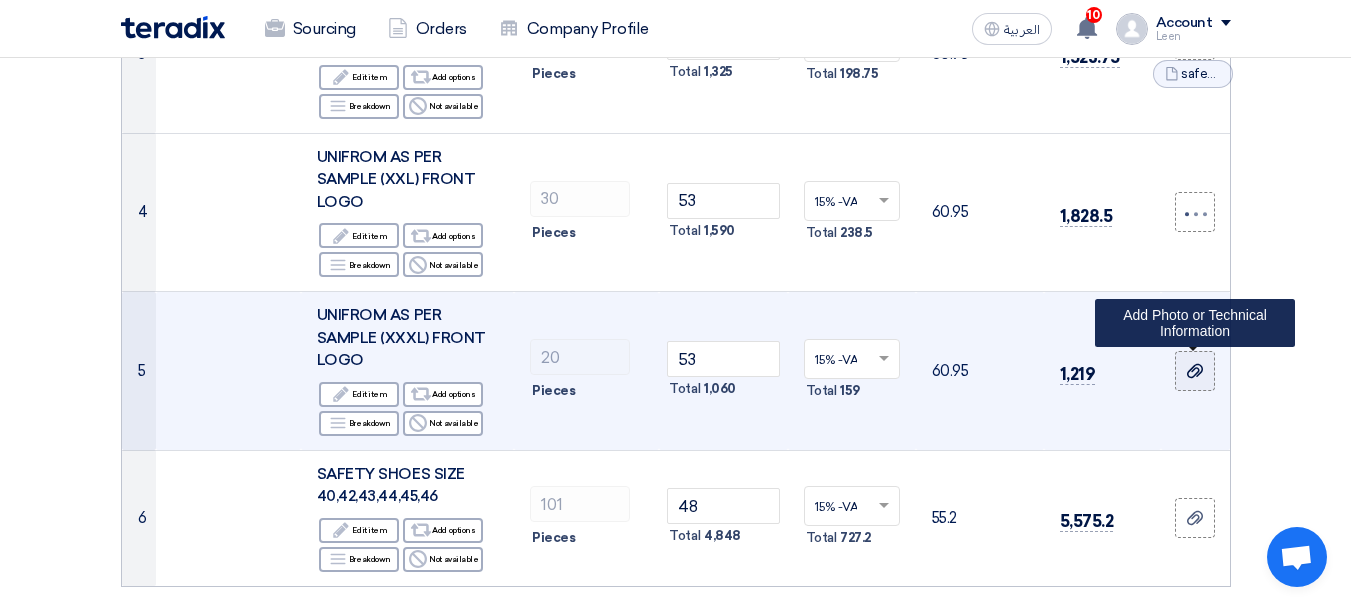 click 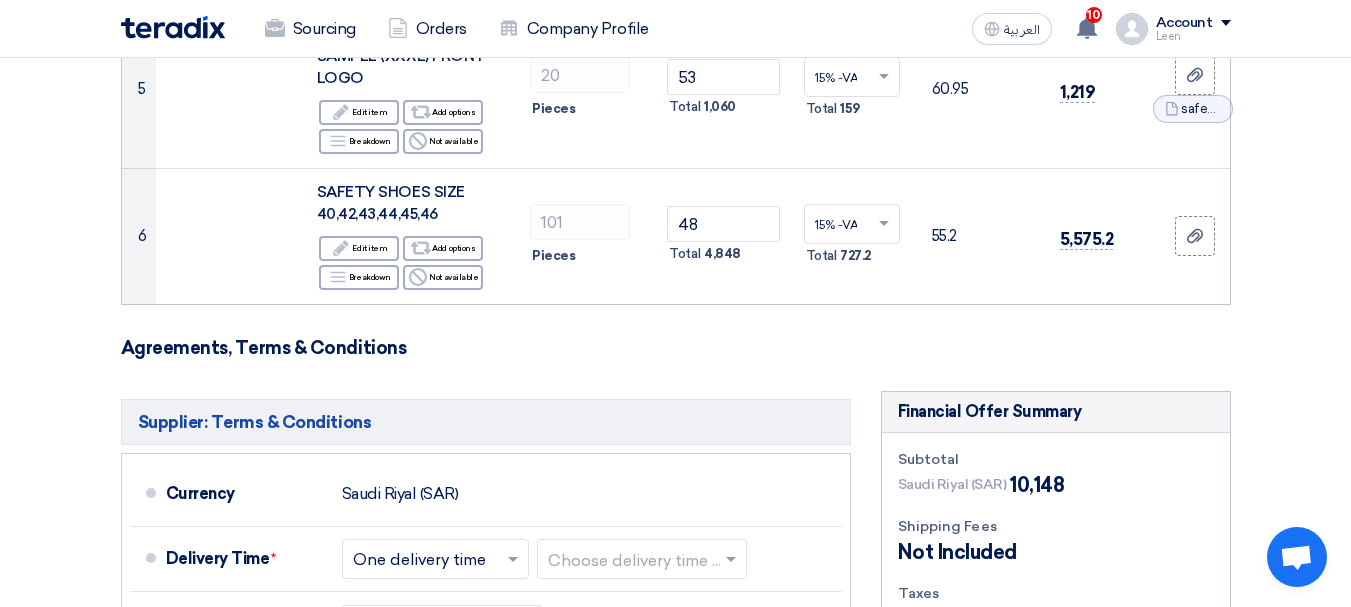 scroll, scrollTop: 883, scrollLeft: 0, axis: vertical 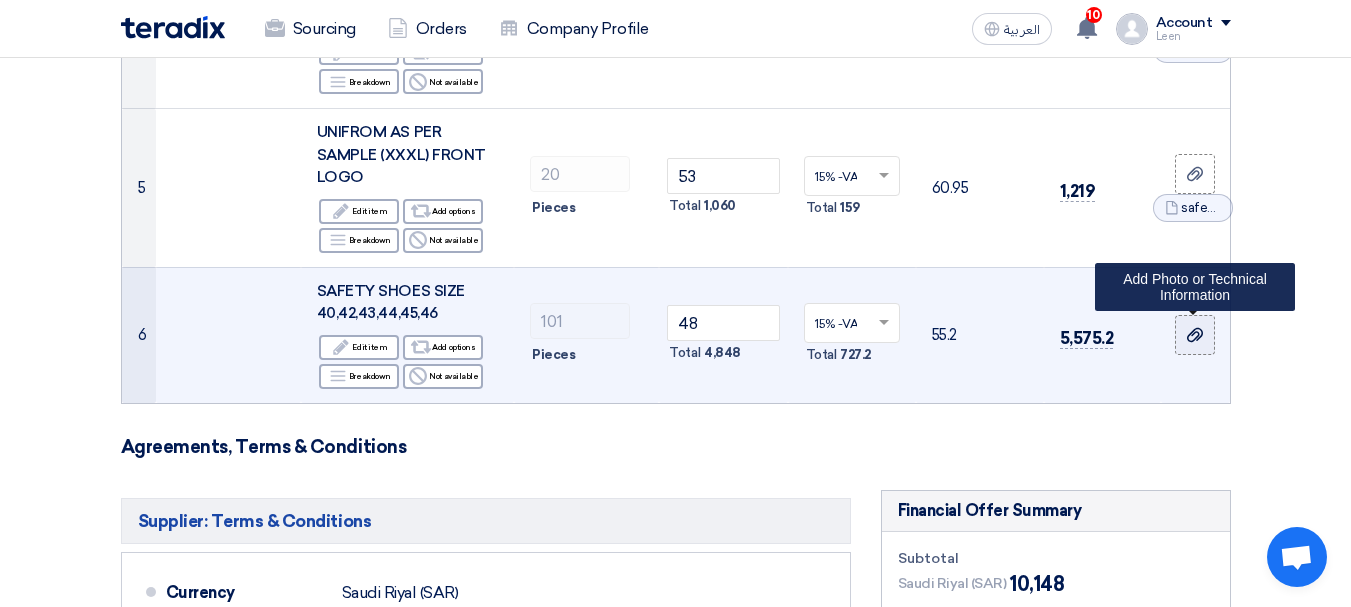 click 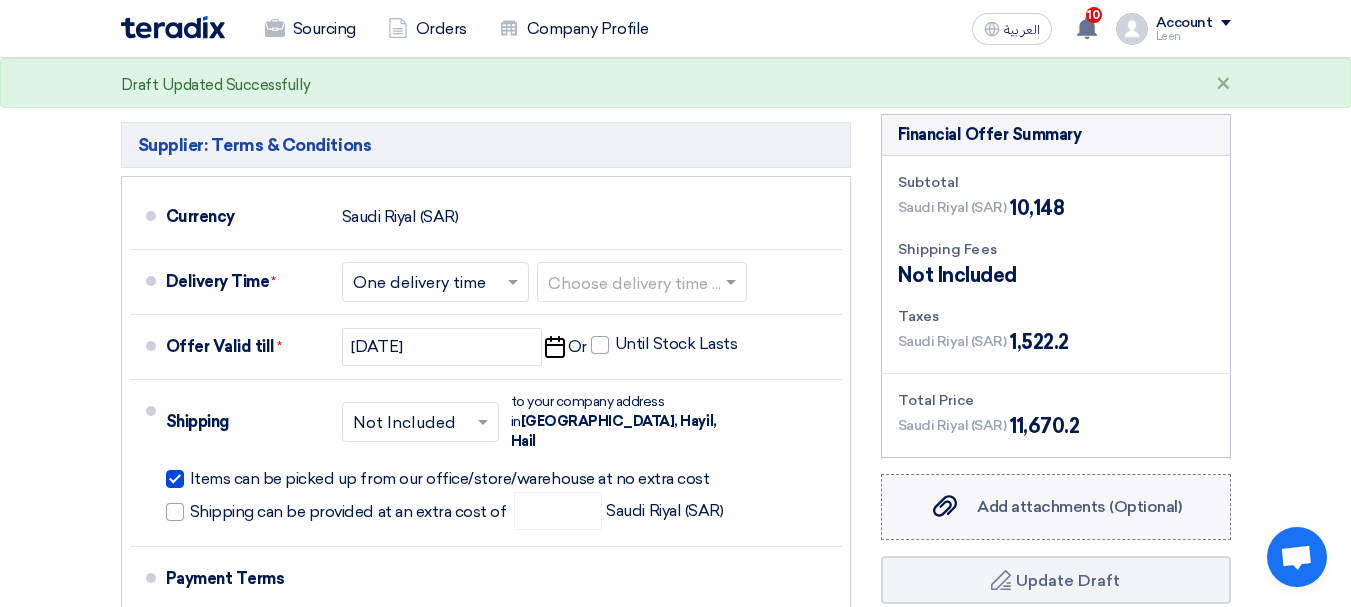 scroll, scrollTop: 1383, scrollLeft: 0, axis: vertical 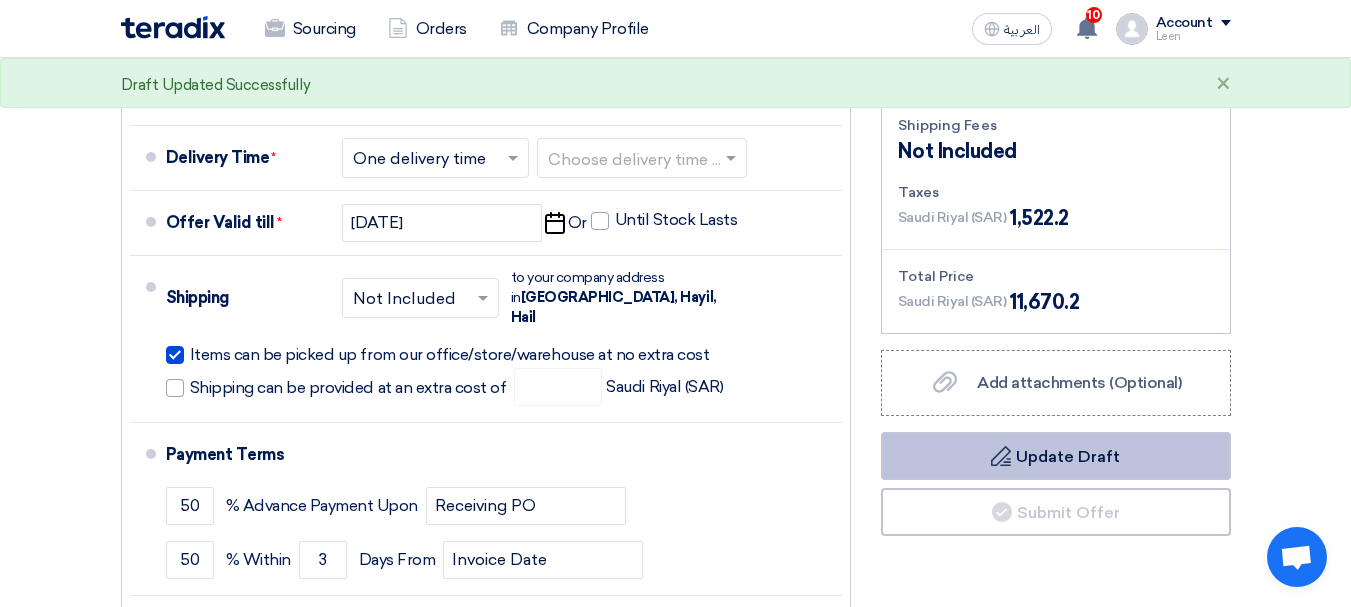 click on "Draft
Update Draft" 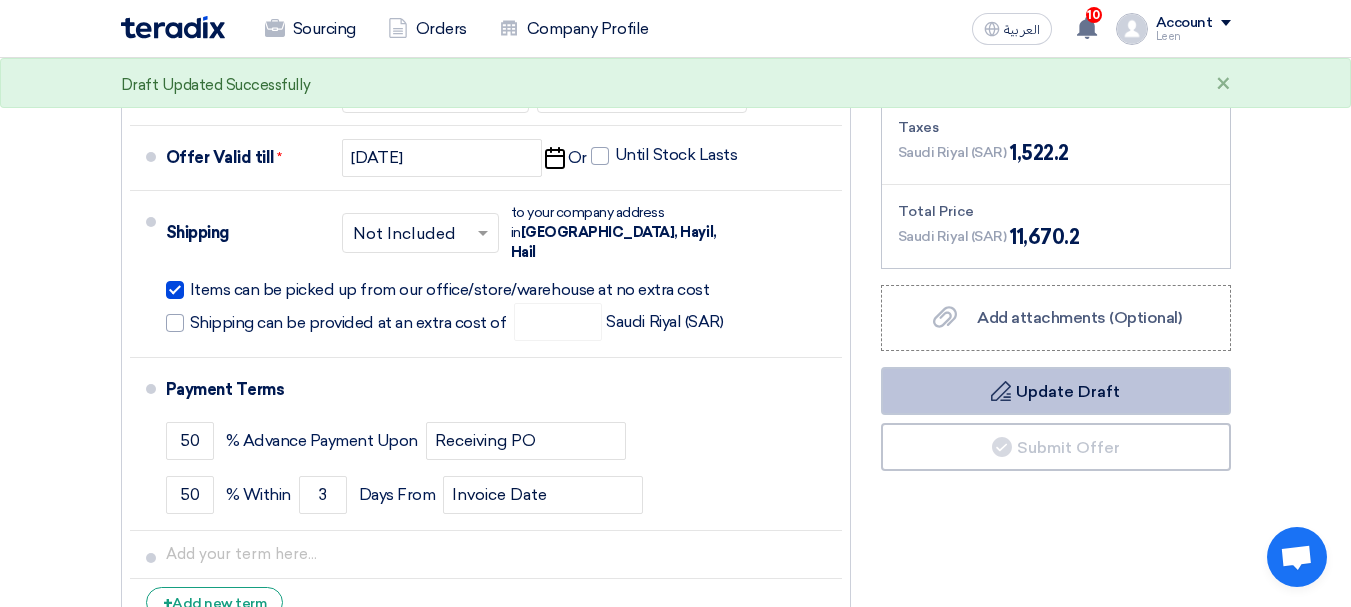 scroll, scrollTop: 1483, scrollLeft: 0, axis: vertical 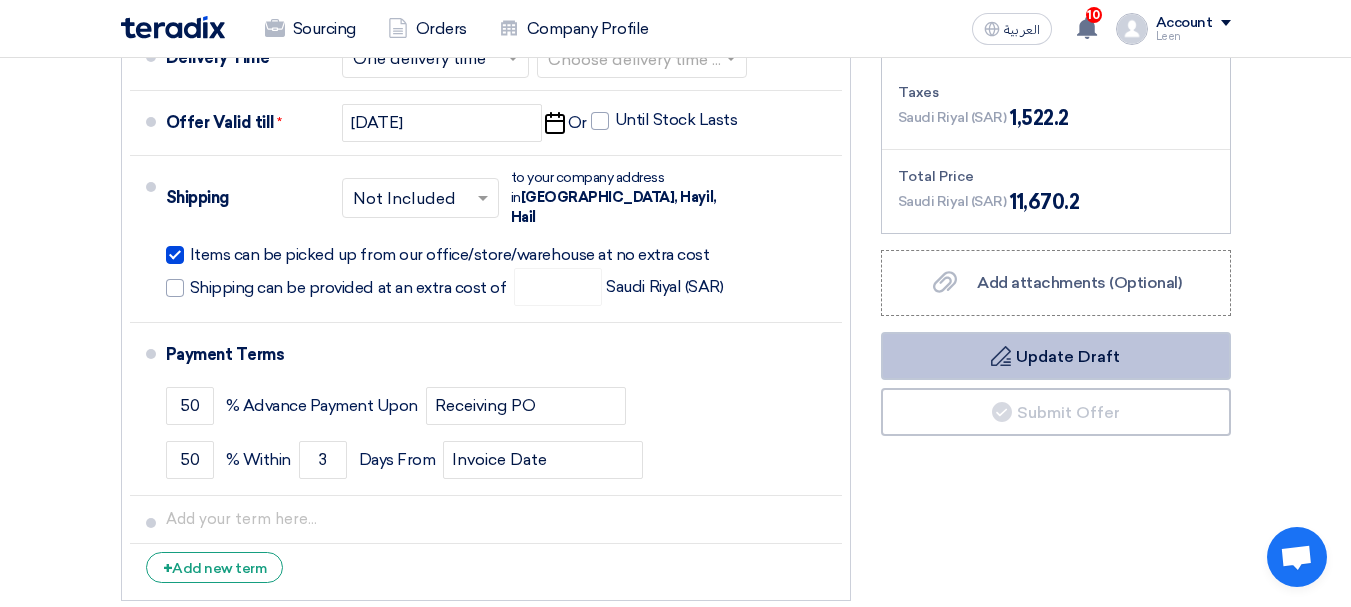 click 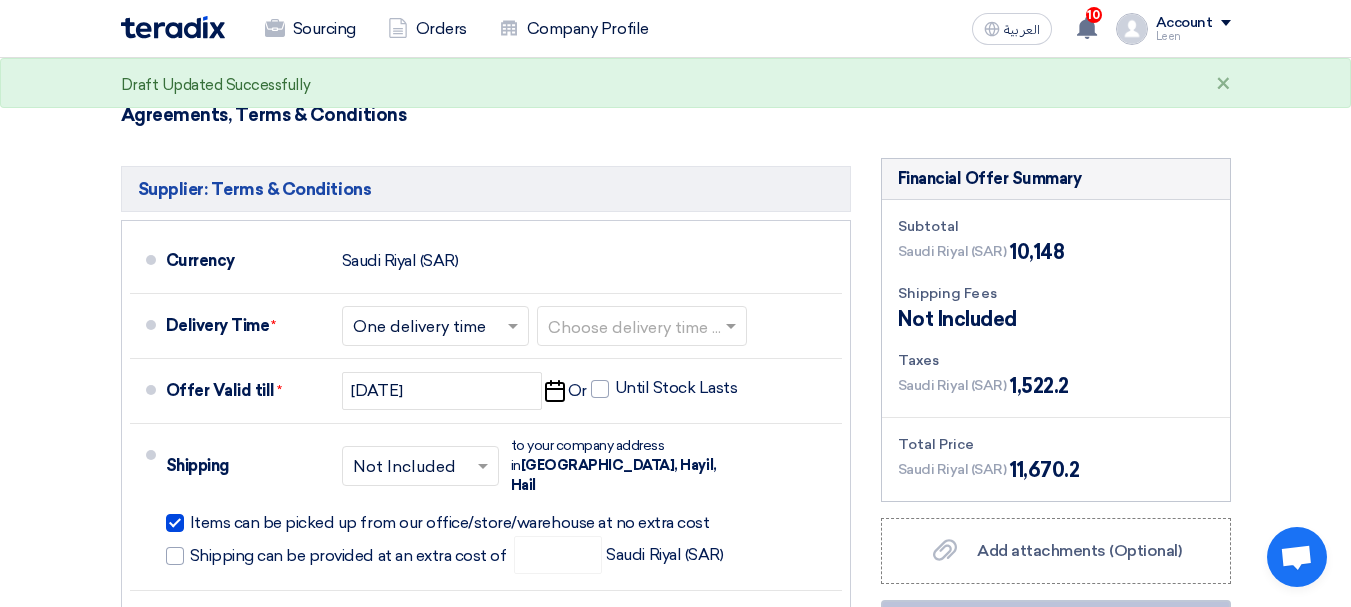scroll, scrollTop: 1183, scrollLeft: 0, axis: vertical 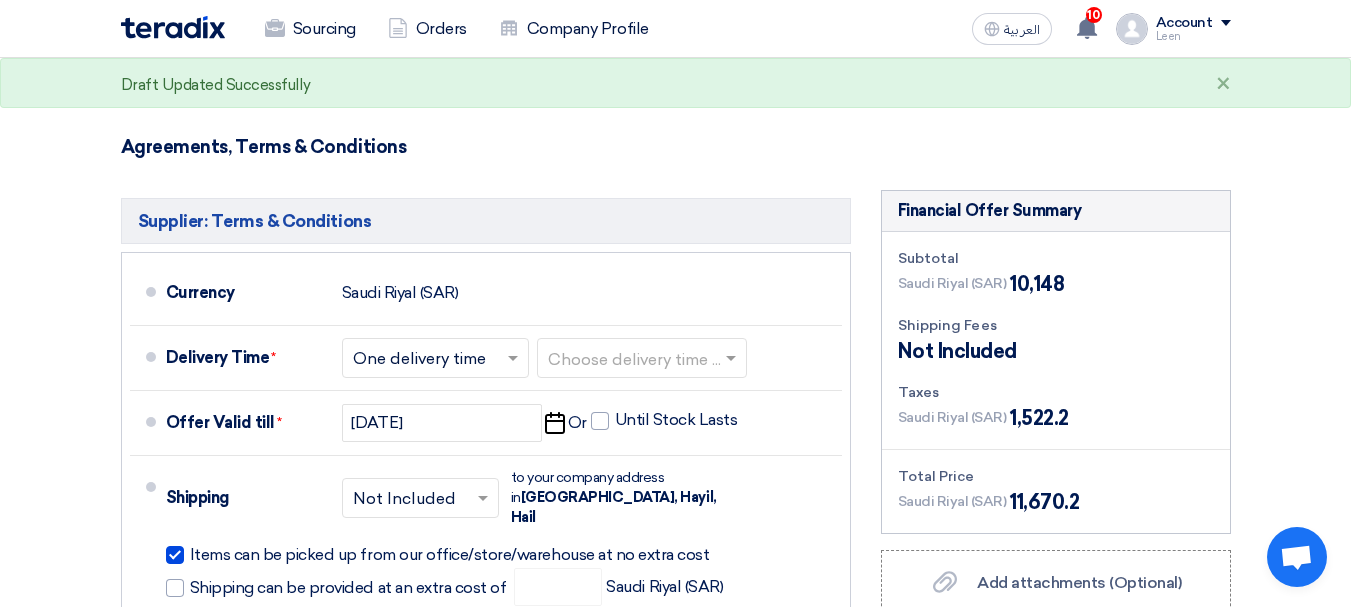 click on "Subtotal
Saudi Riyal (SAR)
10,148
Shipping Fees
Not Included
Taxes
Saudi Riyal (SAR)
1,522.2" 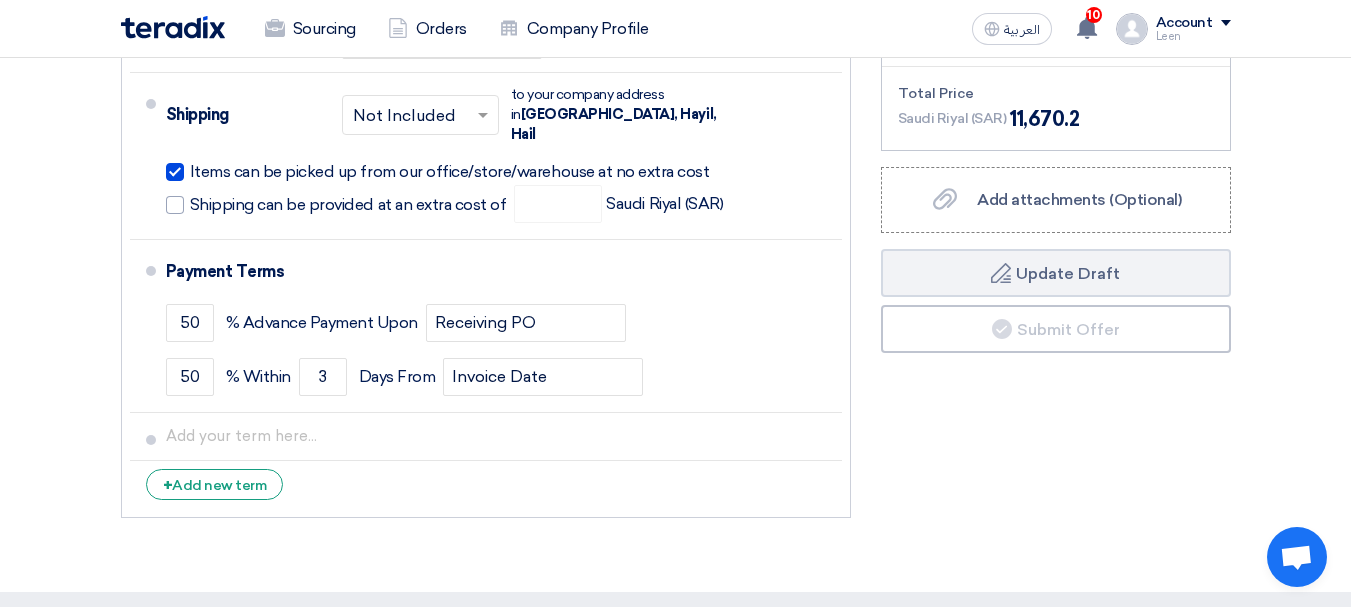 scroll, scrollTop: 1583, scrollLeft: 0, axis: vertical 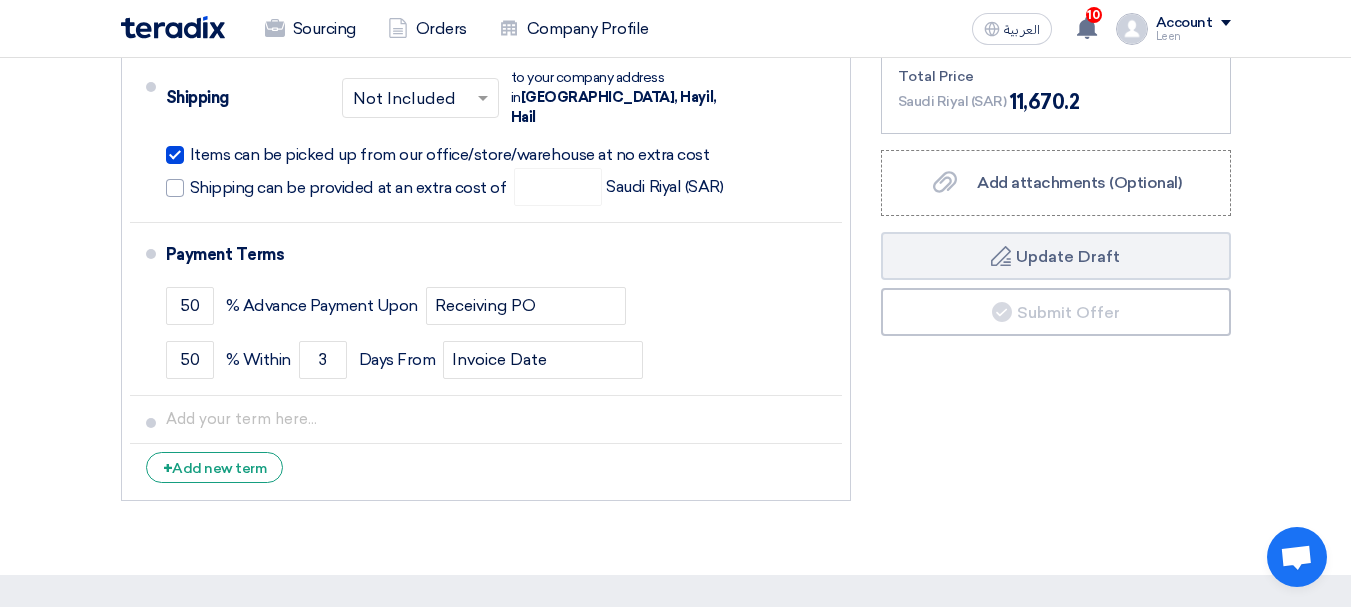 click on "Financial Offer Summary
Subtotal
Saudi Riyal (SAR)
10,148
Shipping Fees" 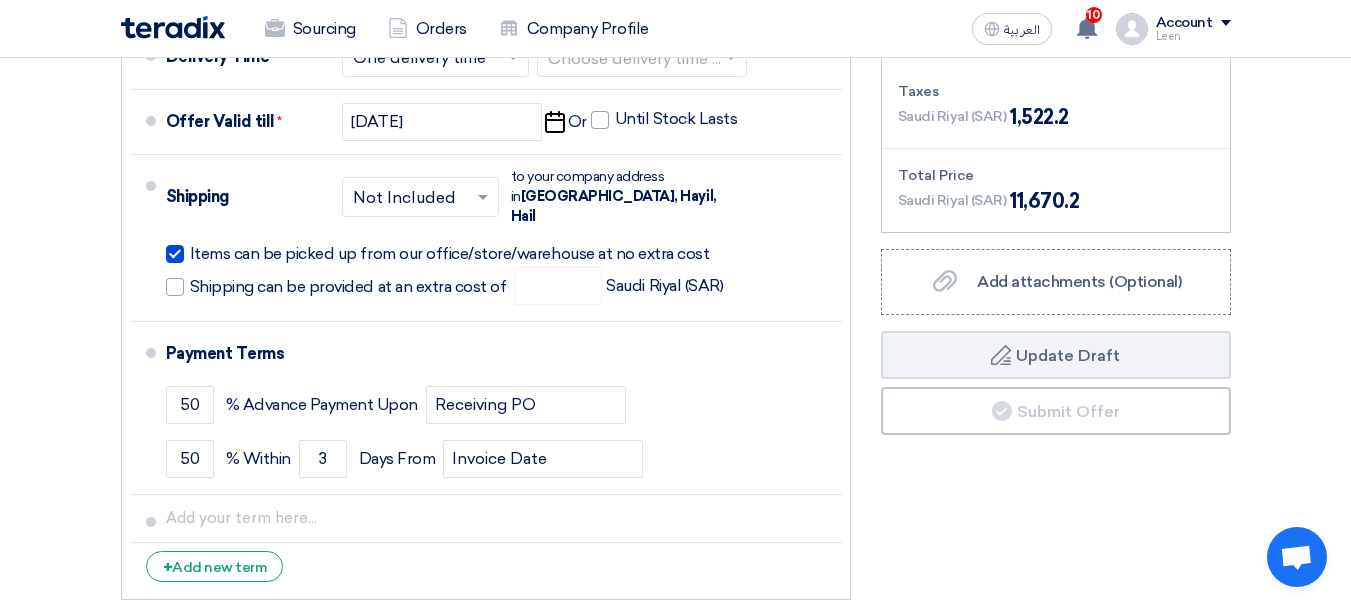 scroll, scrollTop: 1500, scrollLeft: 0, axis: vertical 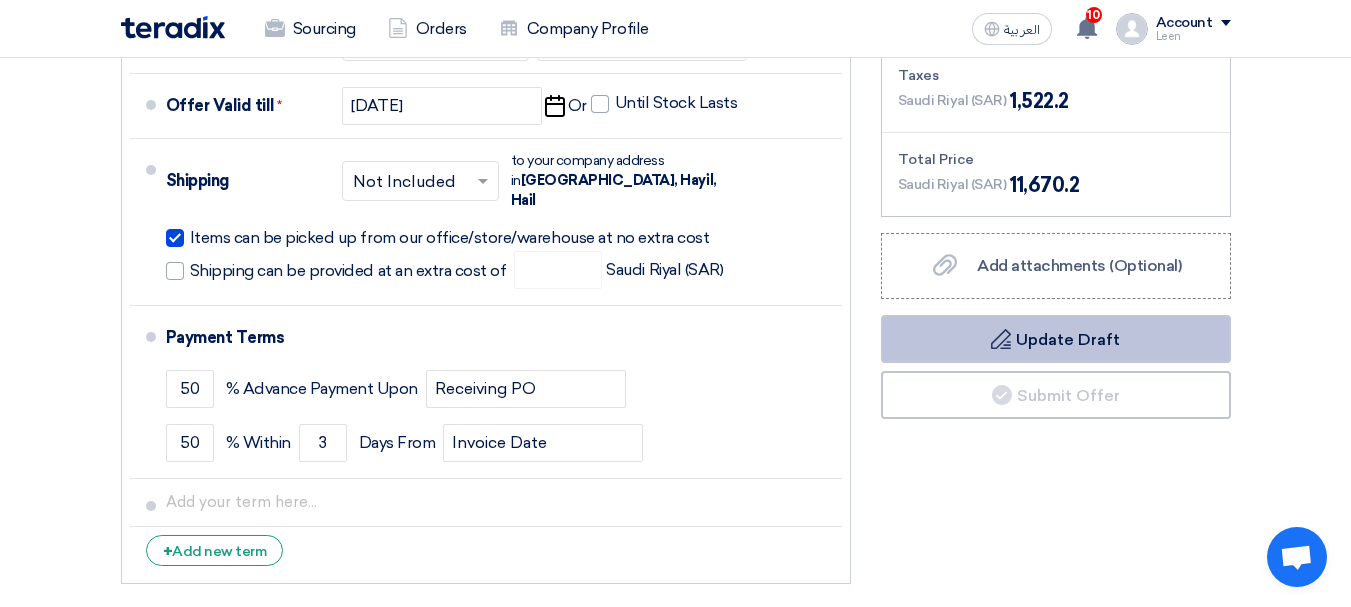 click on "Draft" 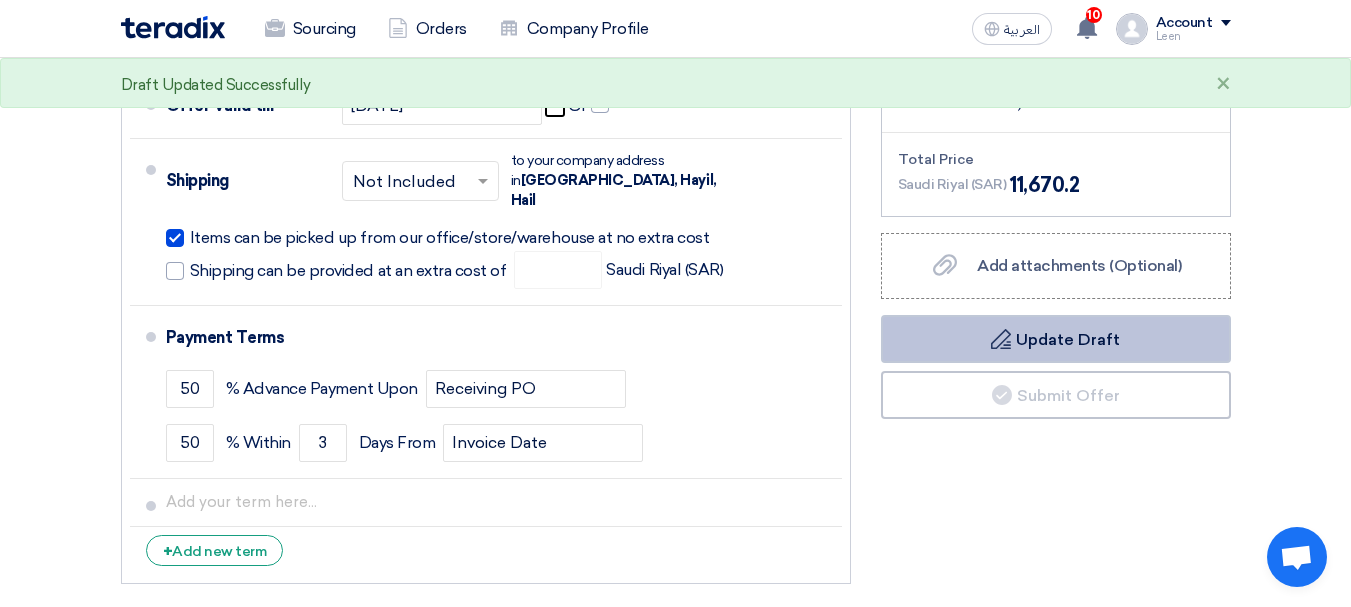 click on "Draft" 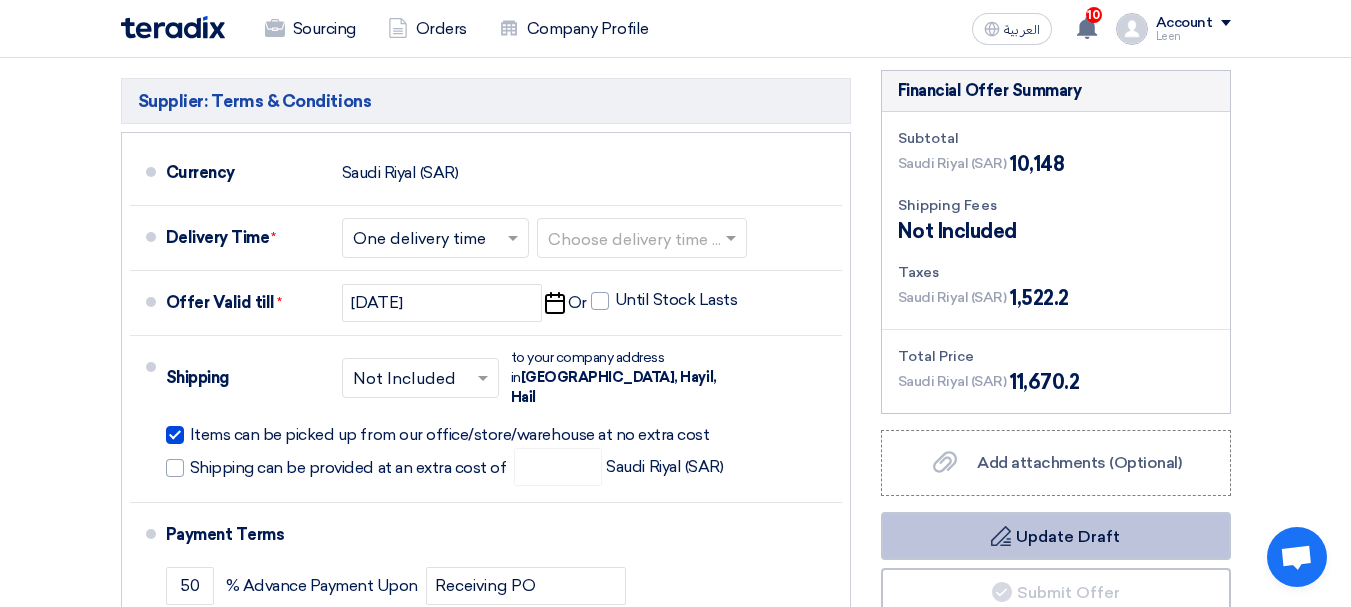 scroll, scrollTop: 1300, scrollLeft: 0, axis: vertical 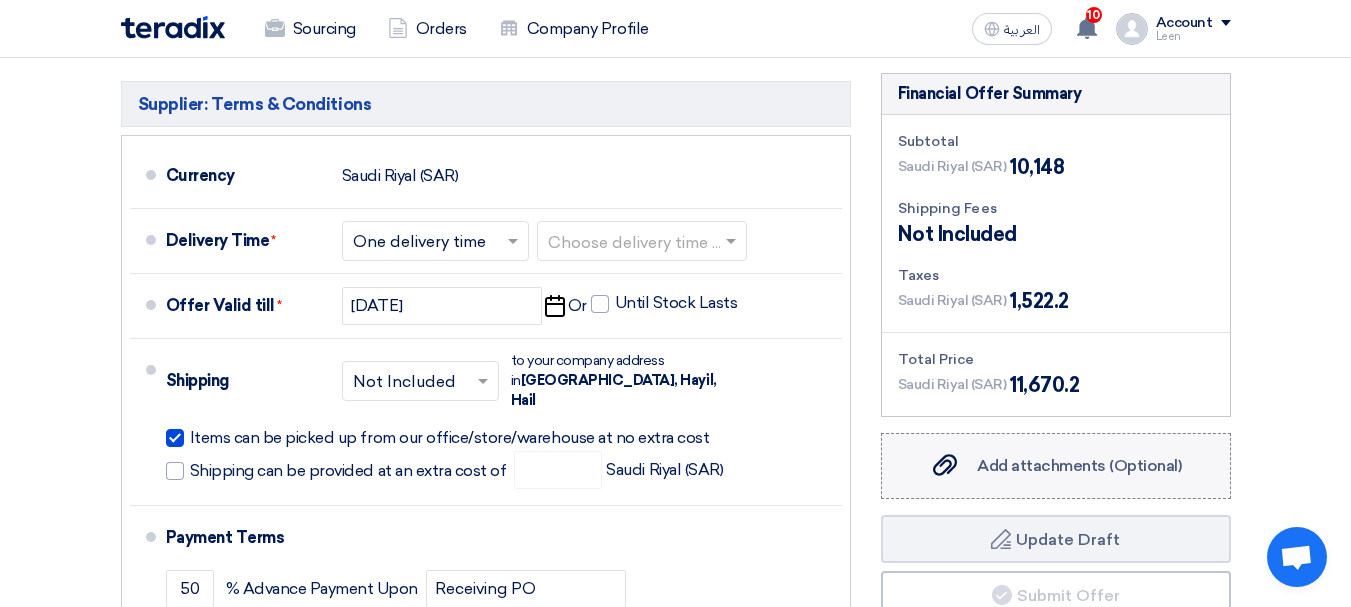 click on "Add attachments (Optional)" 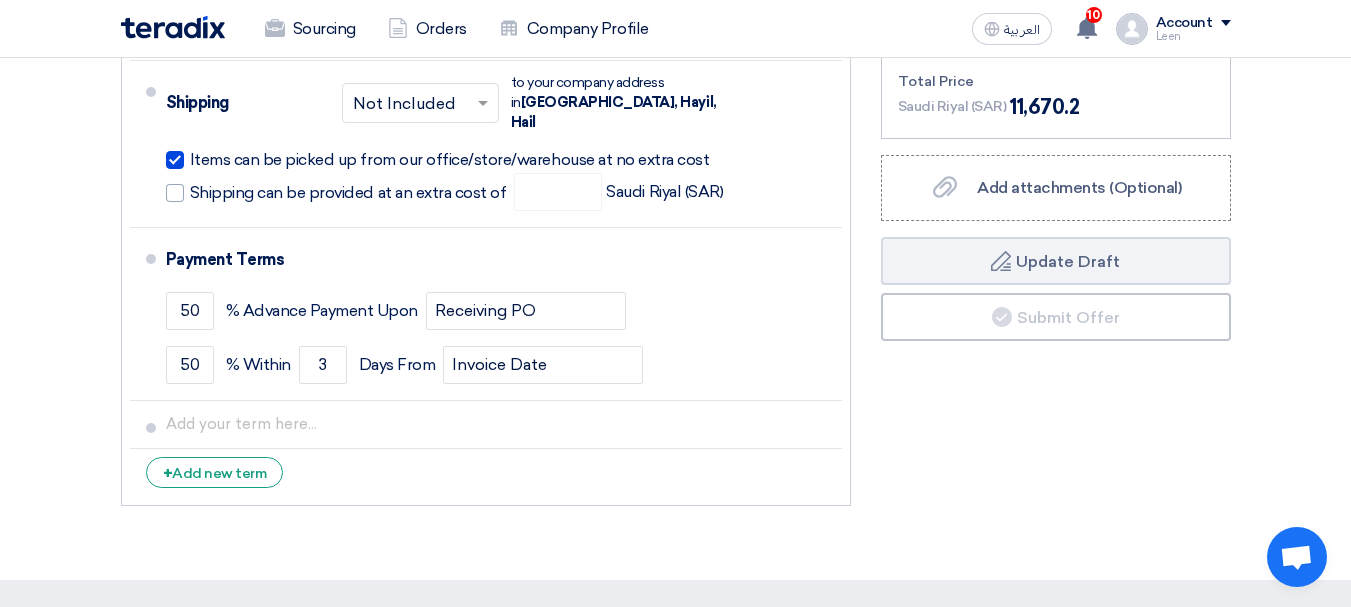 scroll, scrollTop: 1483, scrollLeft: 0, axis: vertical 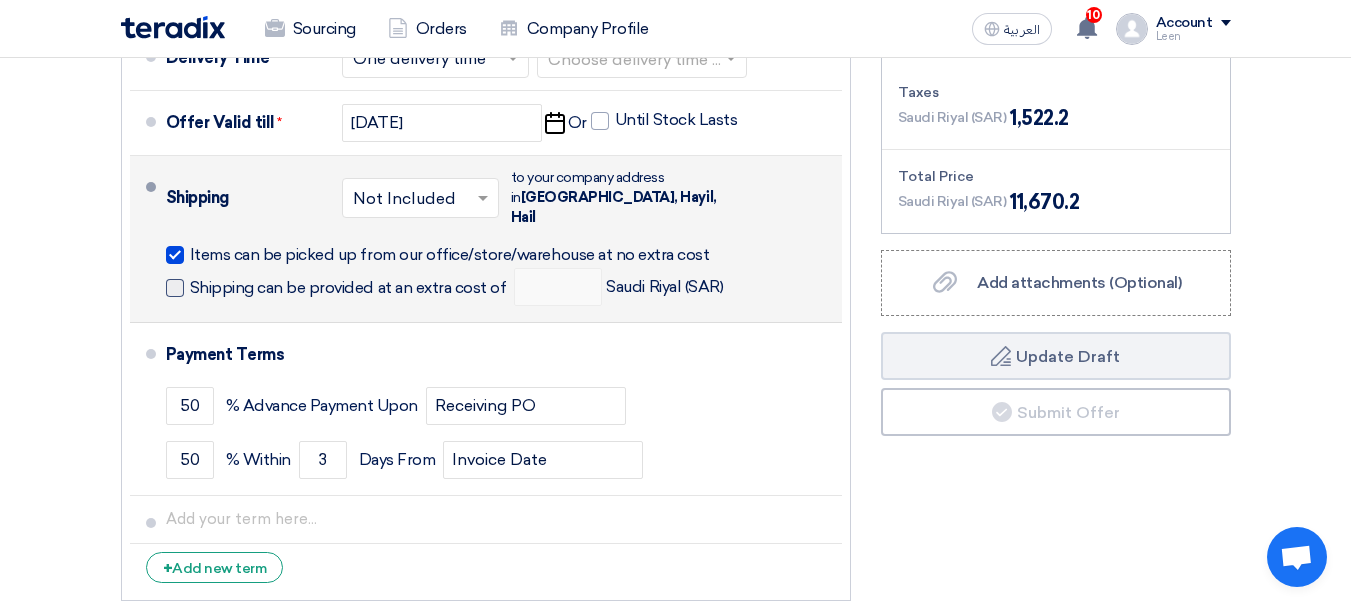 click 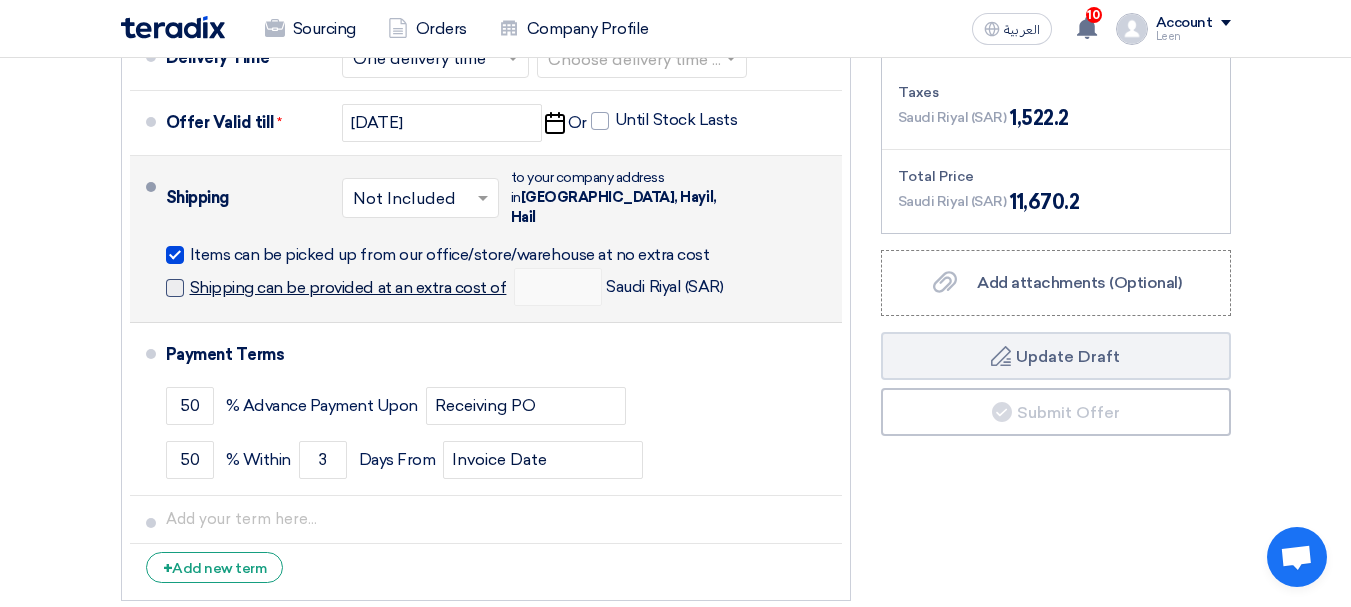 click on "Shipping can be provided at an extra cost of" 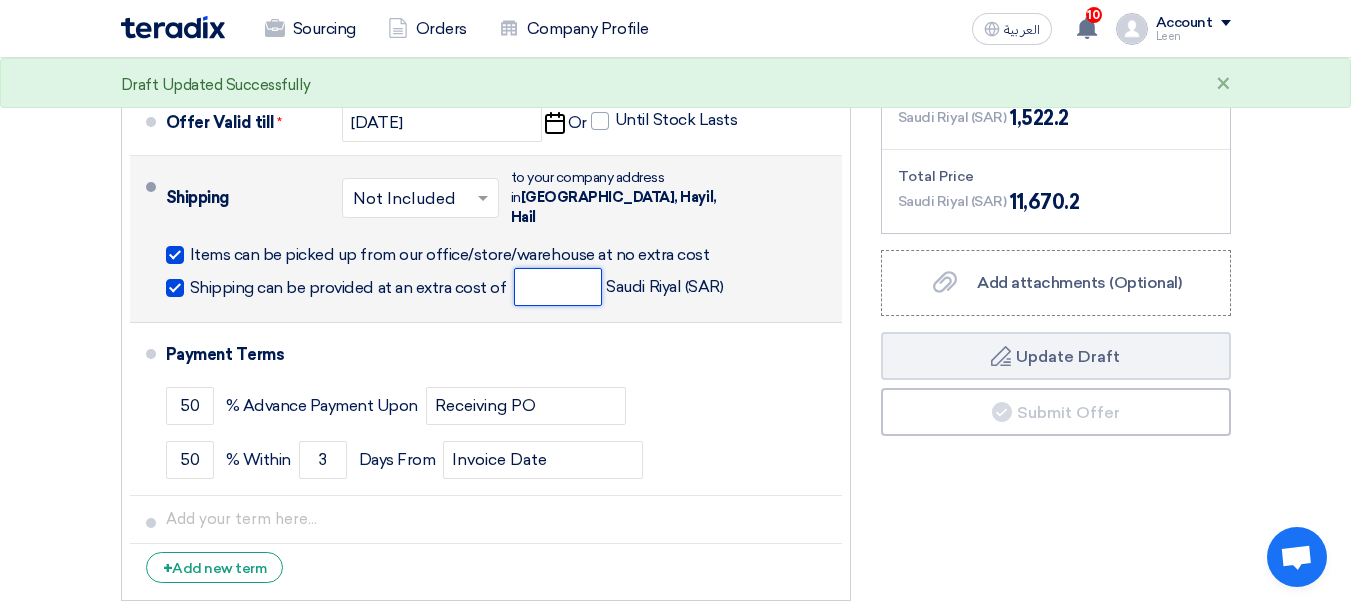 click 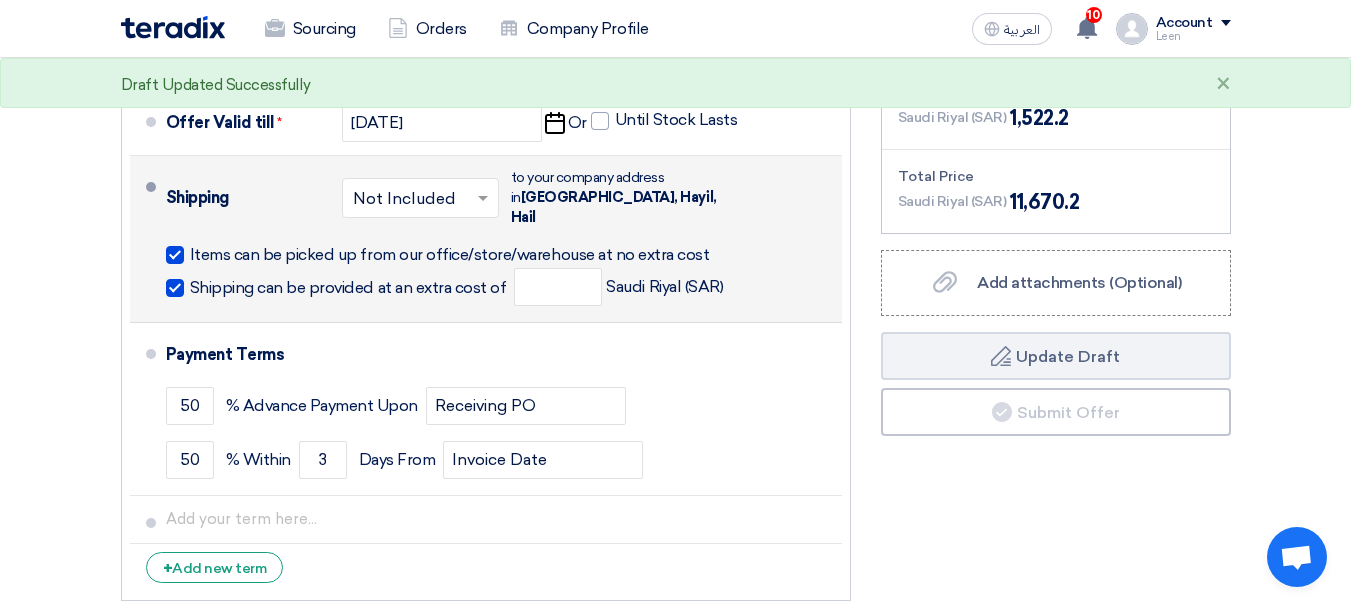 click 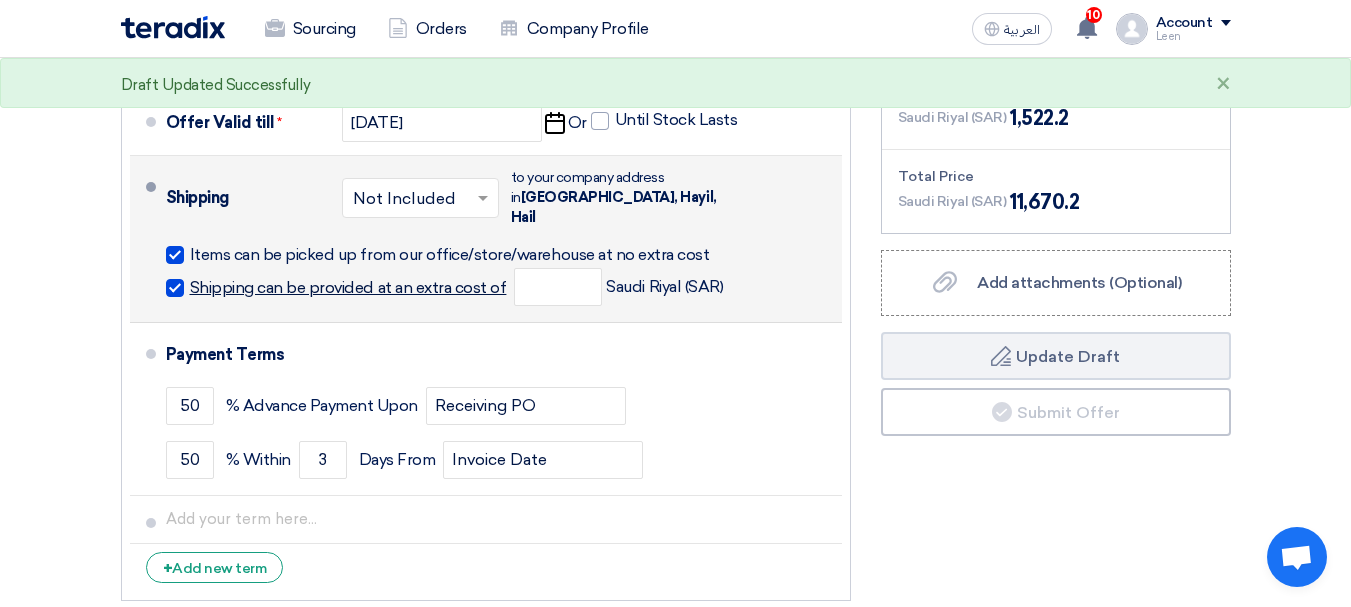 click on "Shipping can be provided at an extra cost of" 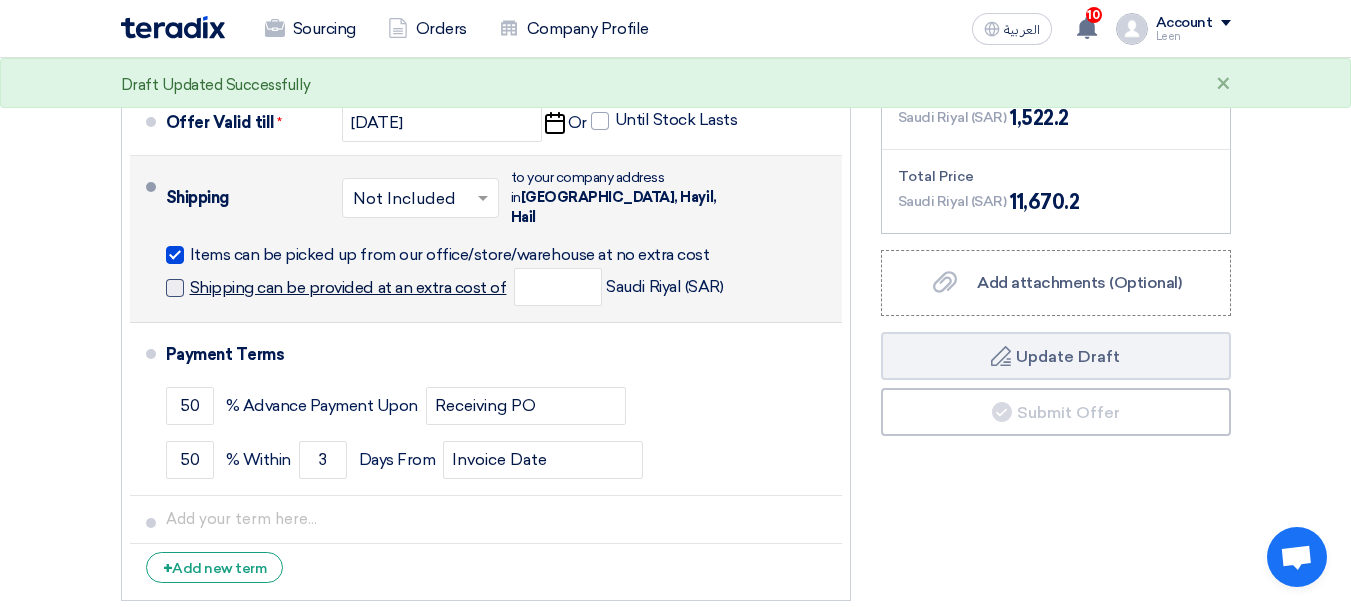 checkbox on "false" 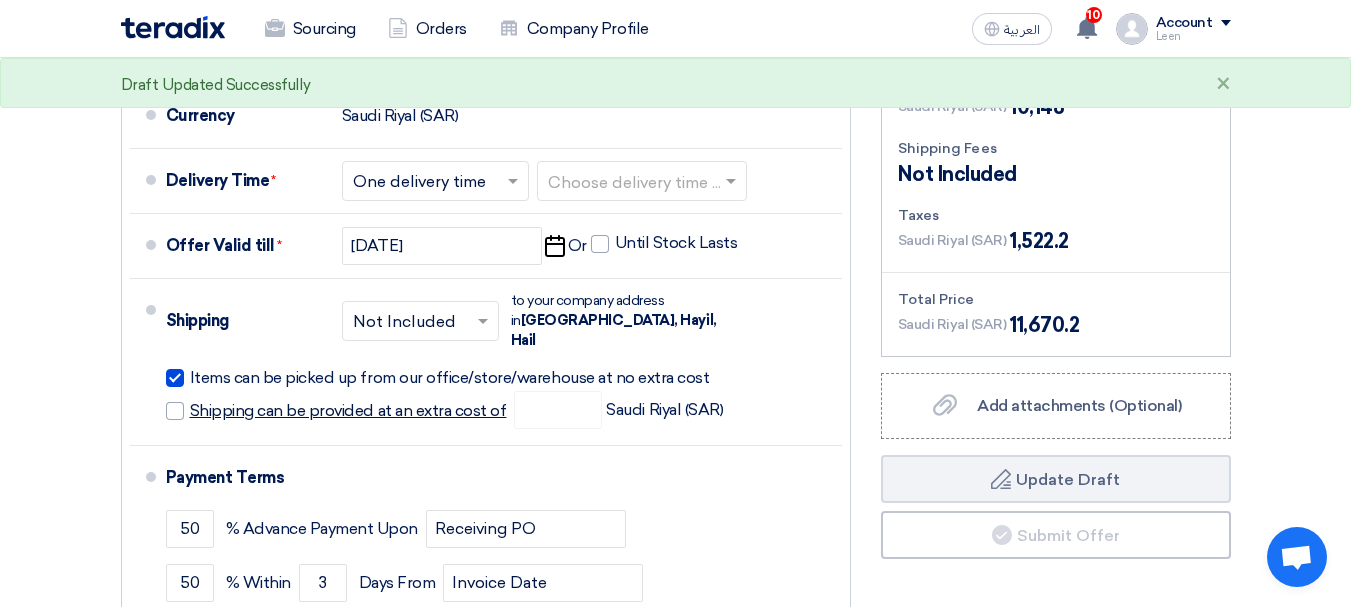 scroll, scrollTop: 1283, scrollLeft: 0, axis: vertical 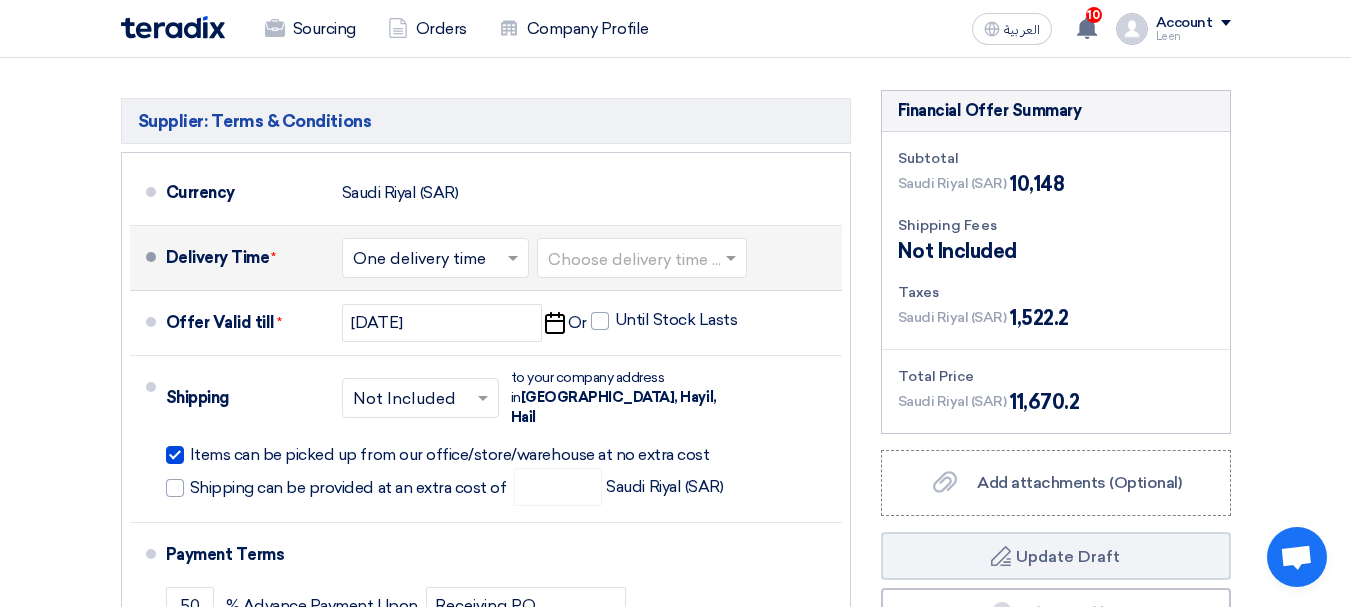 click 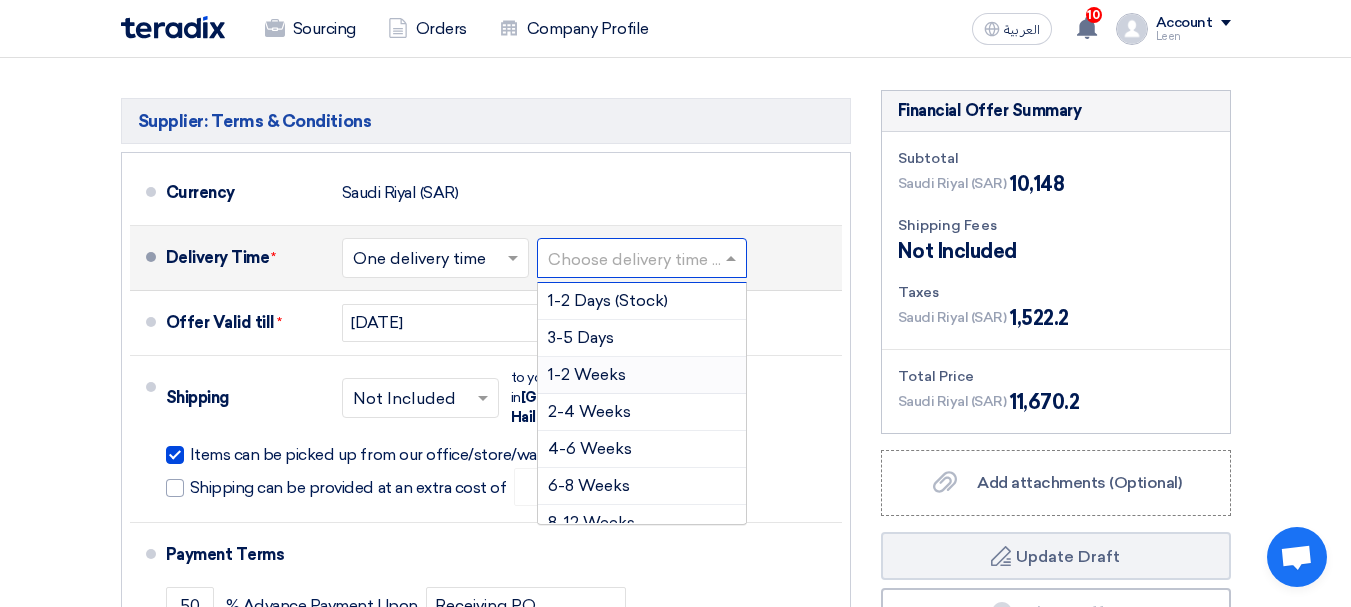 click on "1-2 Weeks" at bounding box center [642, 375] 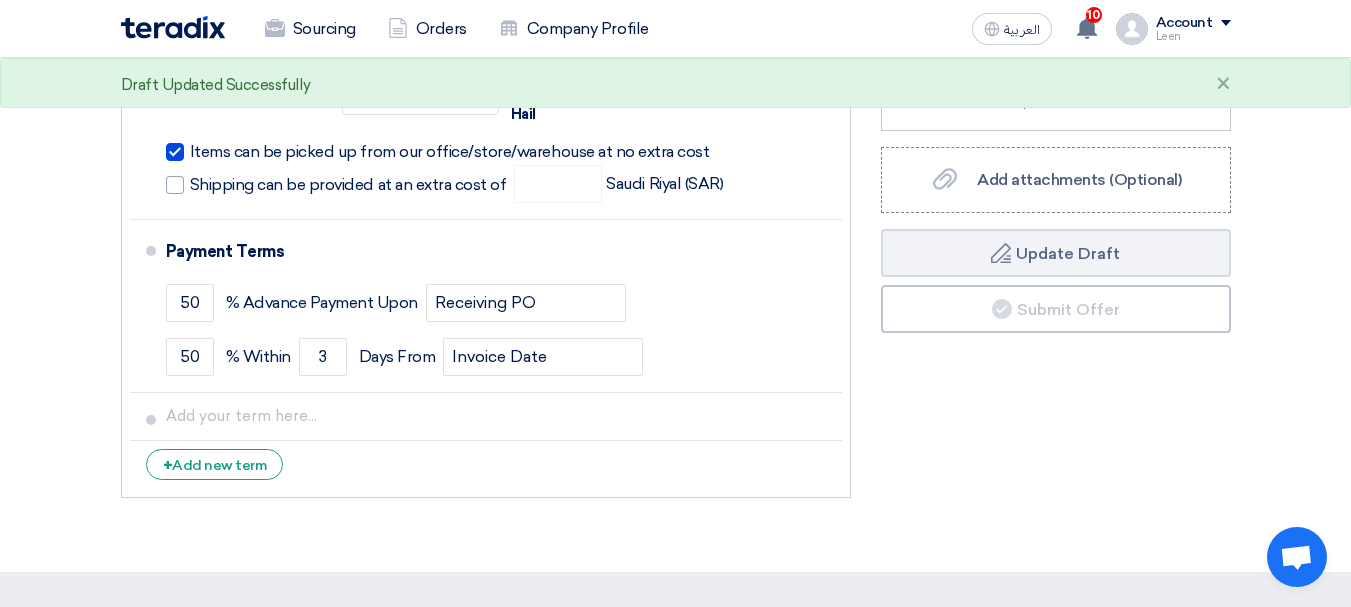 scroll, scrollTop: 1683, scrollLeft: 0, axis: vertical 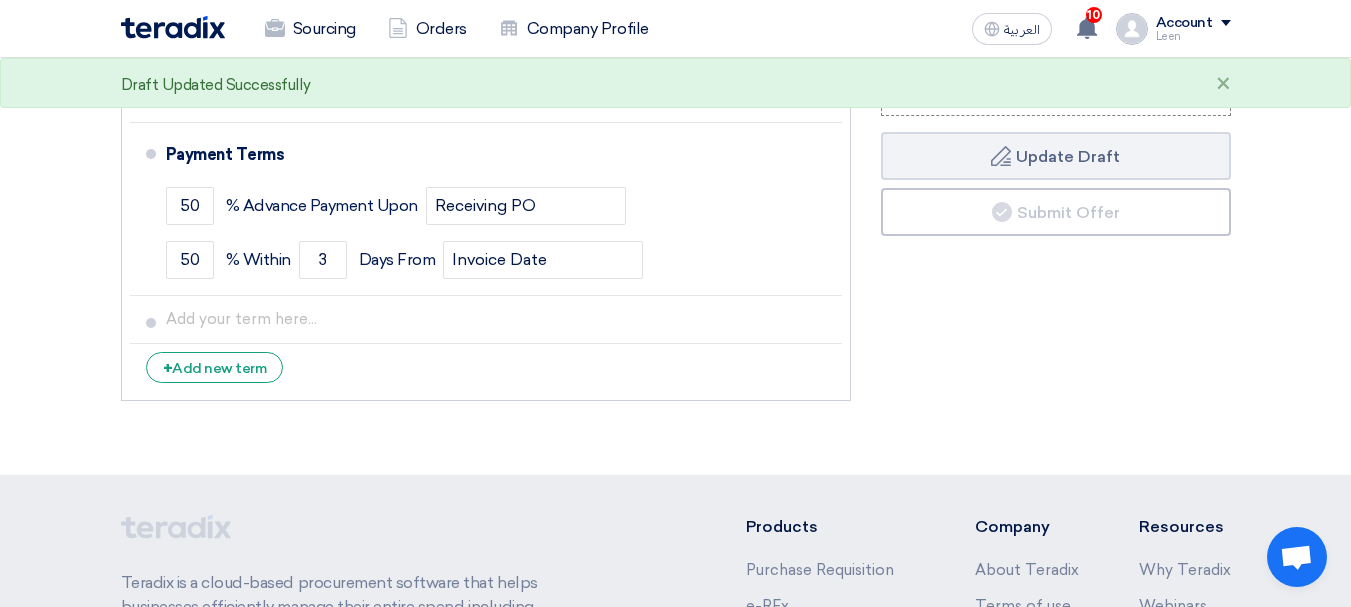 click on "Offer Details
#
Part Number
Item Description
Quantity
Unit Price (SAR)
Taxes
+
'Select taxes...
15% -VAT" 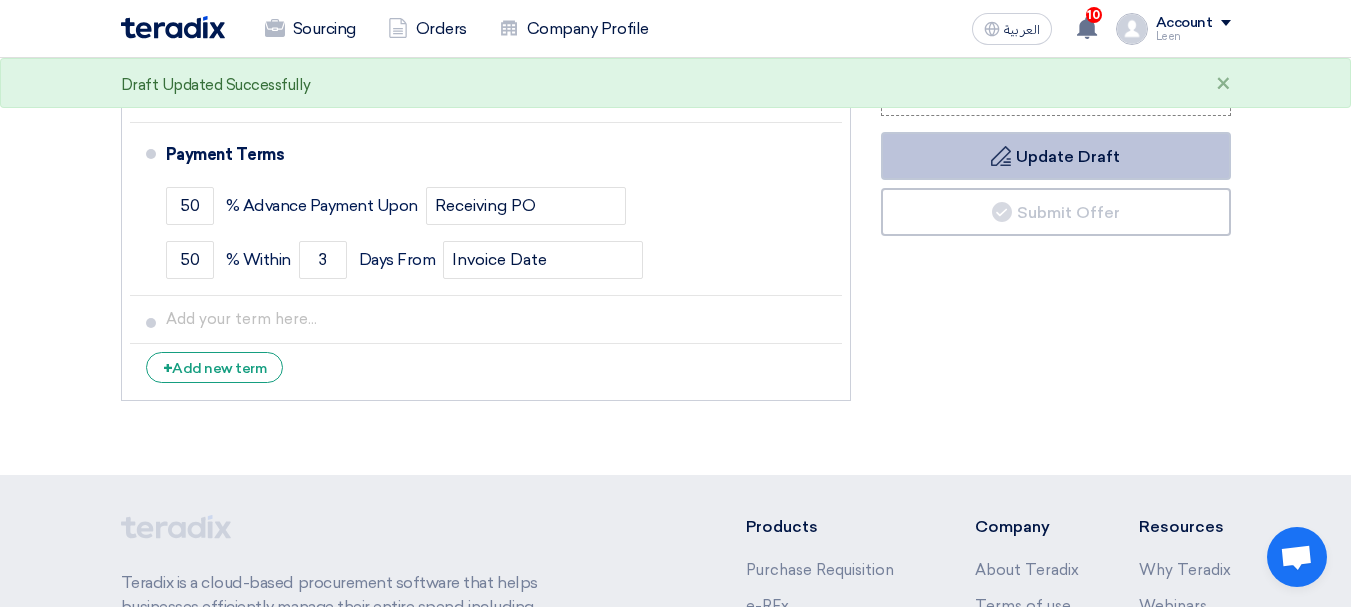 click on "Draft
Update Draft" 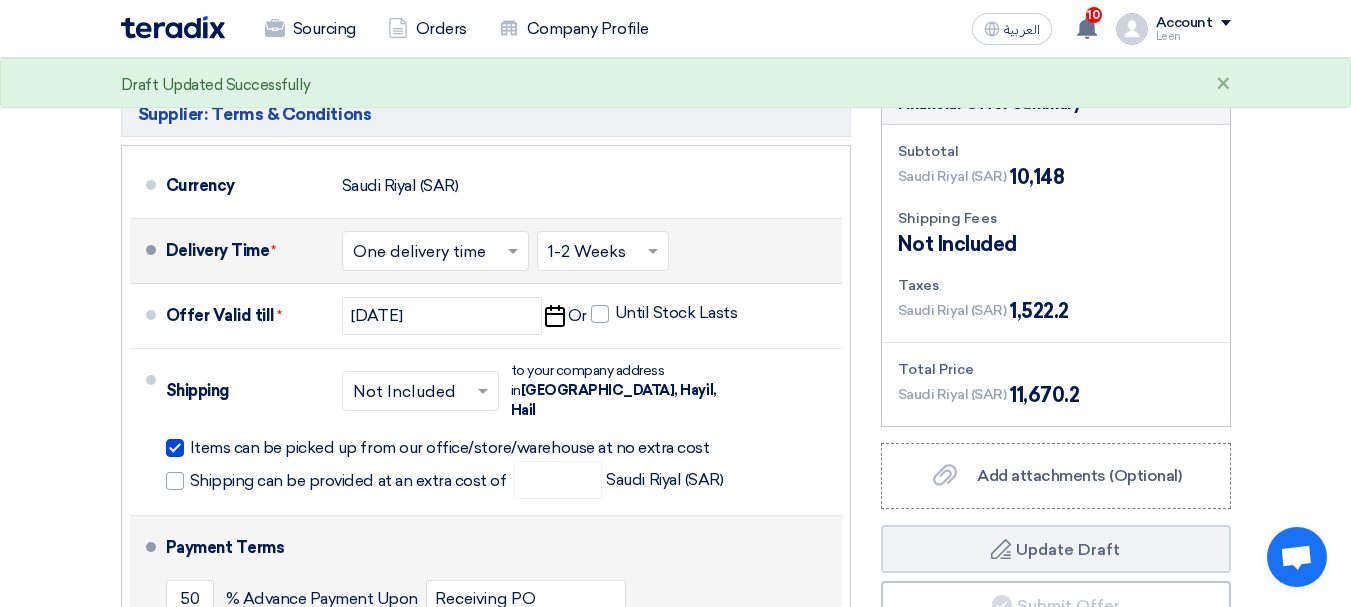 scroll, scrollTop: 1283, scrollLeft: 0, axis: vertical 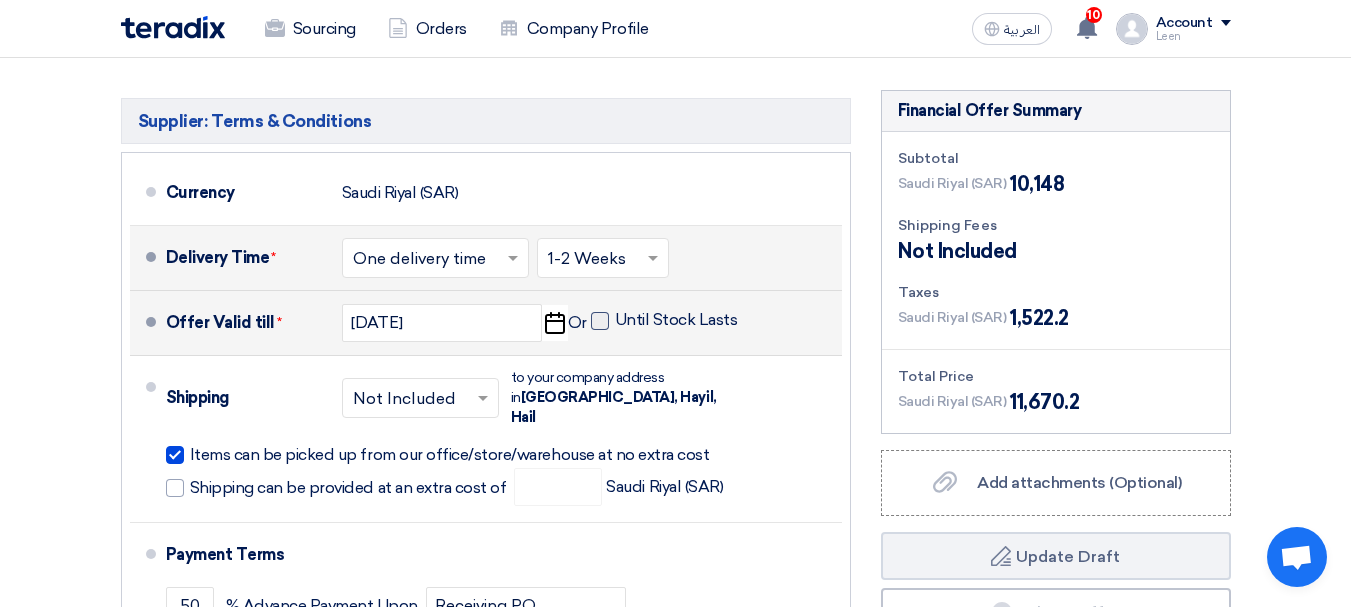 click 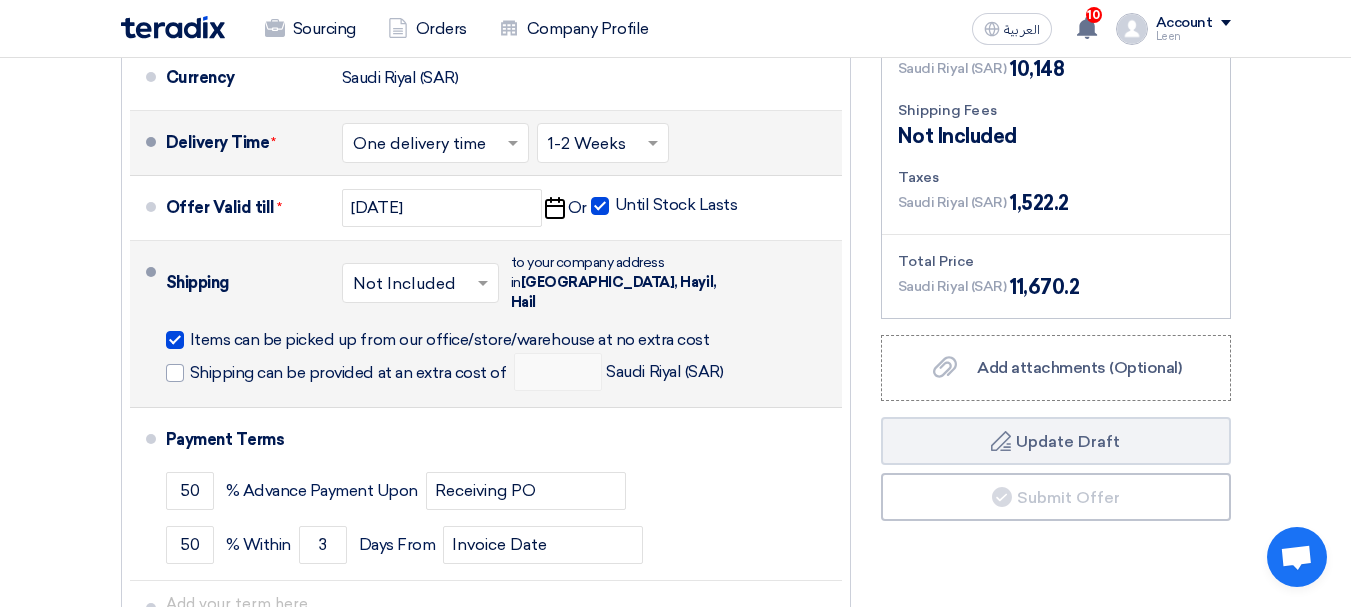 scroll, scrollTop: 1383, scrollLeft: 0, axis: vertical 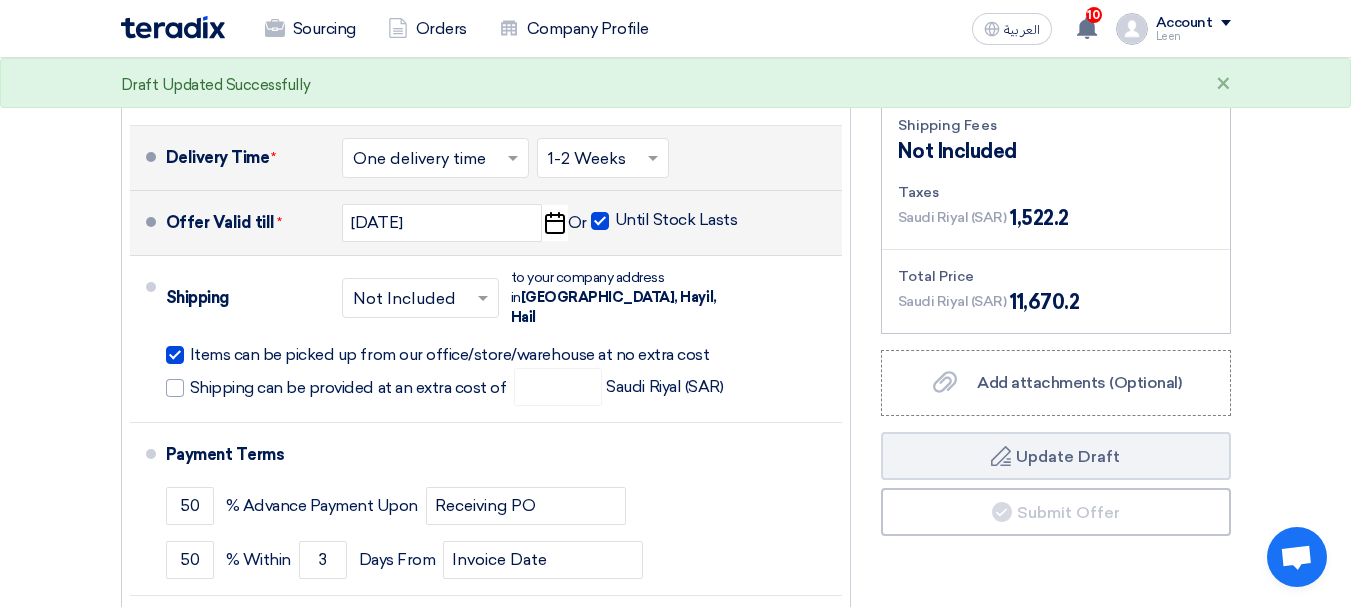 click 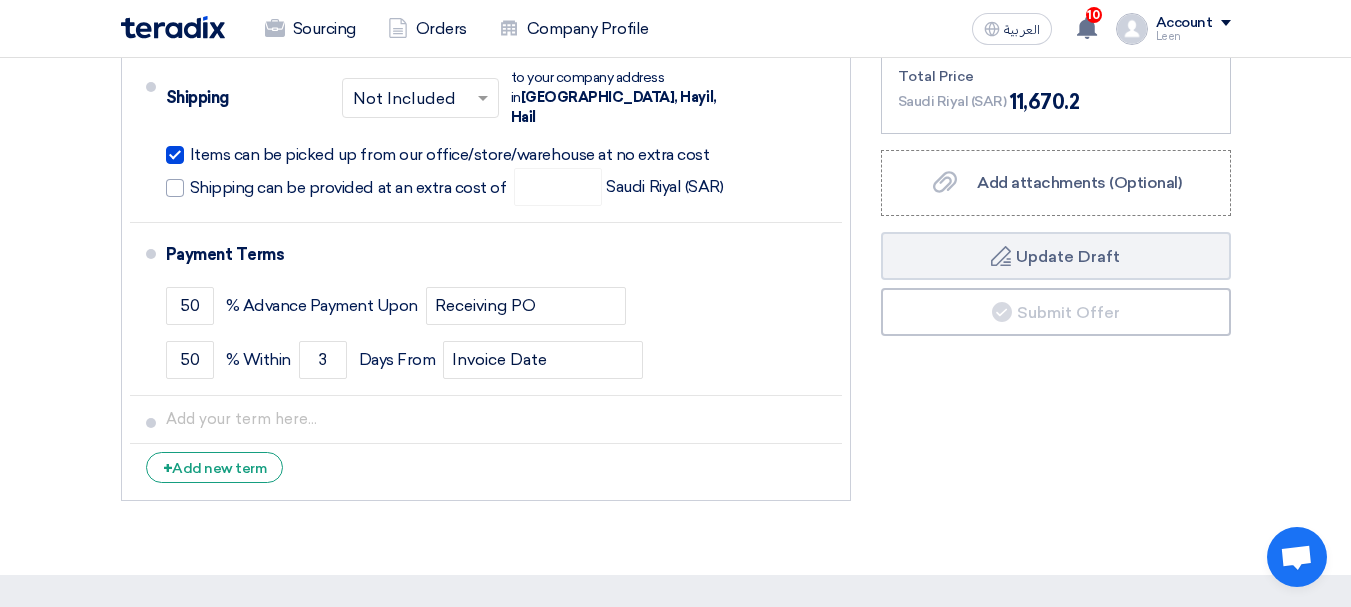 scroll, scrollTop: 1483, scrollLeft: 0, axis: vertical 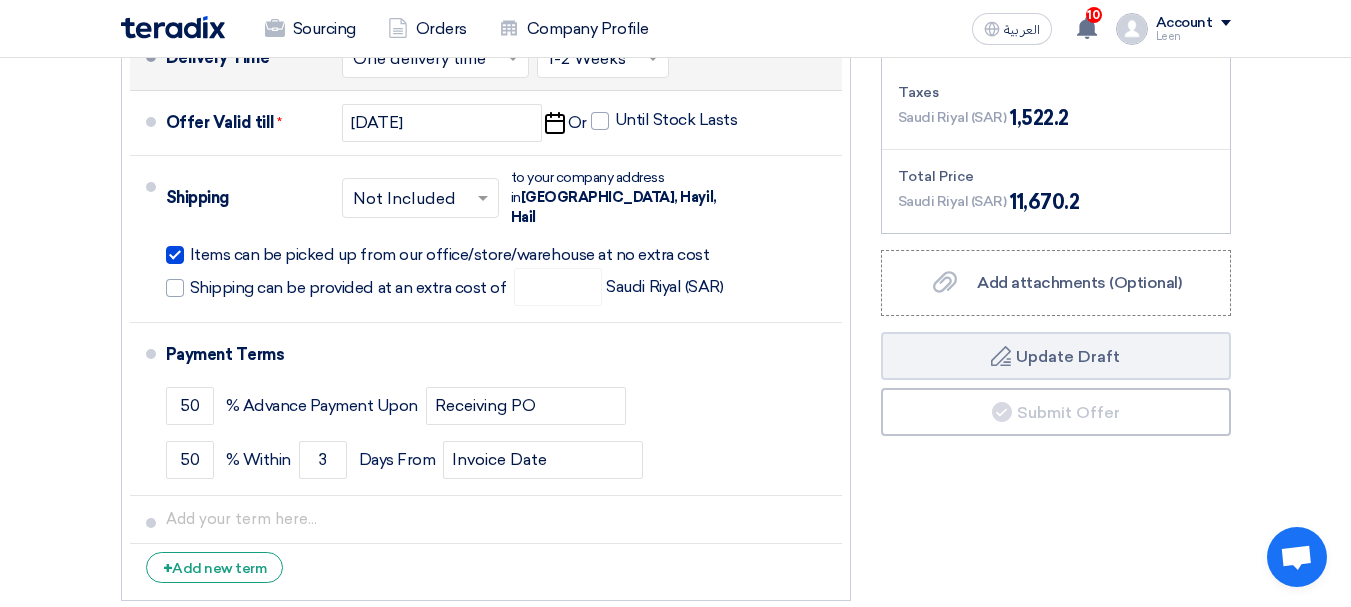click on "Saudi Riyal (SAR)
11,670.2" 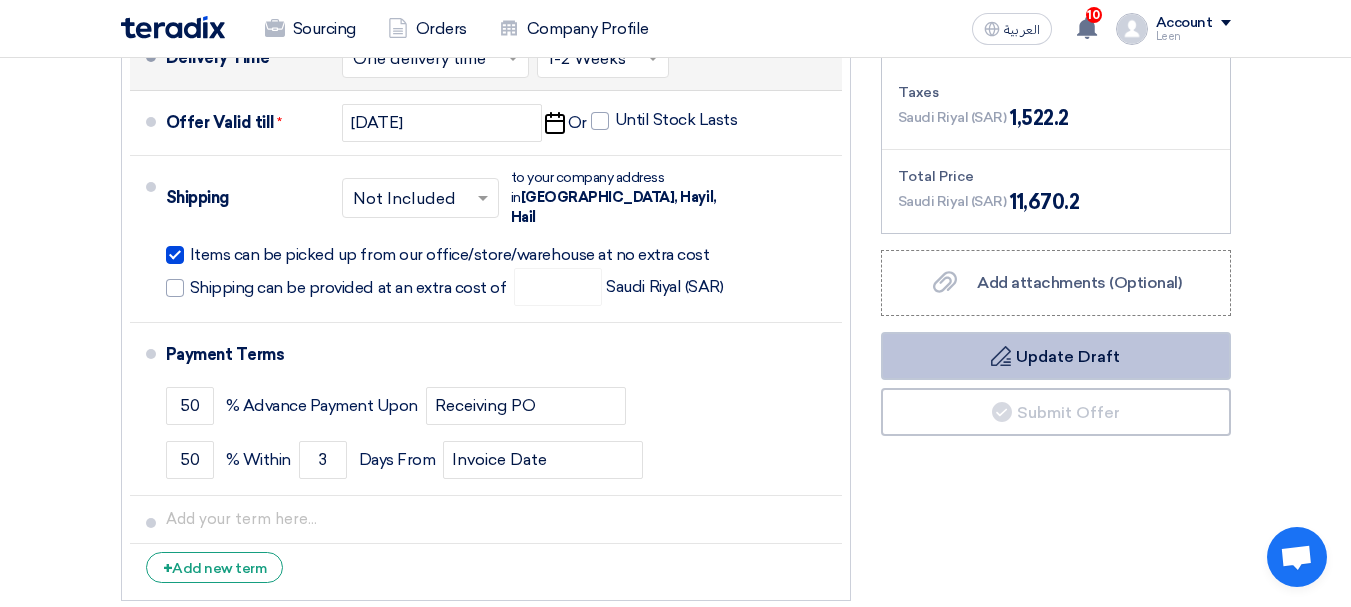 click on "Draft
Update Draft" 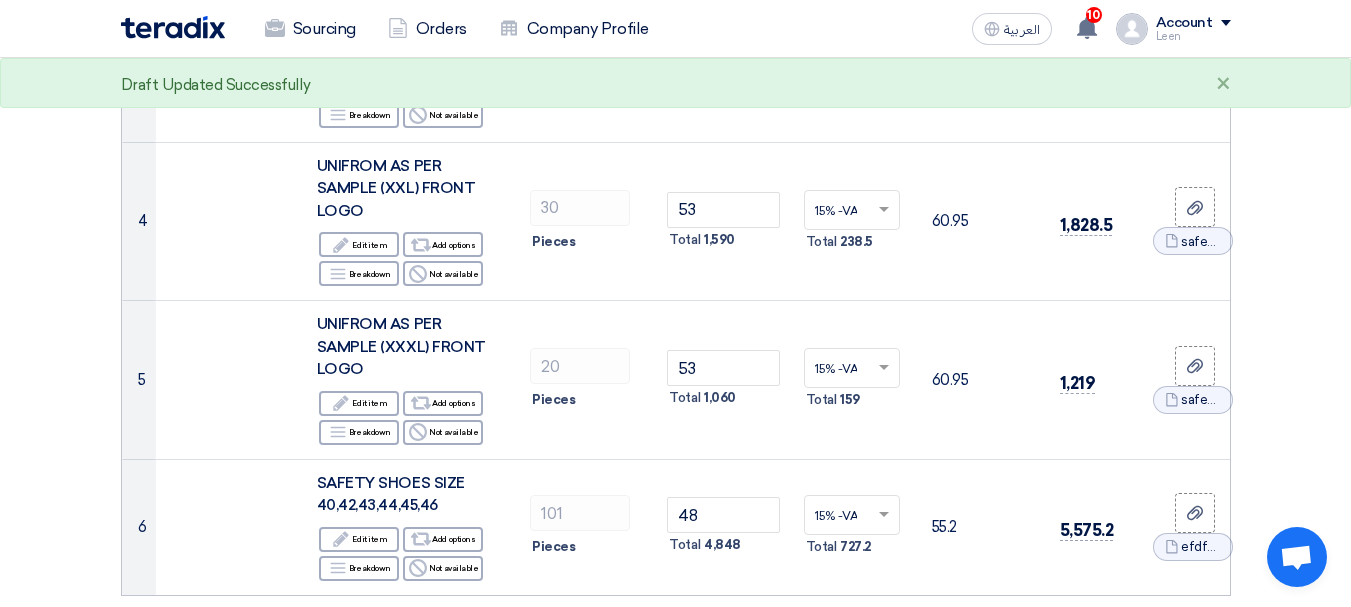 scroll, scrollTop: 683, scrollLeft: 0, axis: vertical 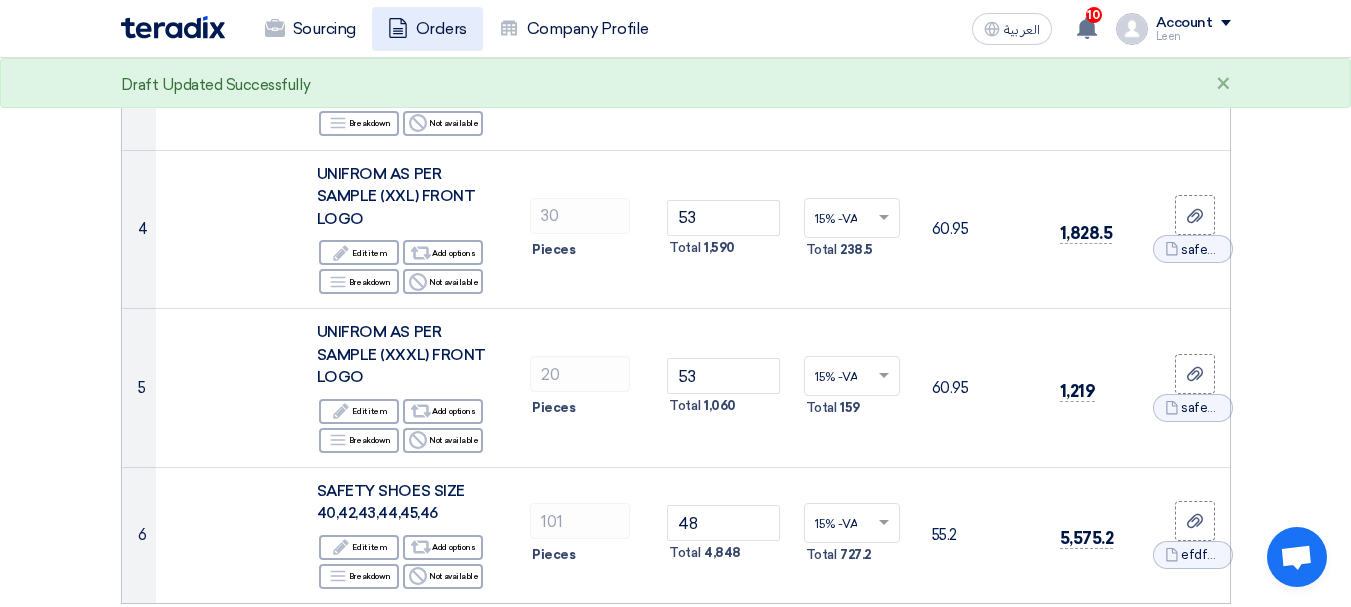 click on "Orders" 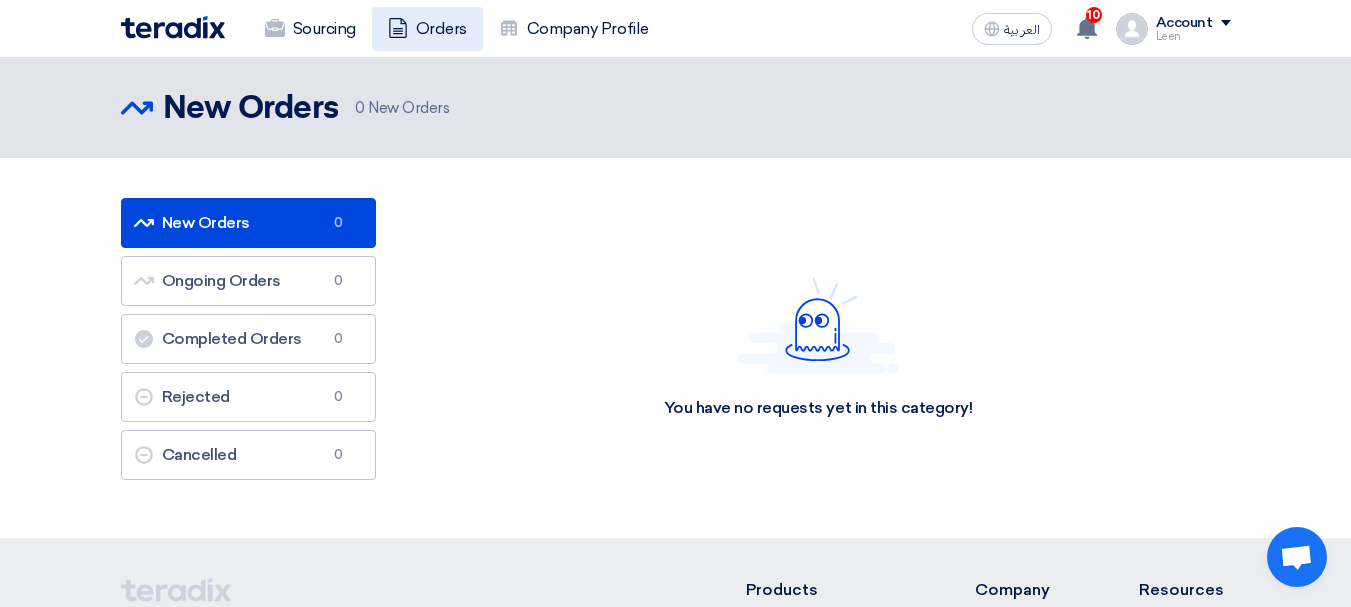 click on "Orders" 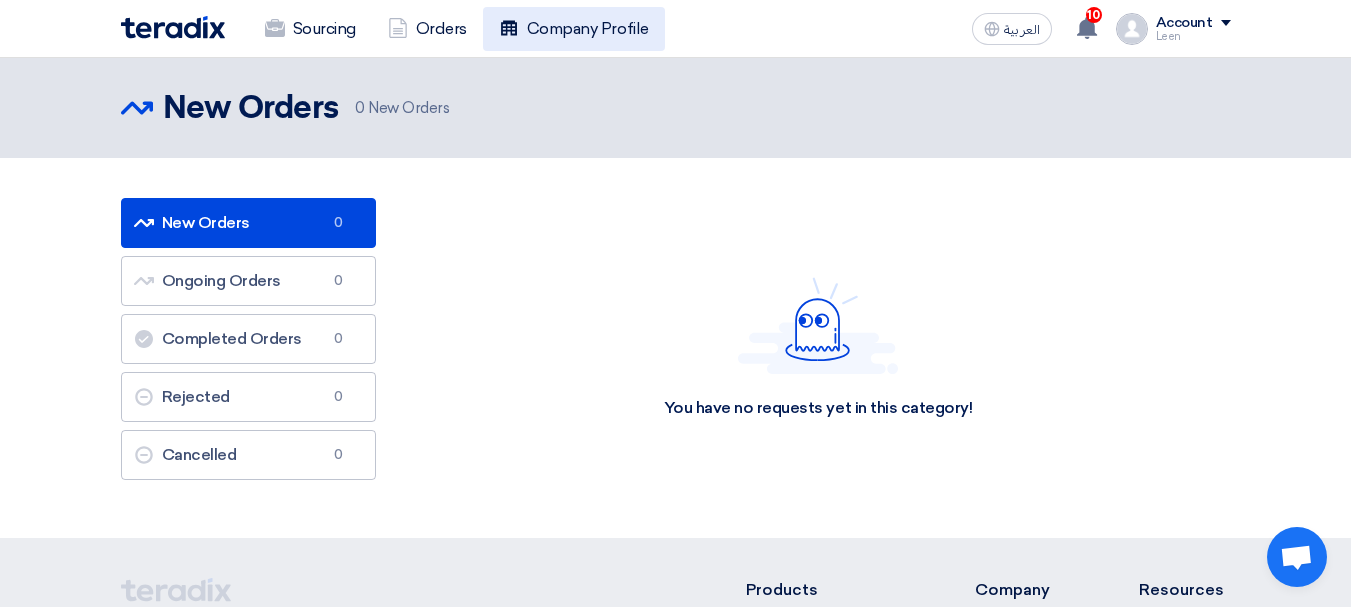 click on "Company Profile" 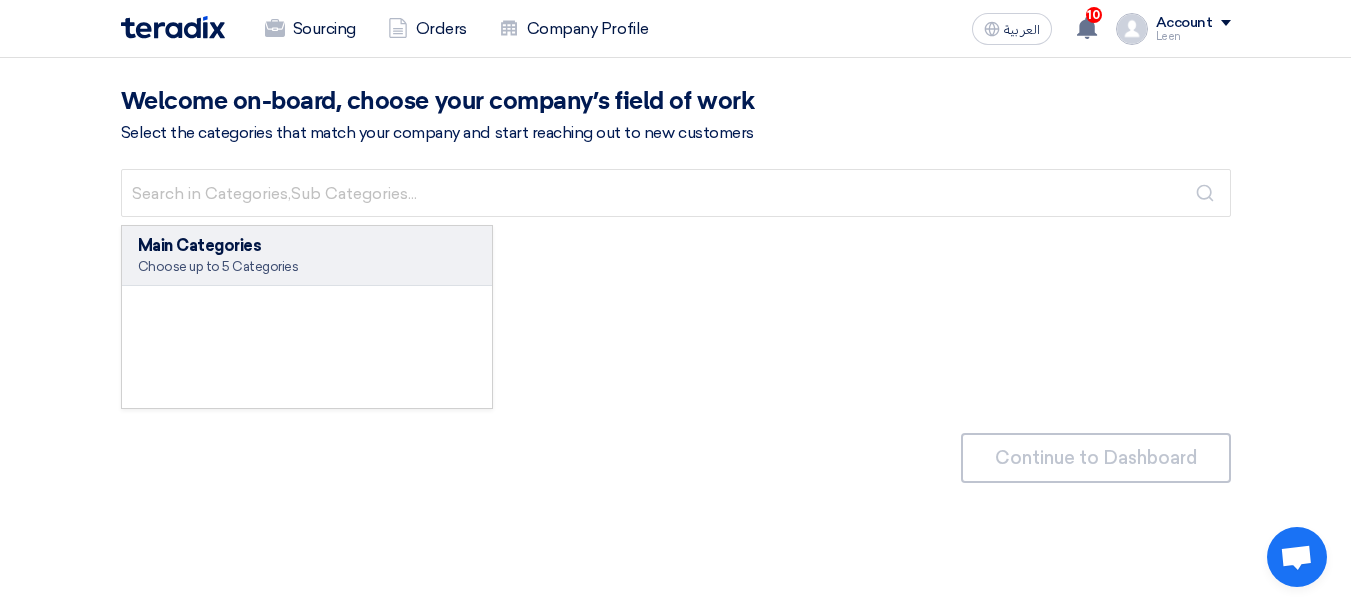 click on "Account" 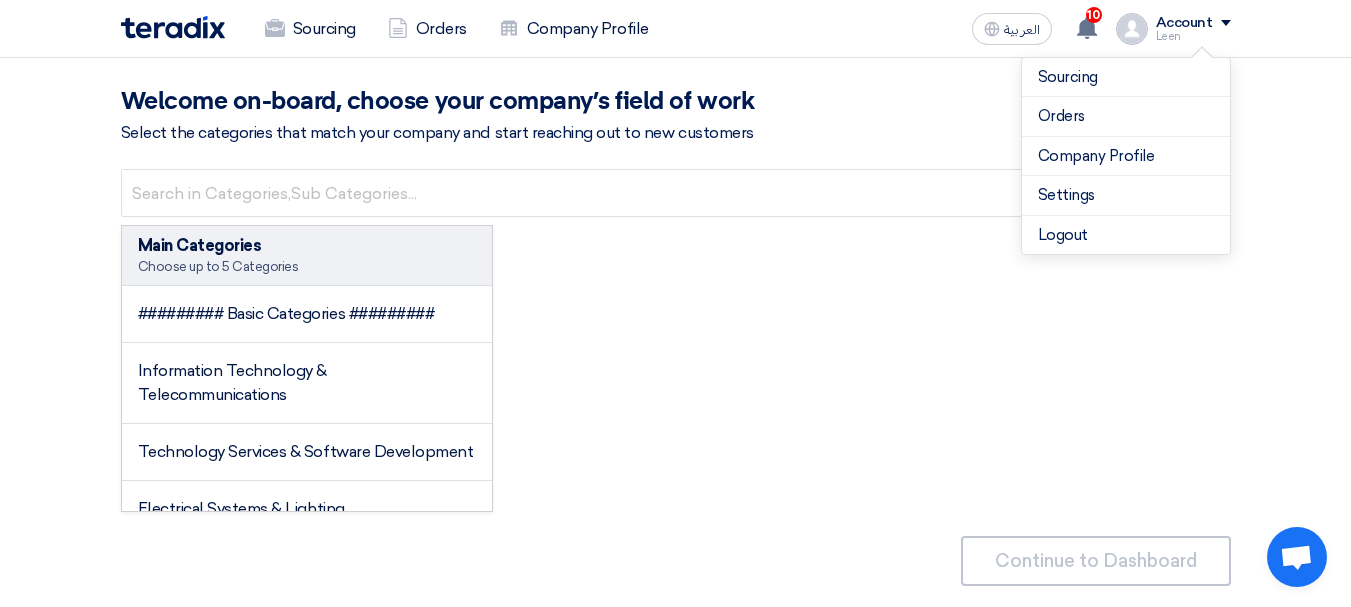 click on "Main Categories
Choose up to 5 Categories
######### Basic Categories #########
Information Technology & Telecommunications
Technology Services & Software Development
Electrical Systems & Lighting
Power Generation & Distribution
Appliances & Consumer Electronics
Conditioning & Distribution Systems
Office Equipment & Supplies
Paper Products & Materials
Vehicles" 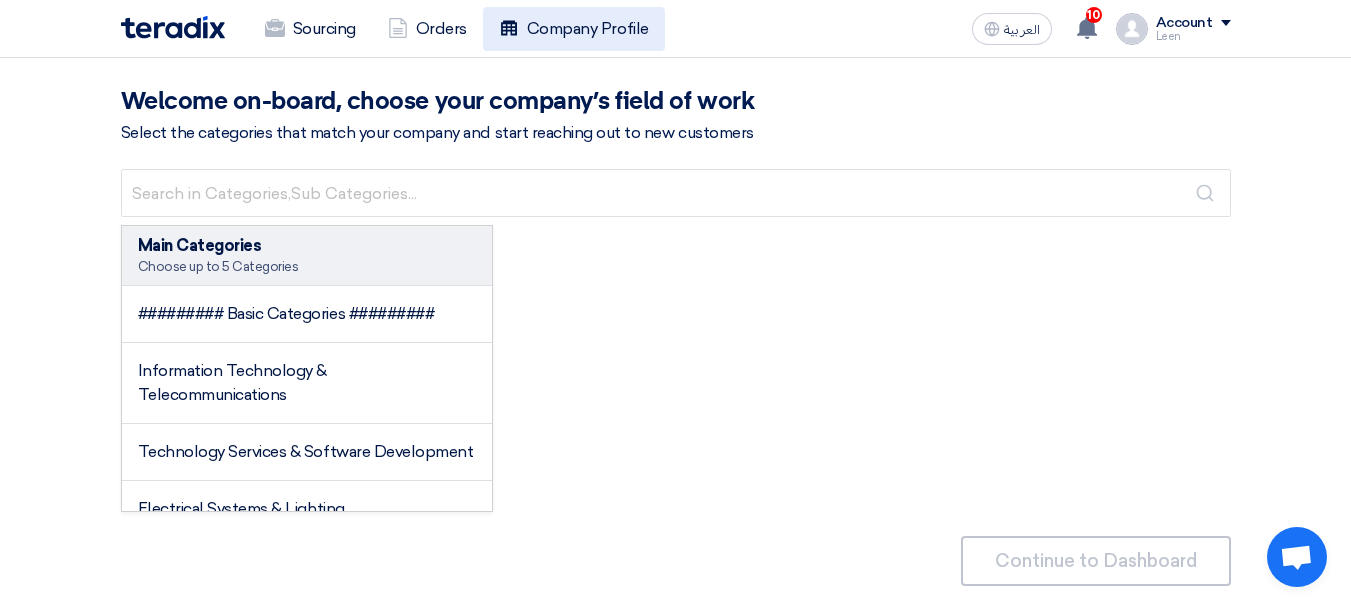 click on "Company Profile" 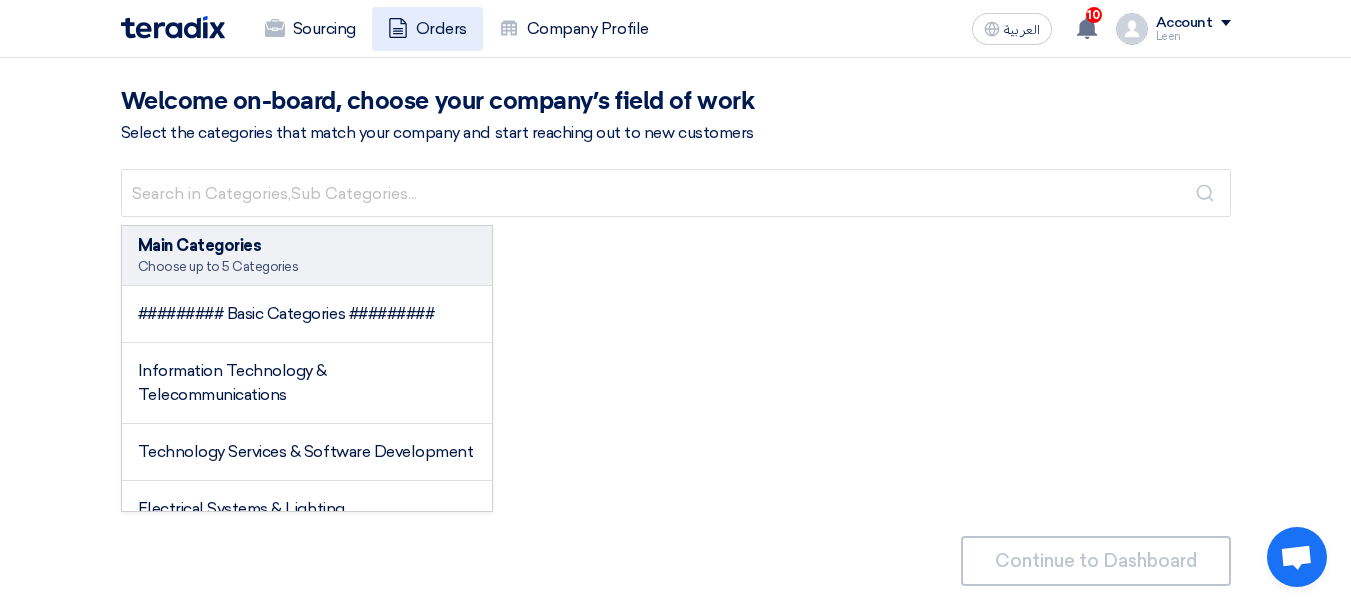 click on "Orders" 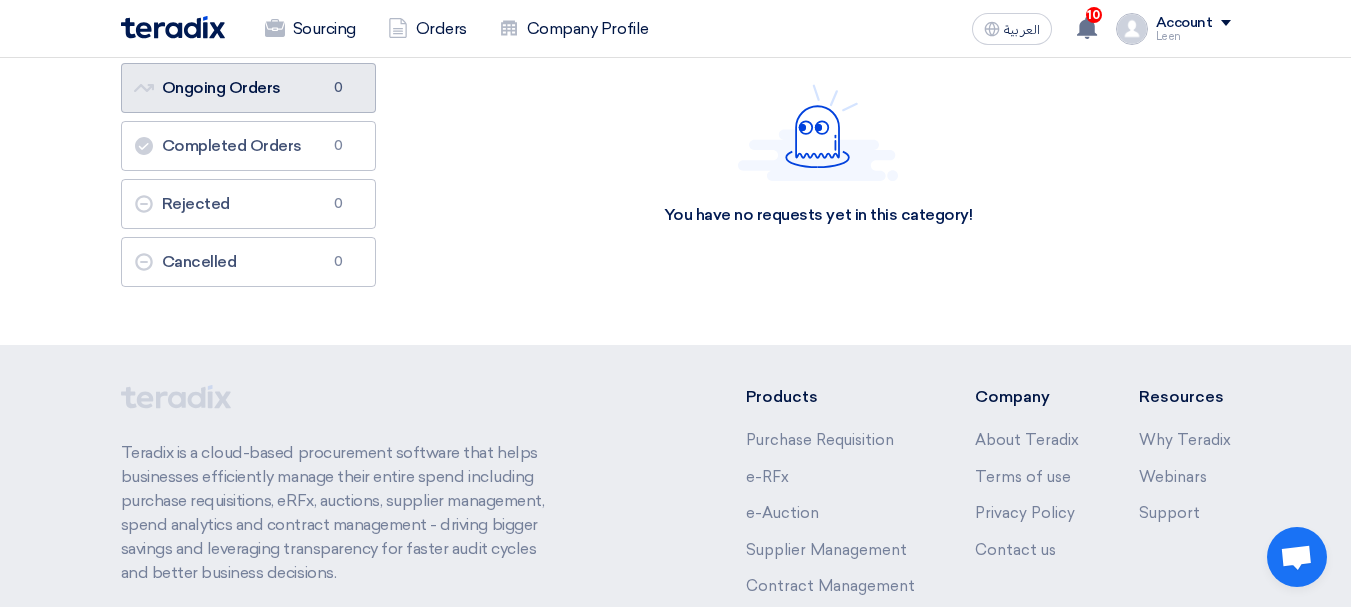 scroll, scrollTop: 200, scrollLeft: 0, axis: vertical 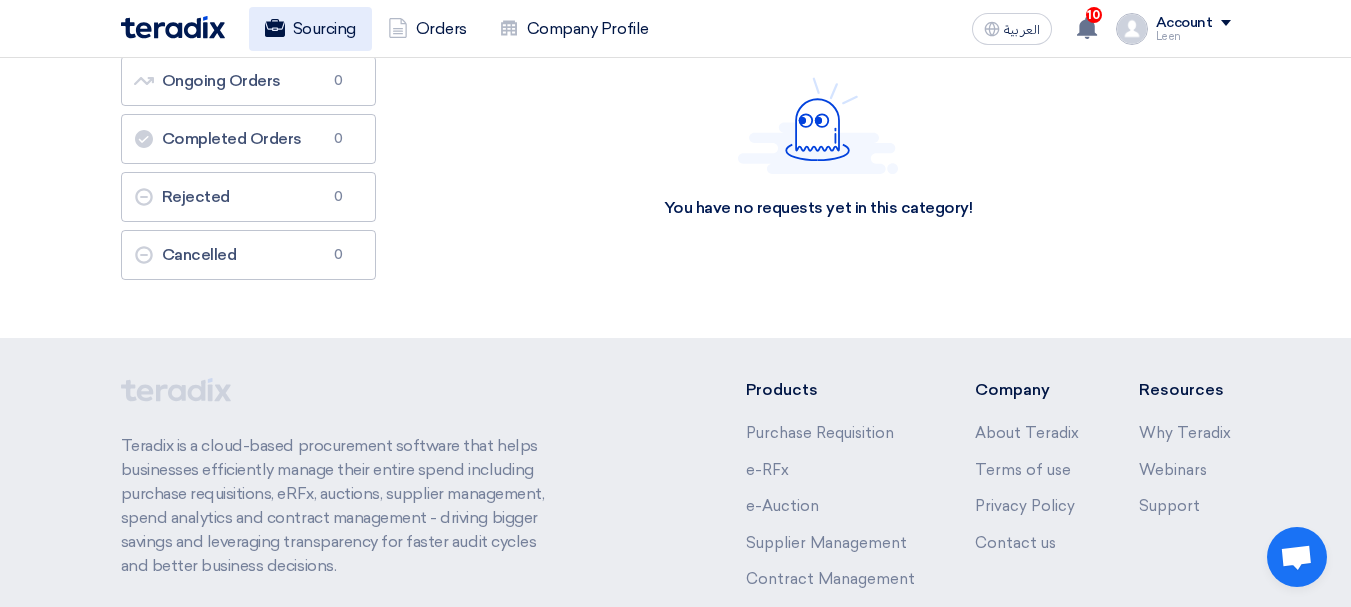 click on "Sourcing" 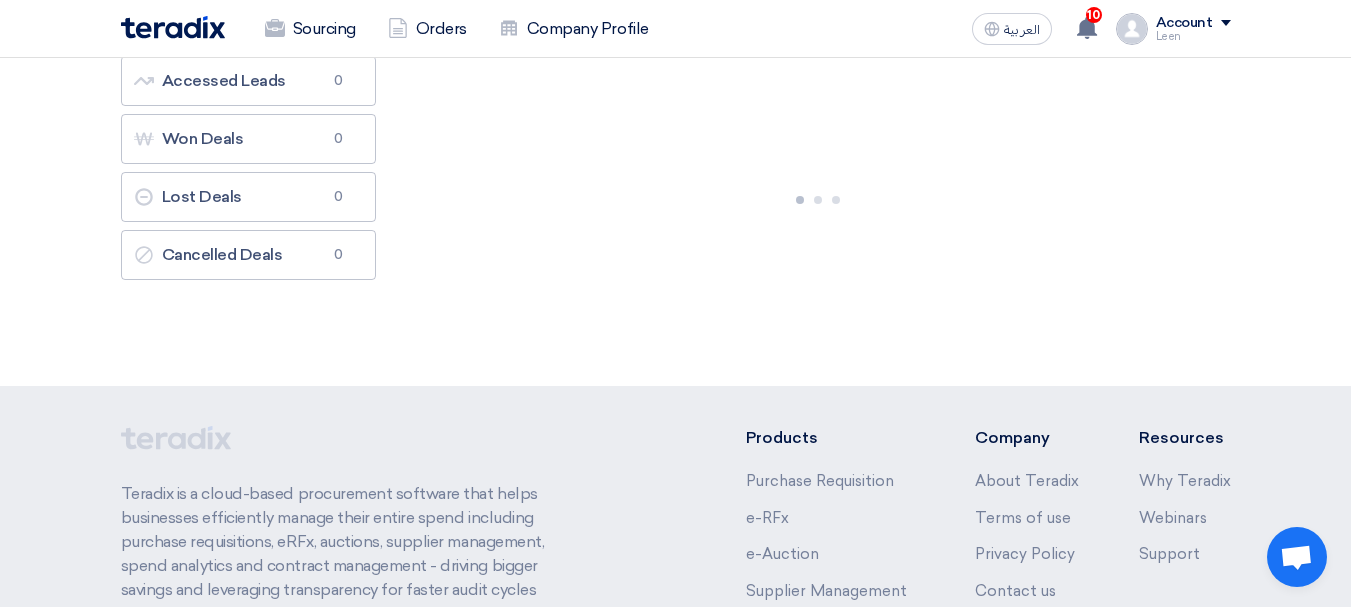 scroll, scrollTop: 0, scrollLeft: 0, axis: both 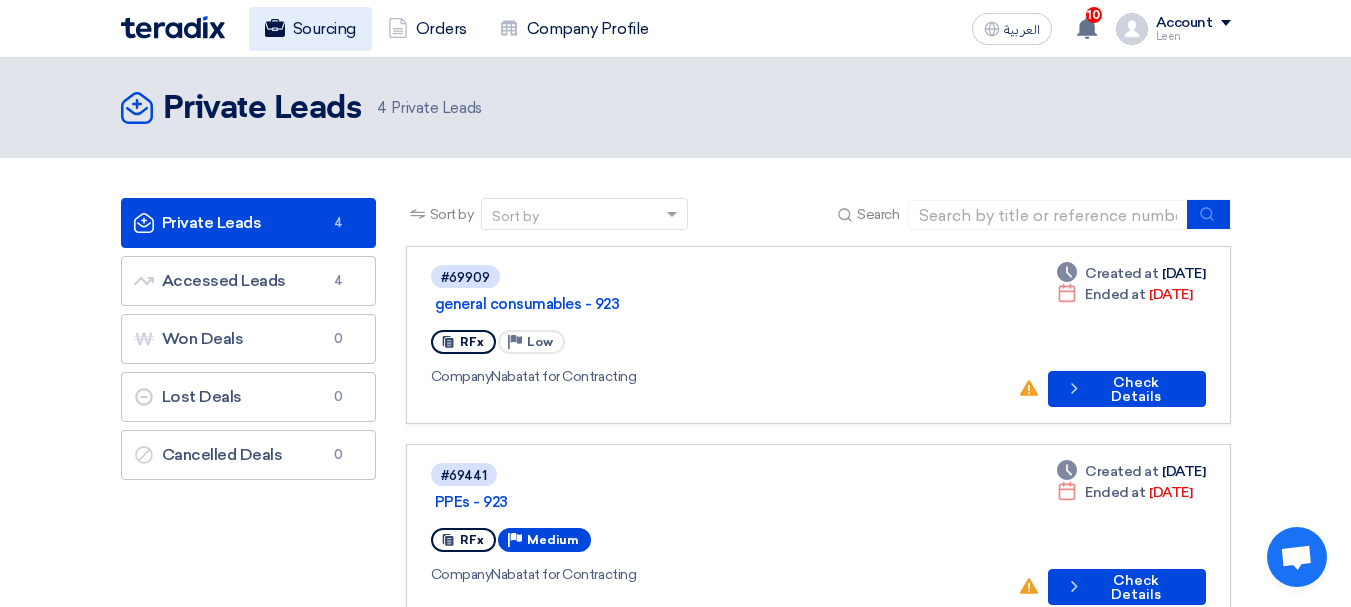click on "Sourcing" 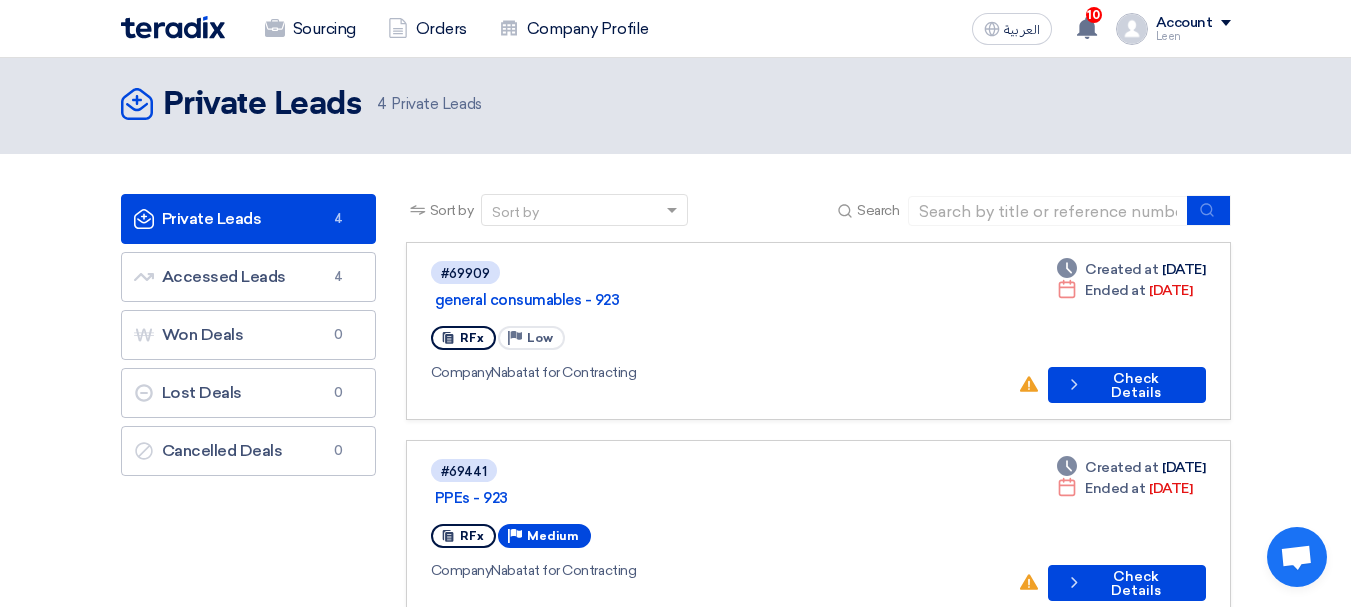 scroll, scrollTop: 0, scrollLeft: 0, axis: both 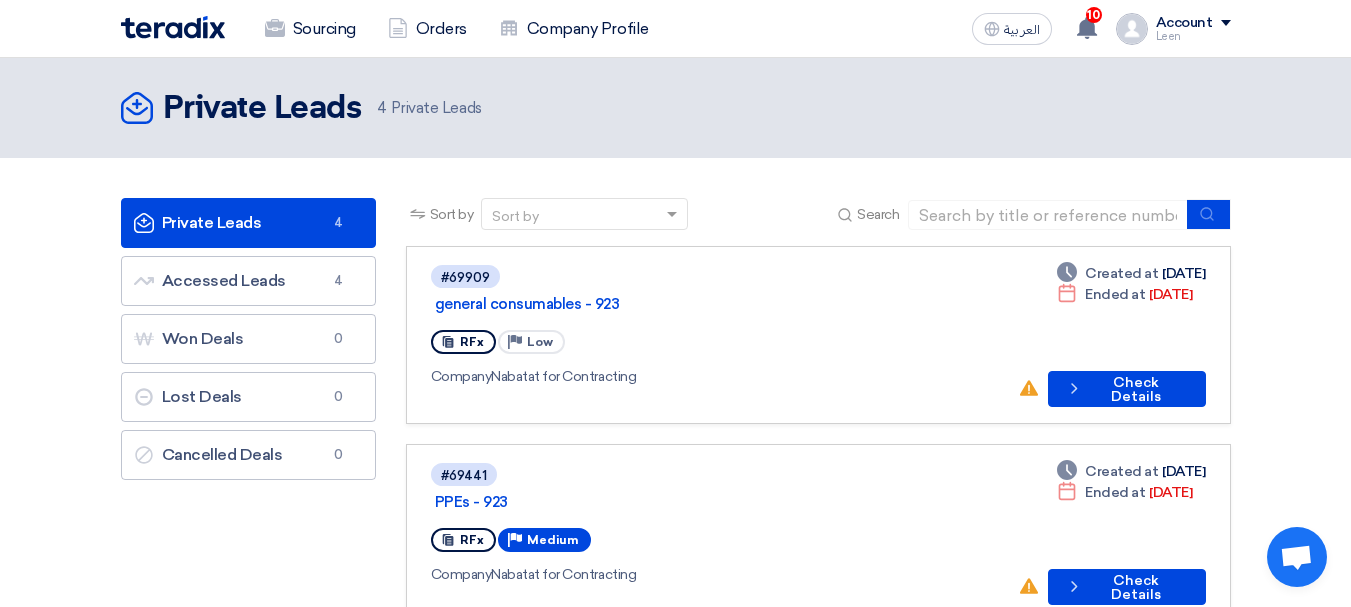 click on "#69909
general consumables - 923
RFx
Priority
Low
Company  Nabatat for Contracting" 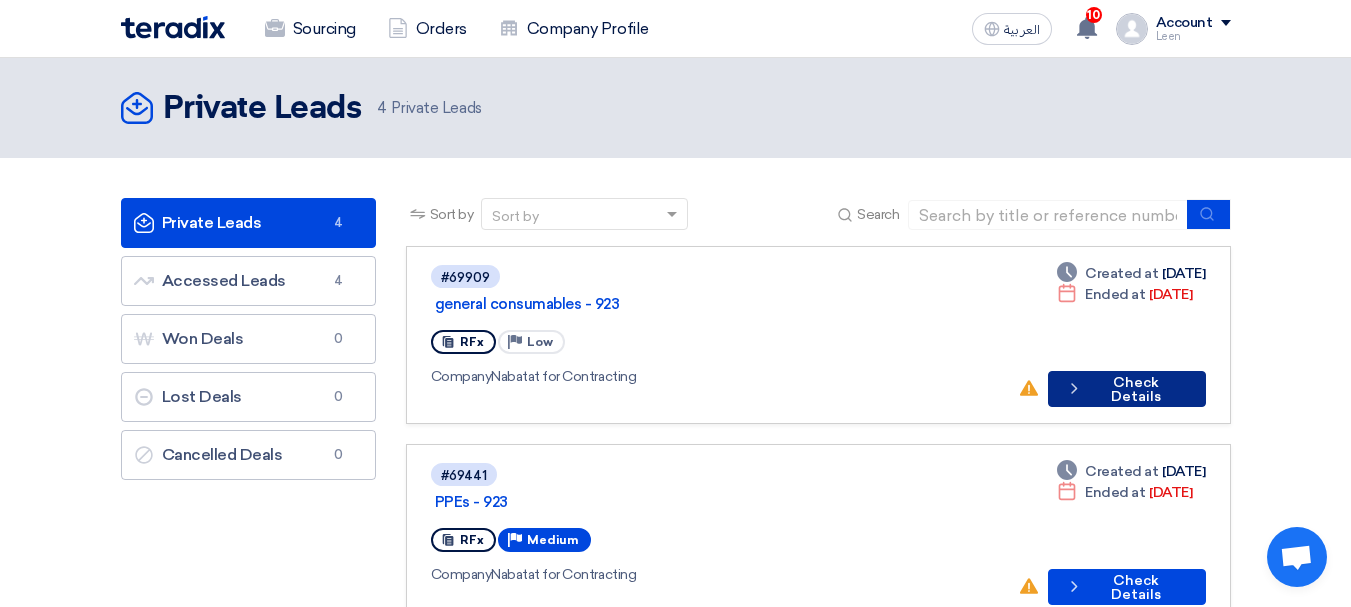 click on "Check details
Check Details" 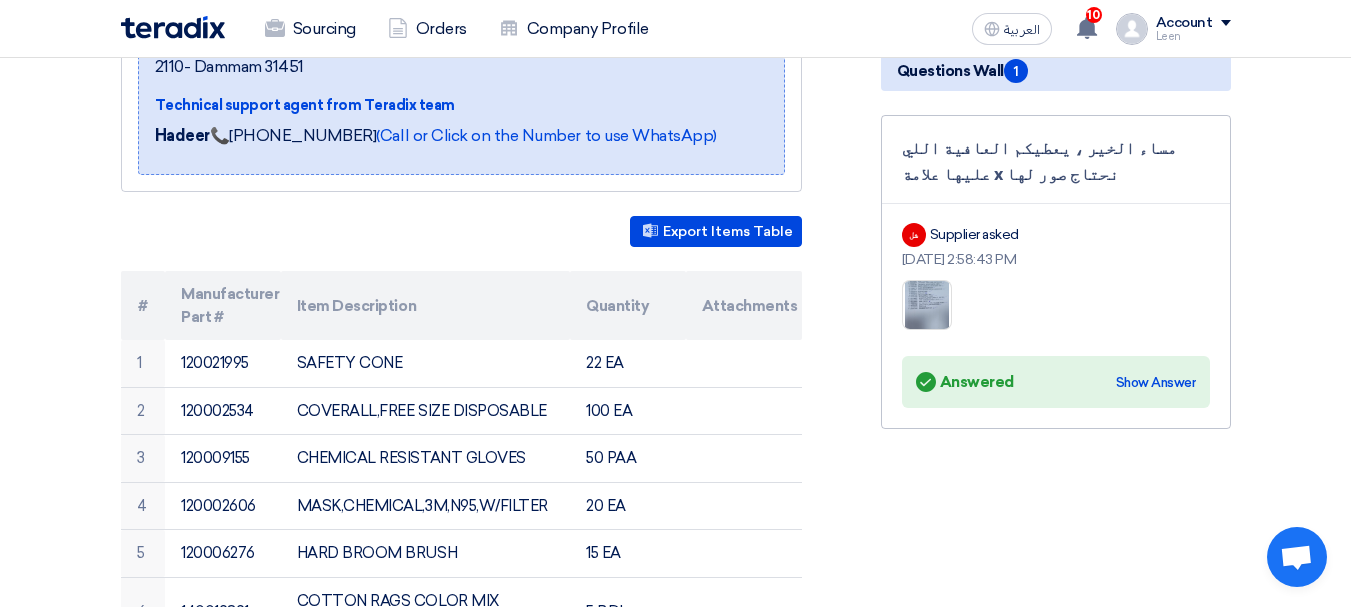scroll, scrollTop: 400, scrollLeft: 0, axis: vertical 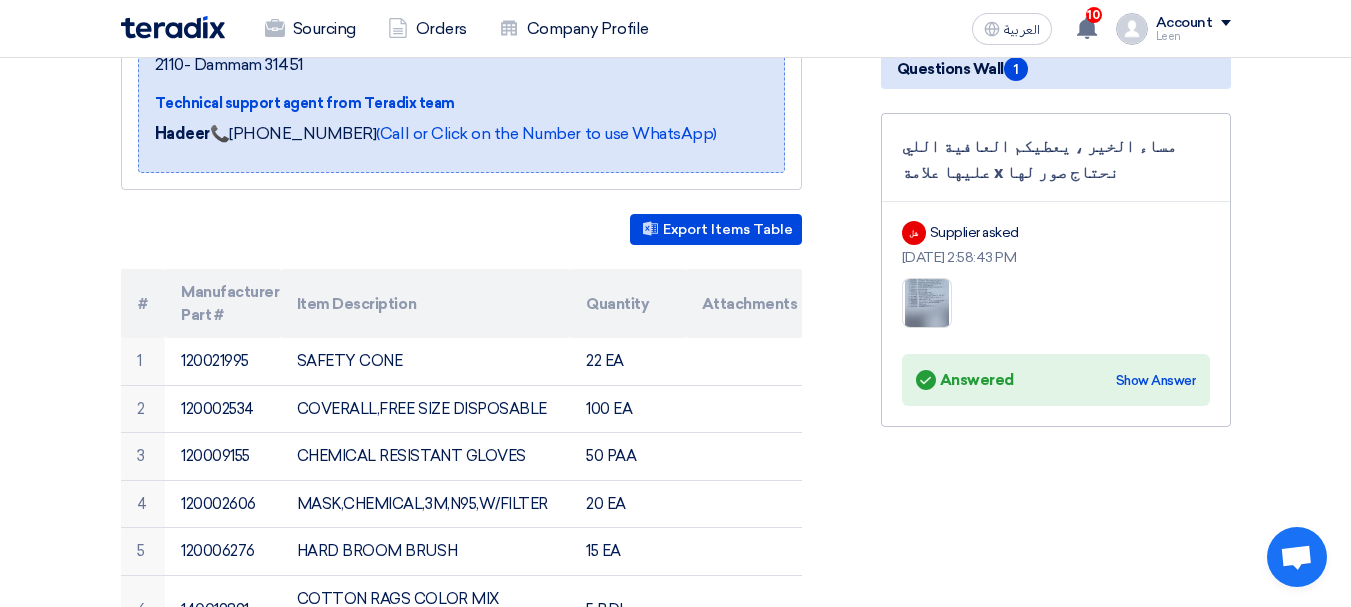 click on "شل
Supplier asked" 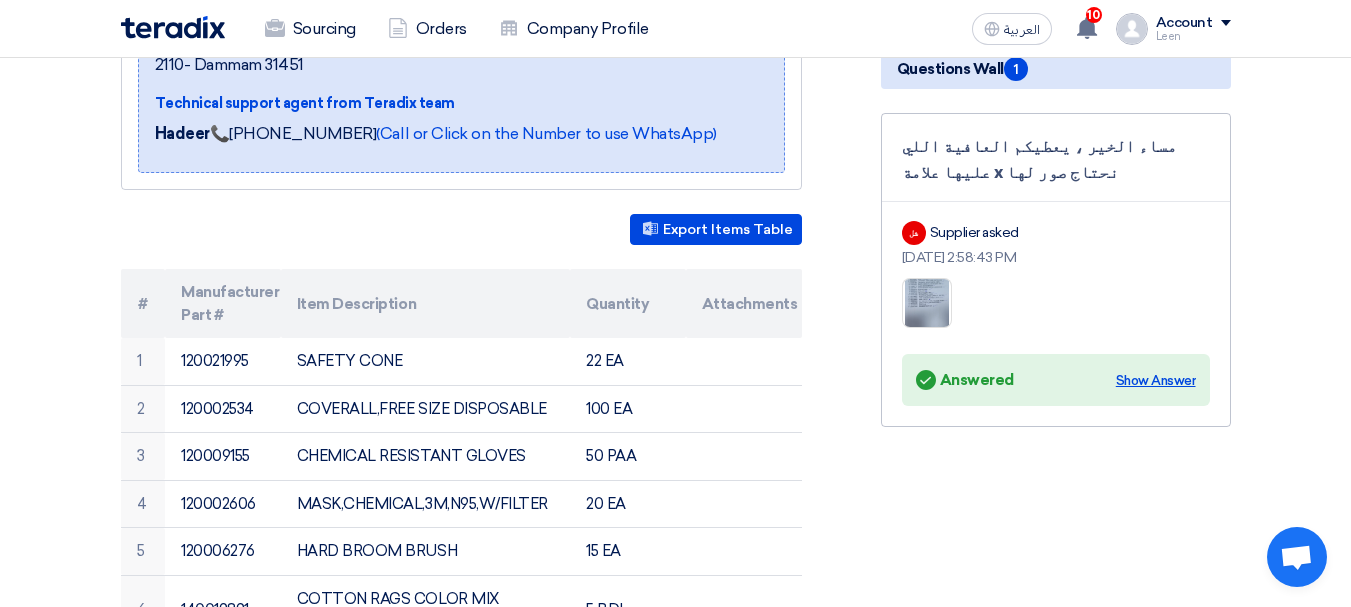 click on "Show Answer" 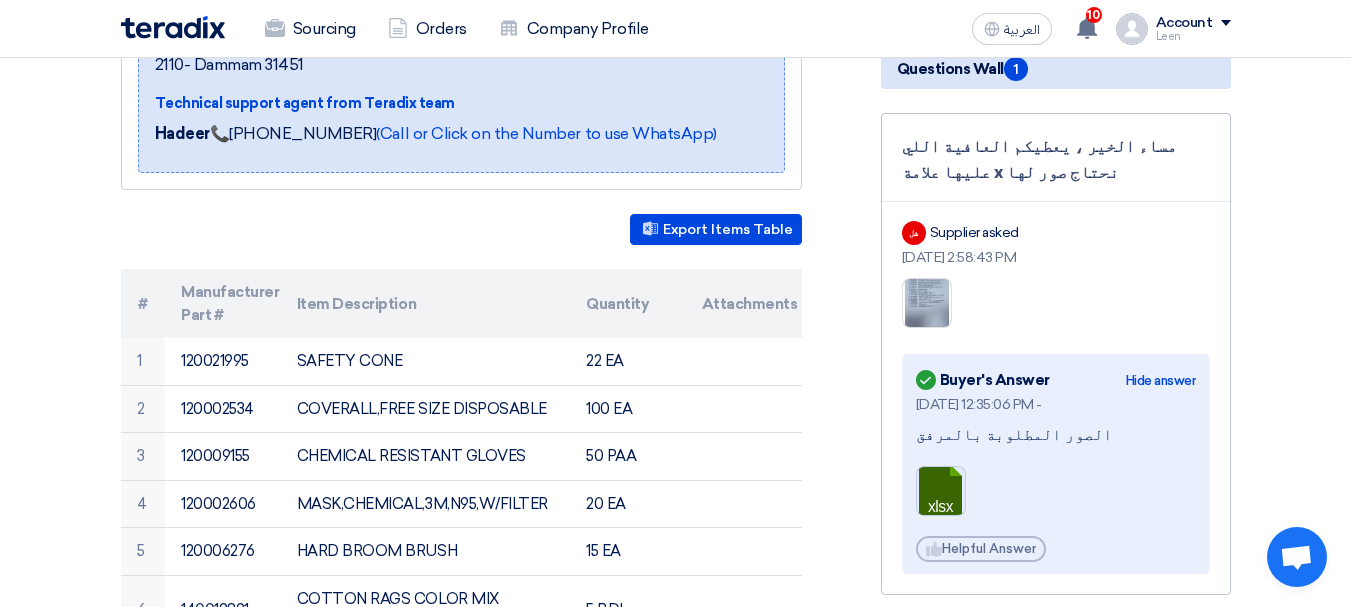 click 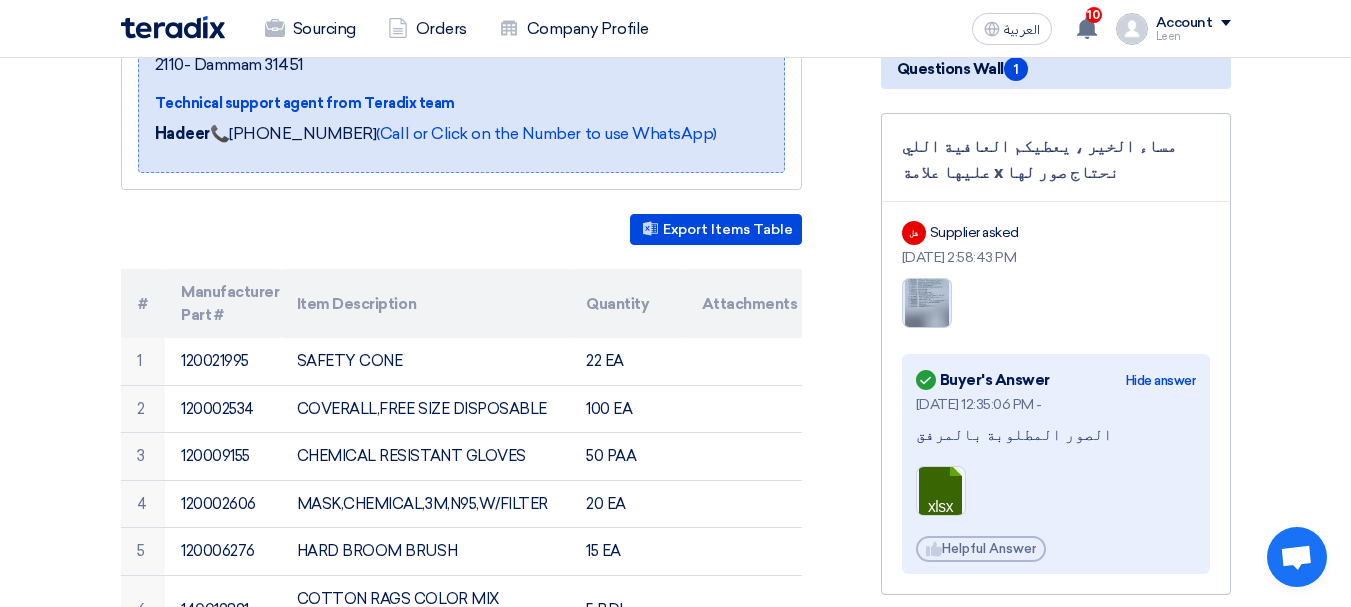 click 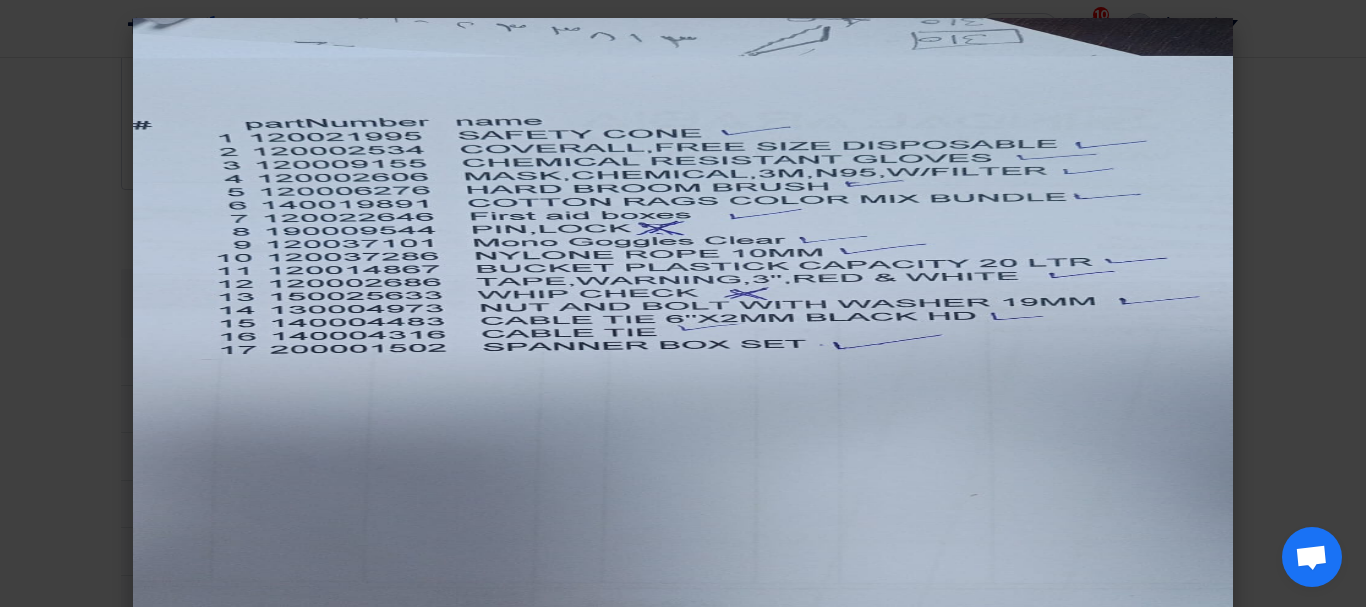 click 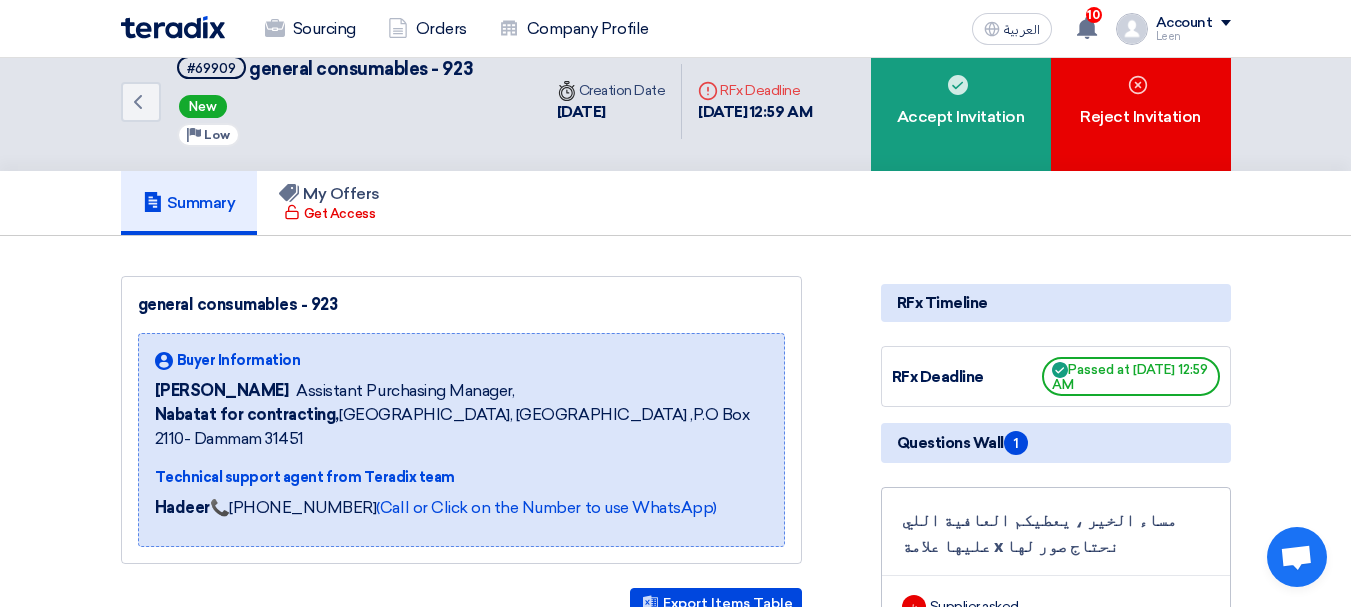 scroll, scrollTop: 0, scrollLeft: 0, axis: both 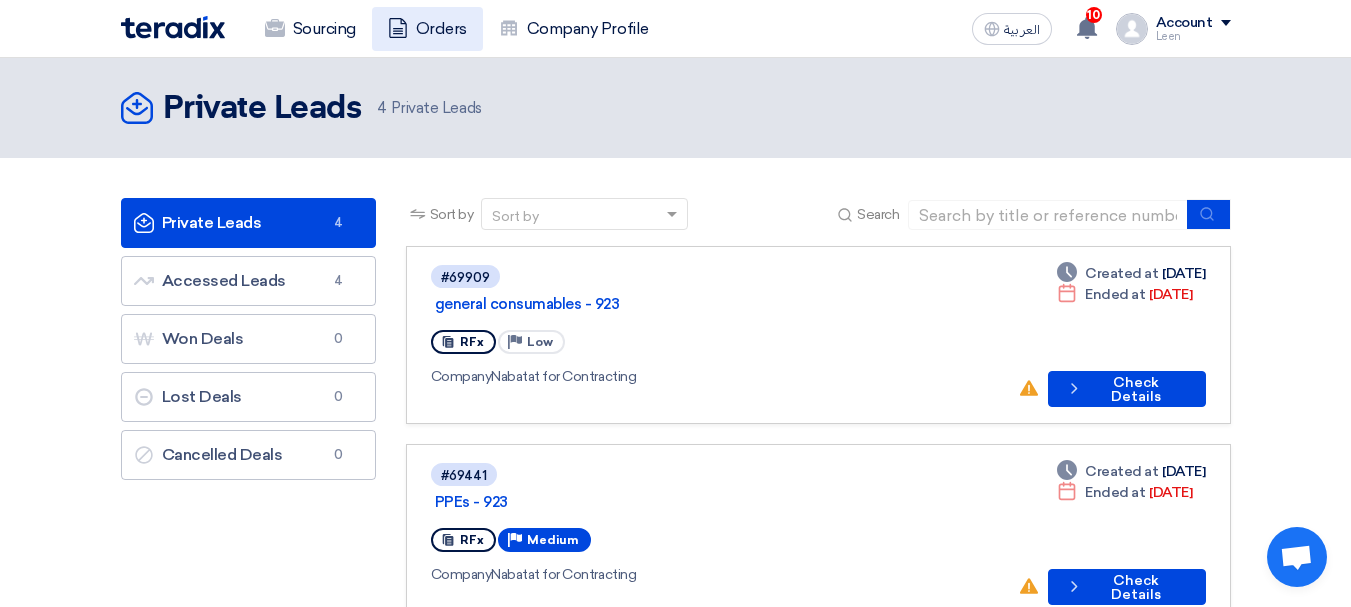 click on "Orders" 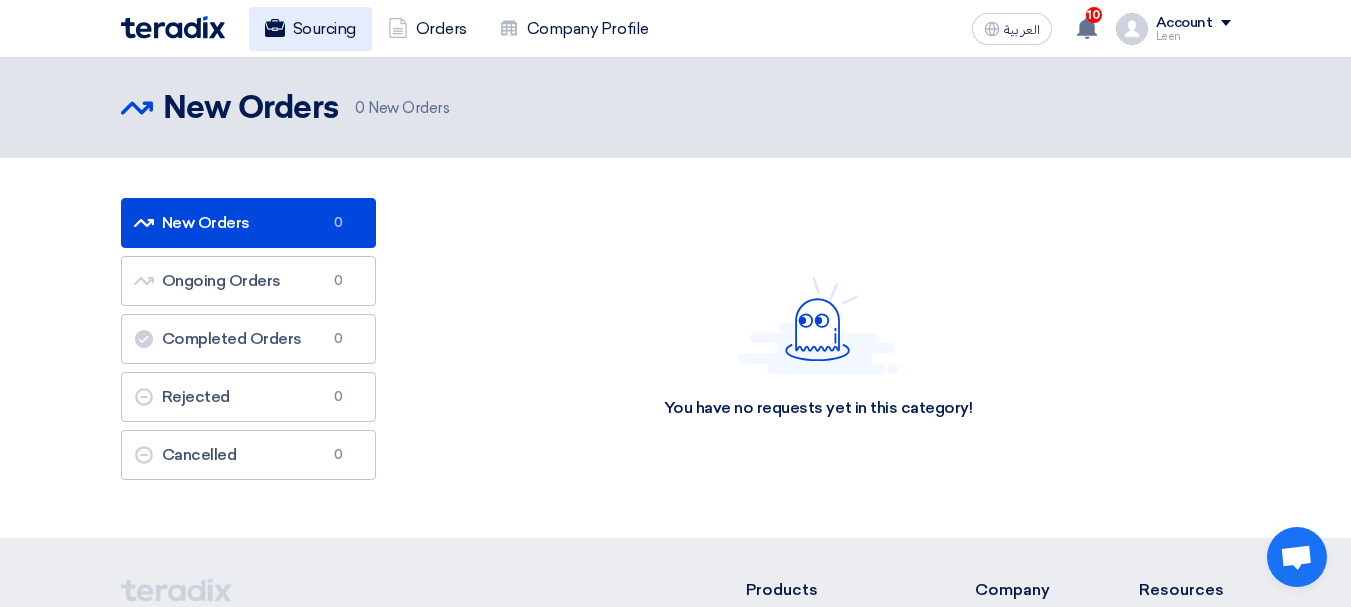 click on "Sourcing" 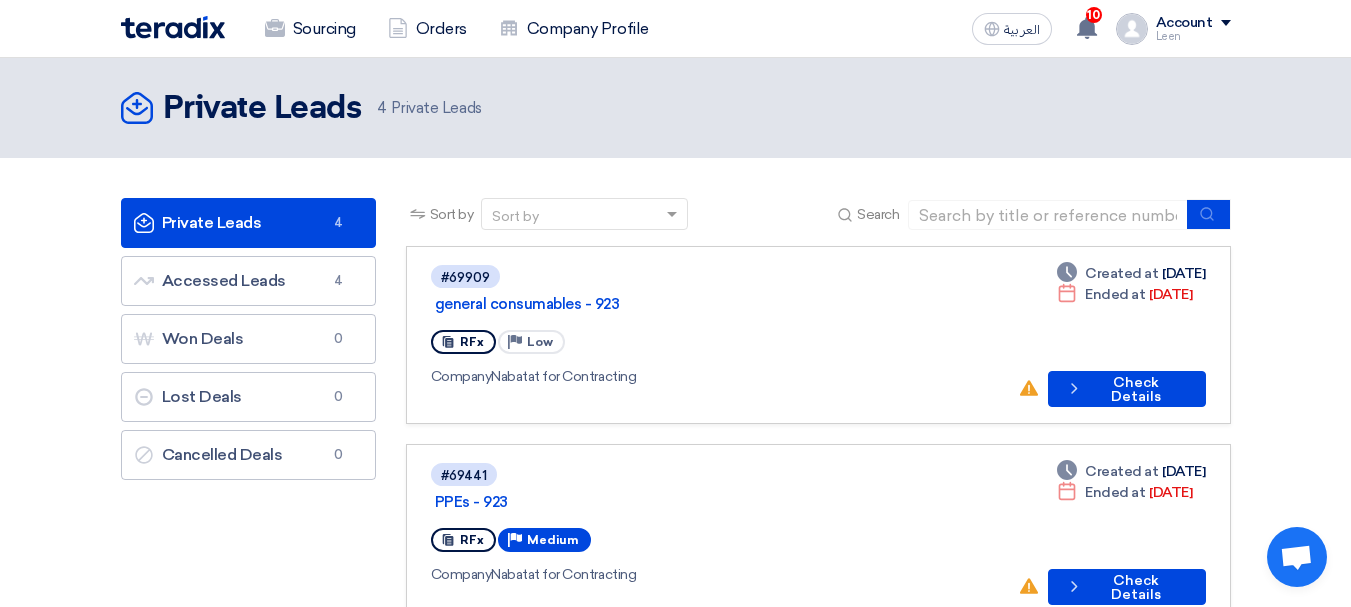 click on "Account" 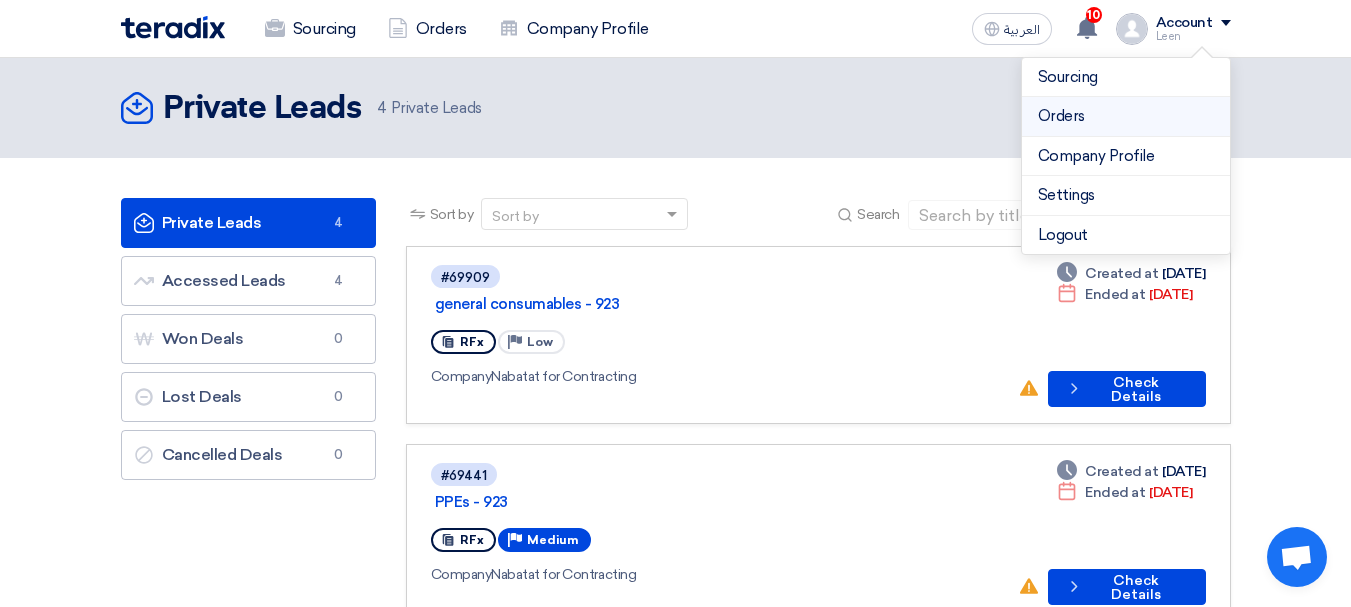click on "Orders" 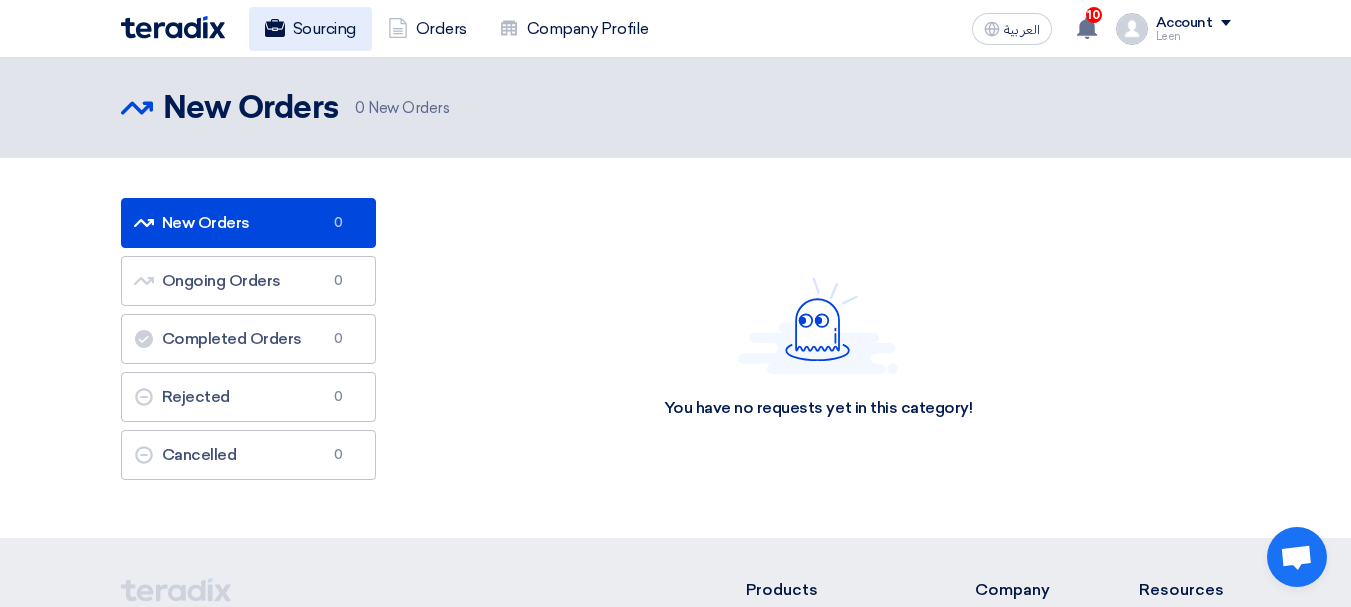 click on "Sourcing" 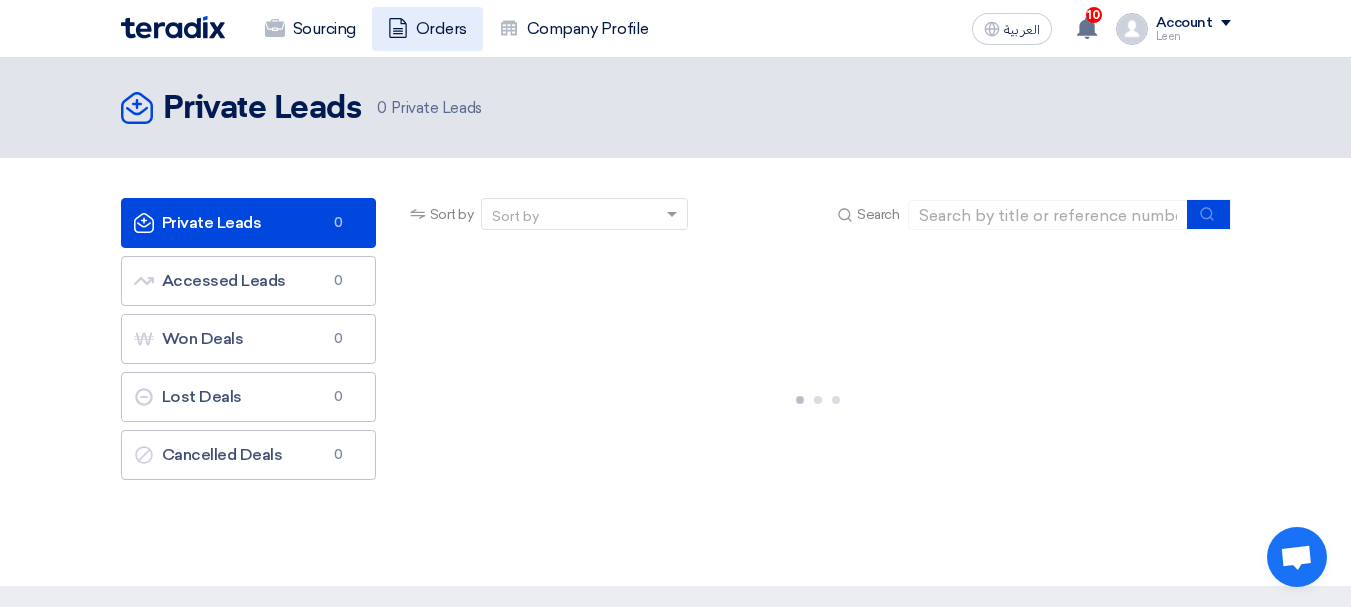 click on "Orders" 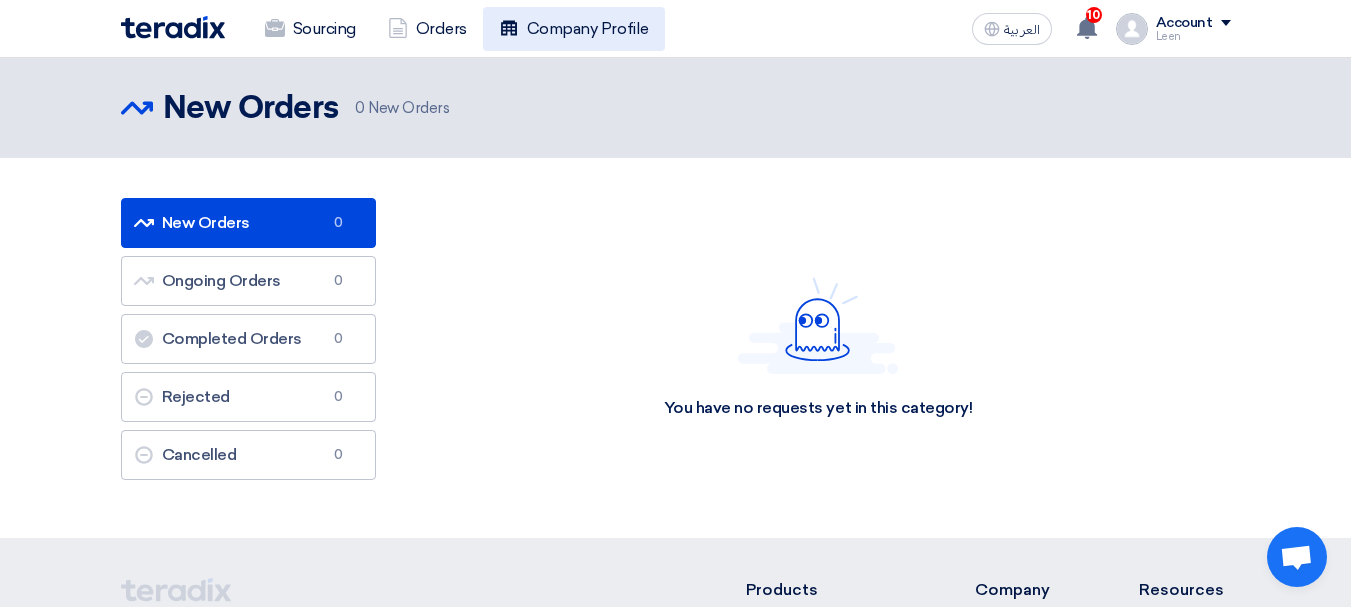 click on "Company Profile" 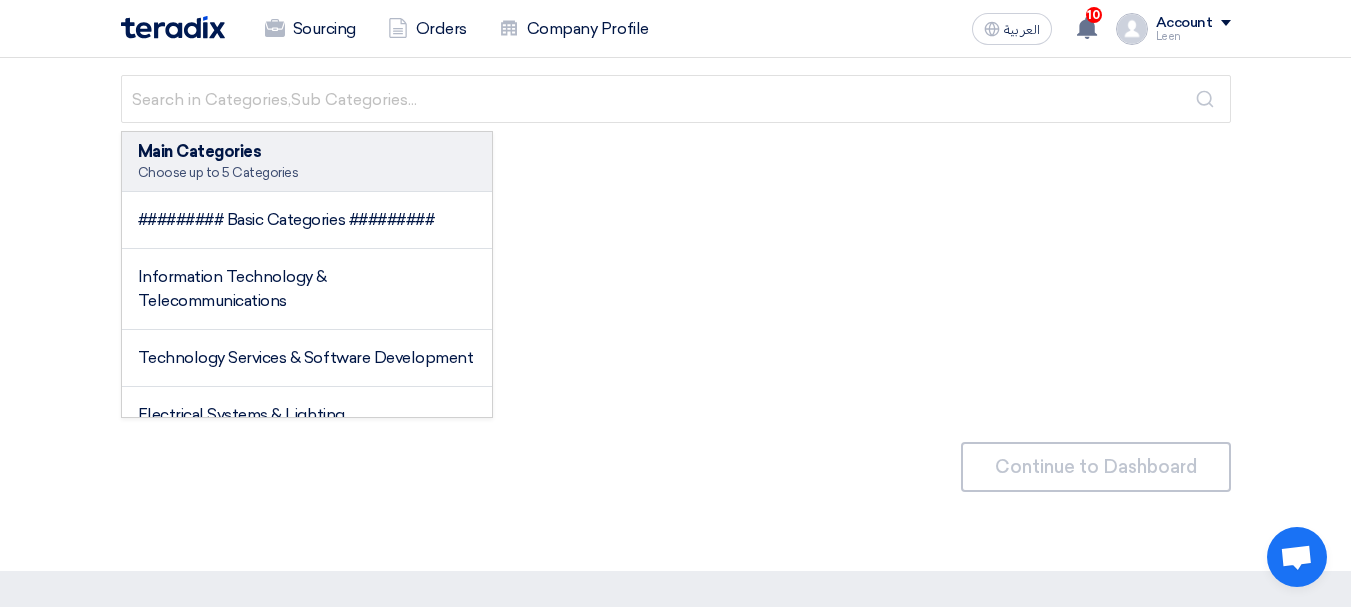 scroll, scrollTop: 0, scrollLeft: 0, axis: both 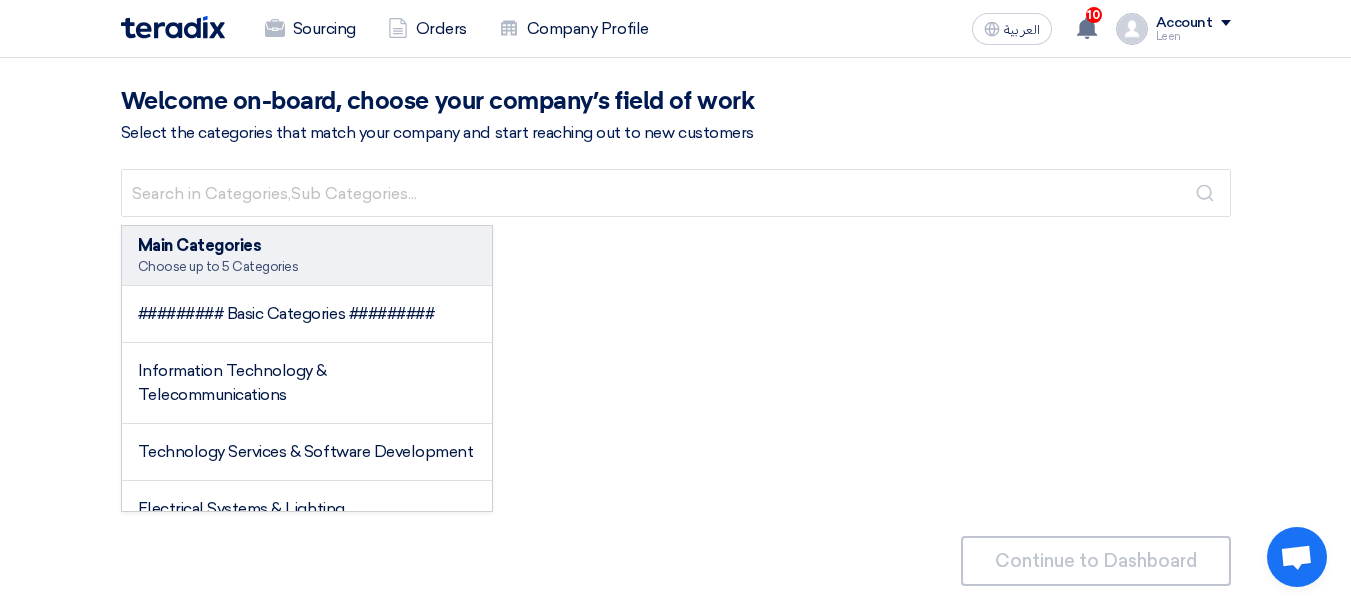 click on "Account" 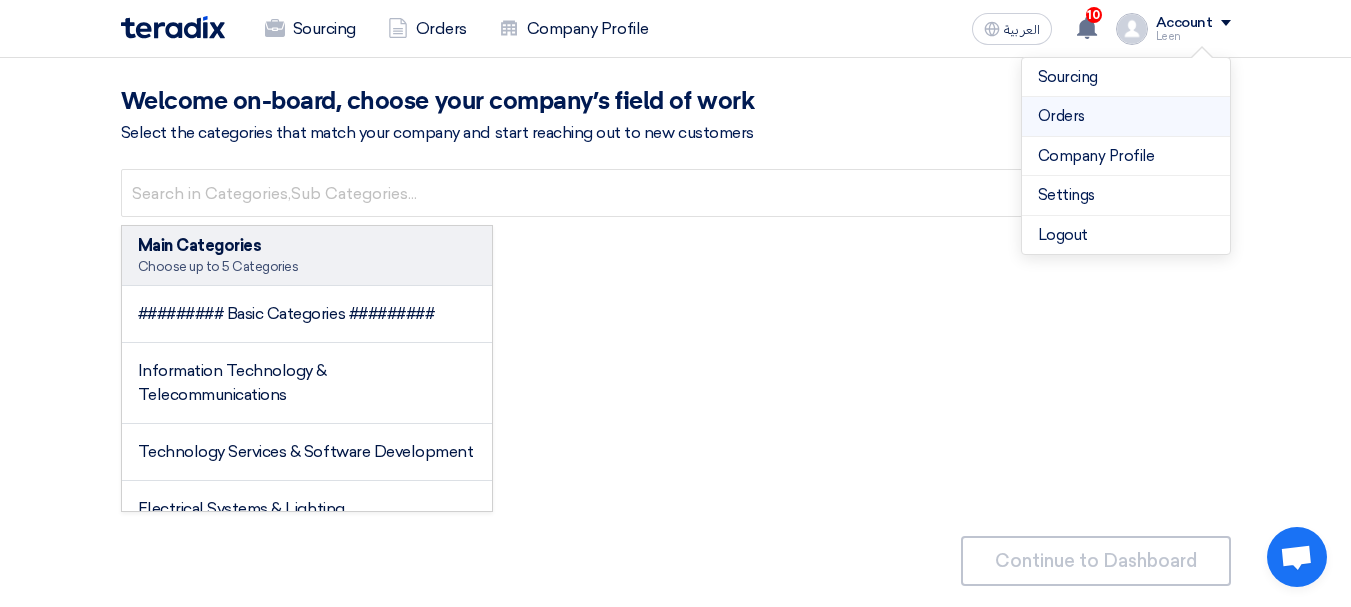 click on "Orders" 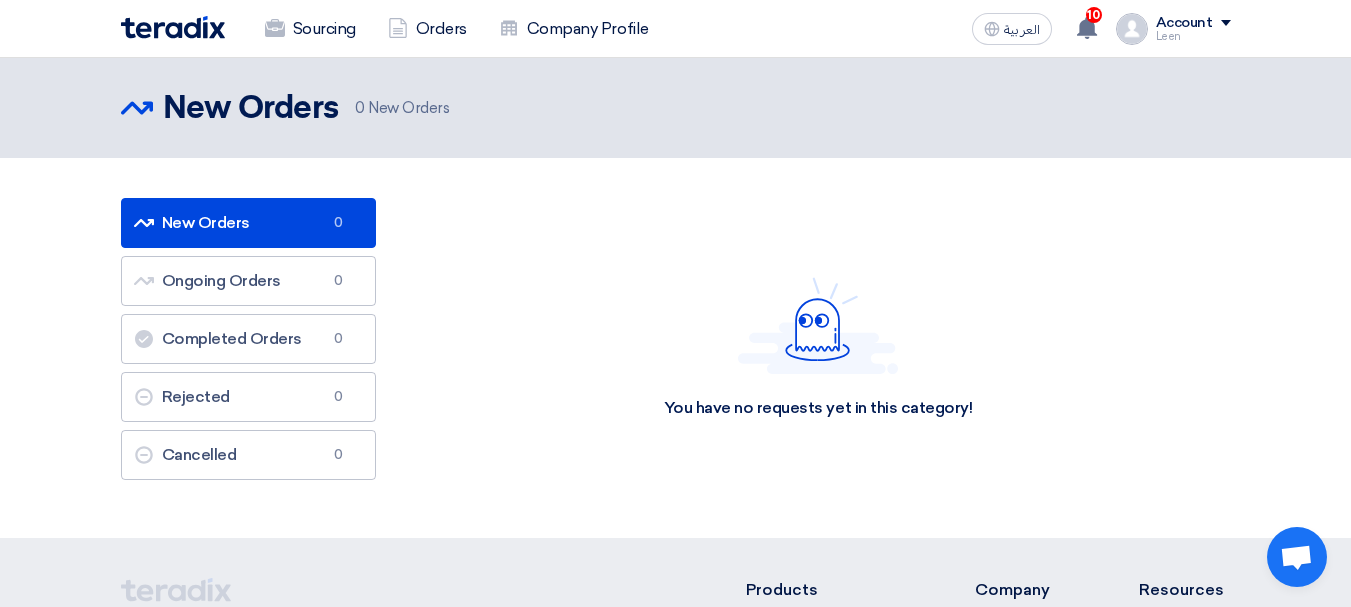 click on "Sourcing
Orders
Company Profile
العربية
ع
10
has updated his request UNIFORM & SAFETY SHOES WITH NABATAT LOGO N8013-912 - Check updates
5 minutes ago" 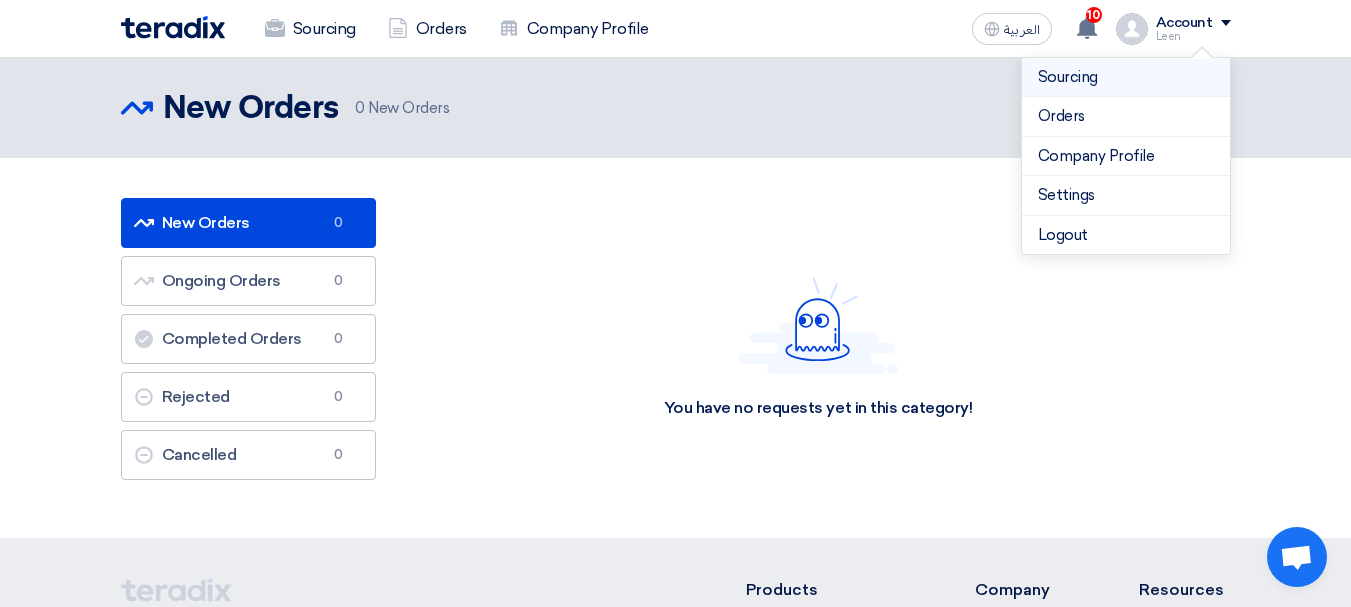 click on "Sourcing" 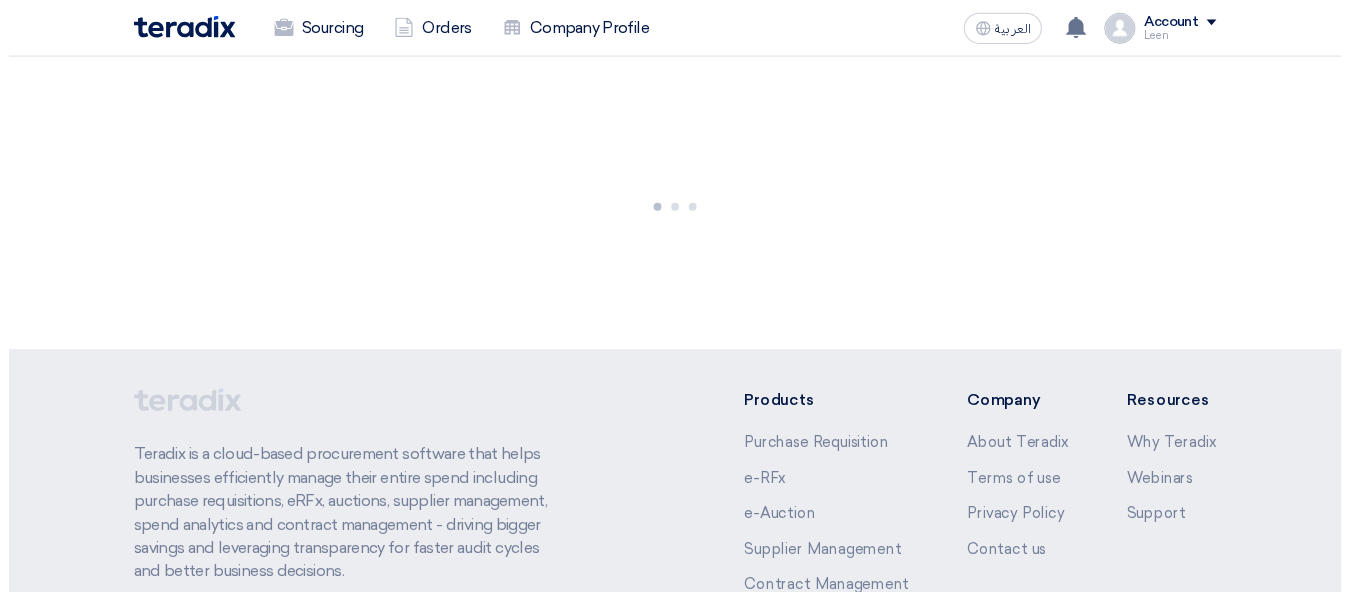 scroll, scrollTop: 0, scrollLeft: 0, axis: both 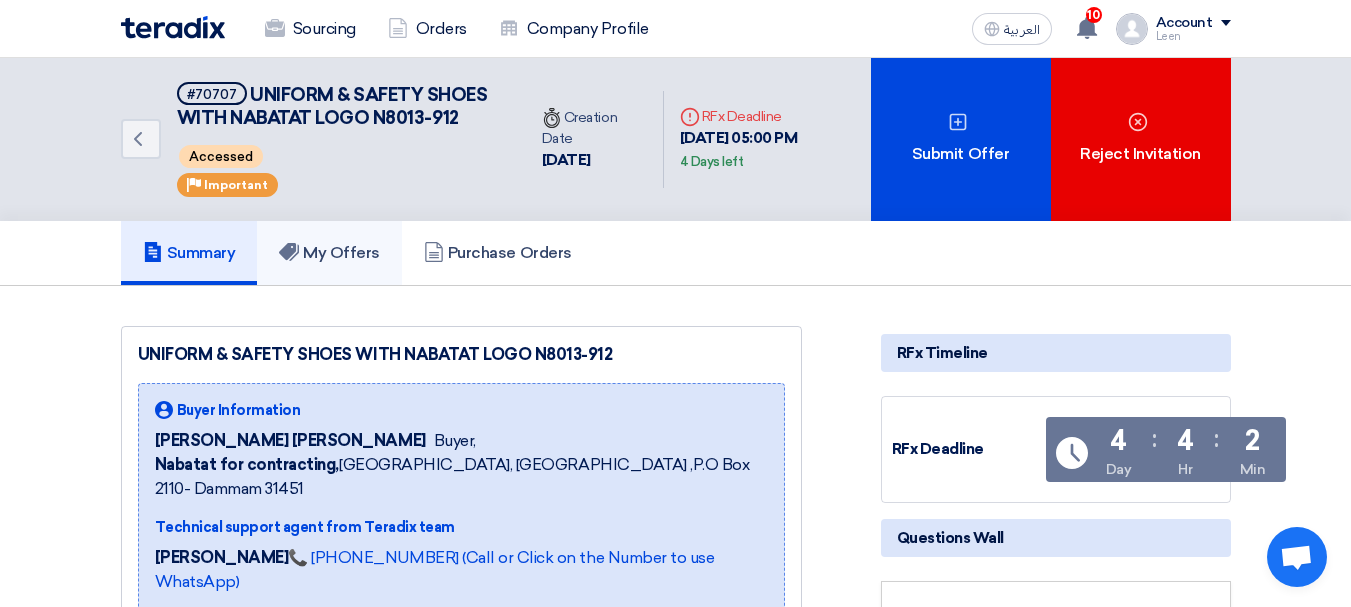 click on "My Offers" 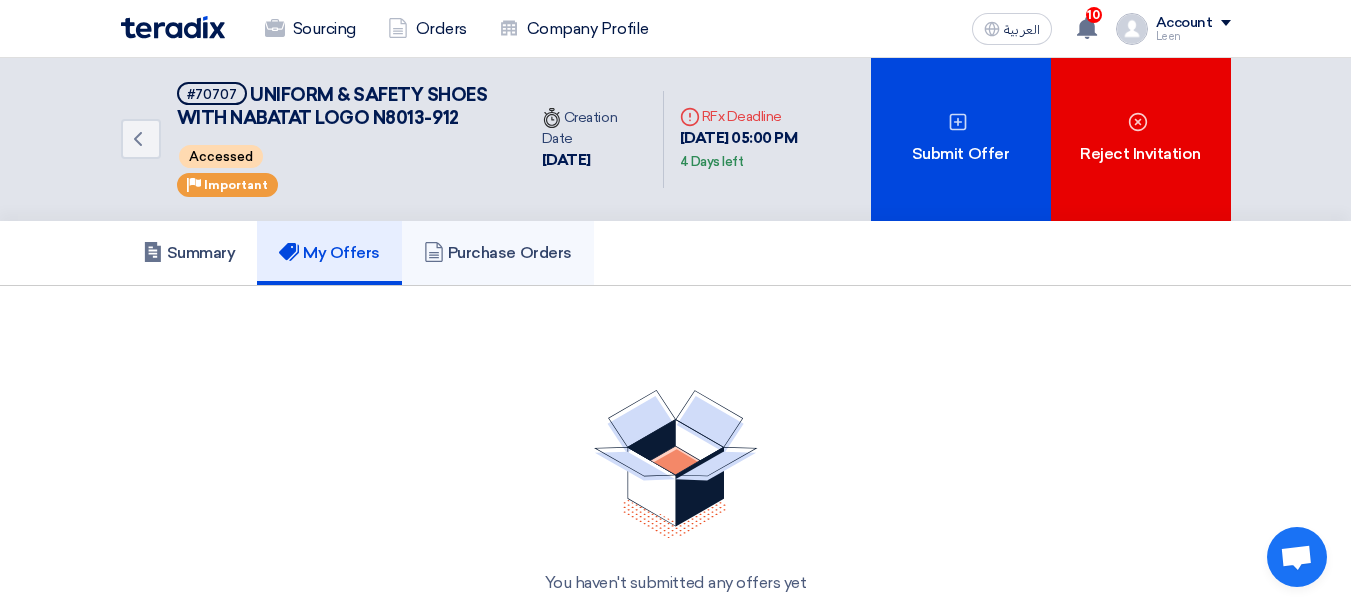 click on "Purchase Orders" 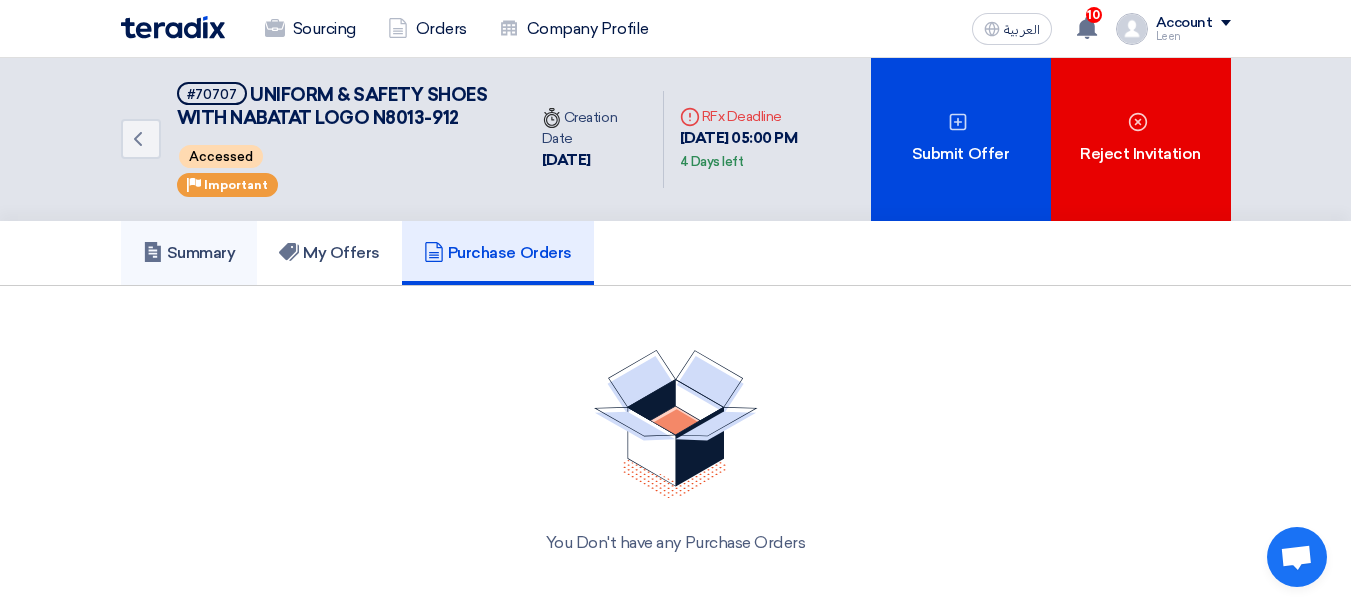 click on "Summary" 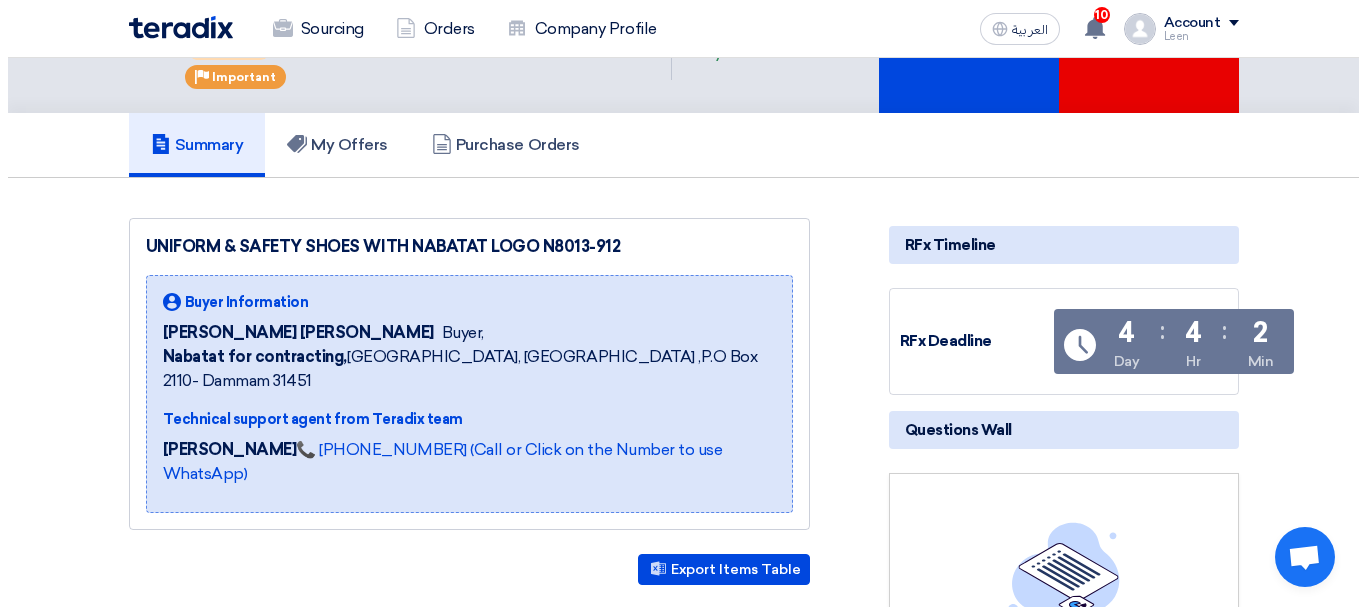 scroll, scrollTop: 0, scrollLeft: 0, axis: both 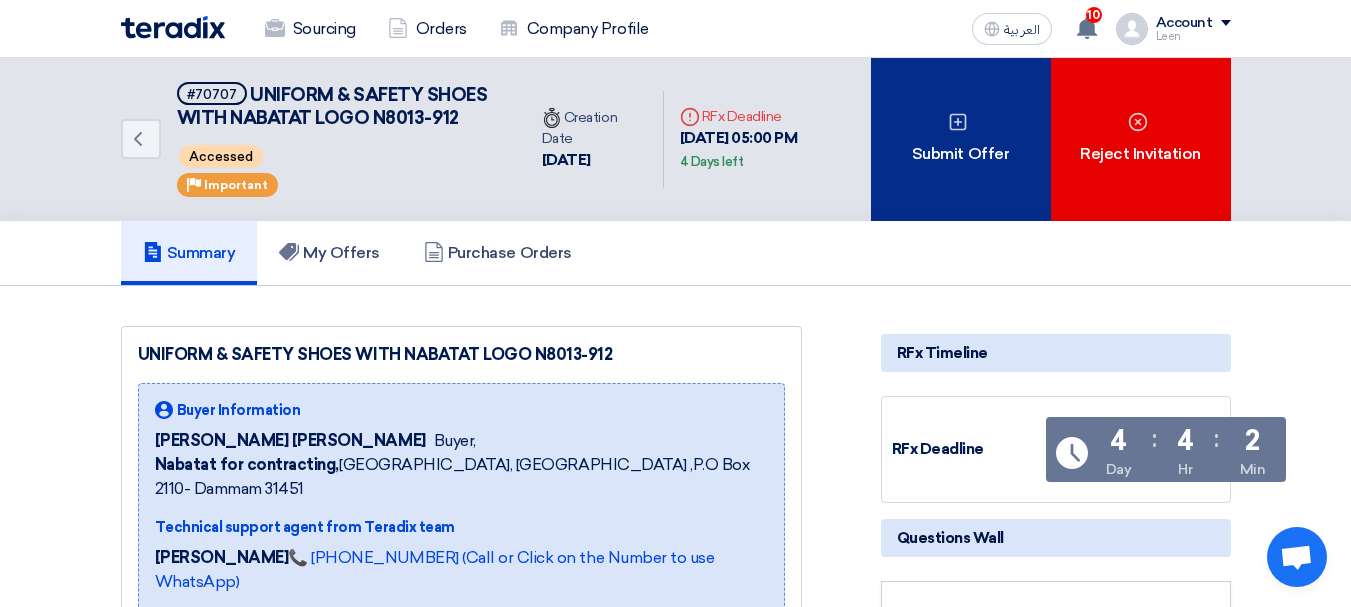 click on "Submit Offer" 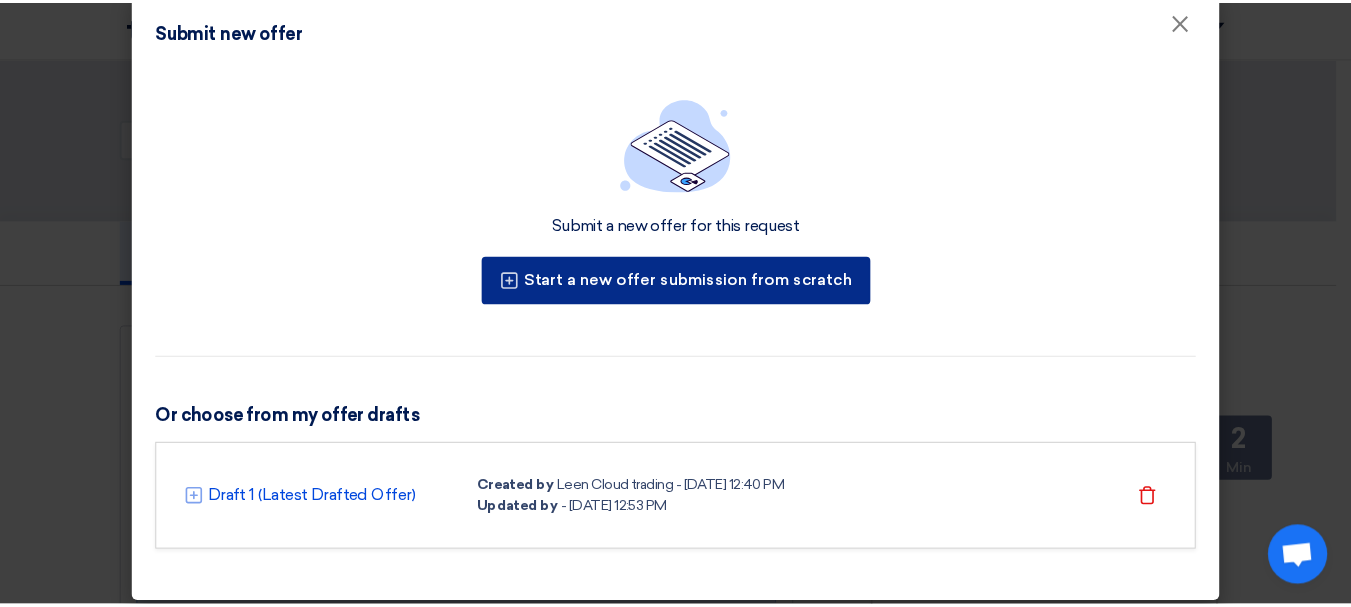 scroll, scrollTop: 43, scrollLeft: 0, axis: vertical 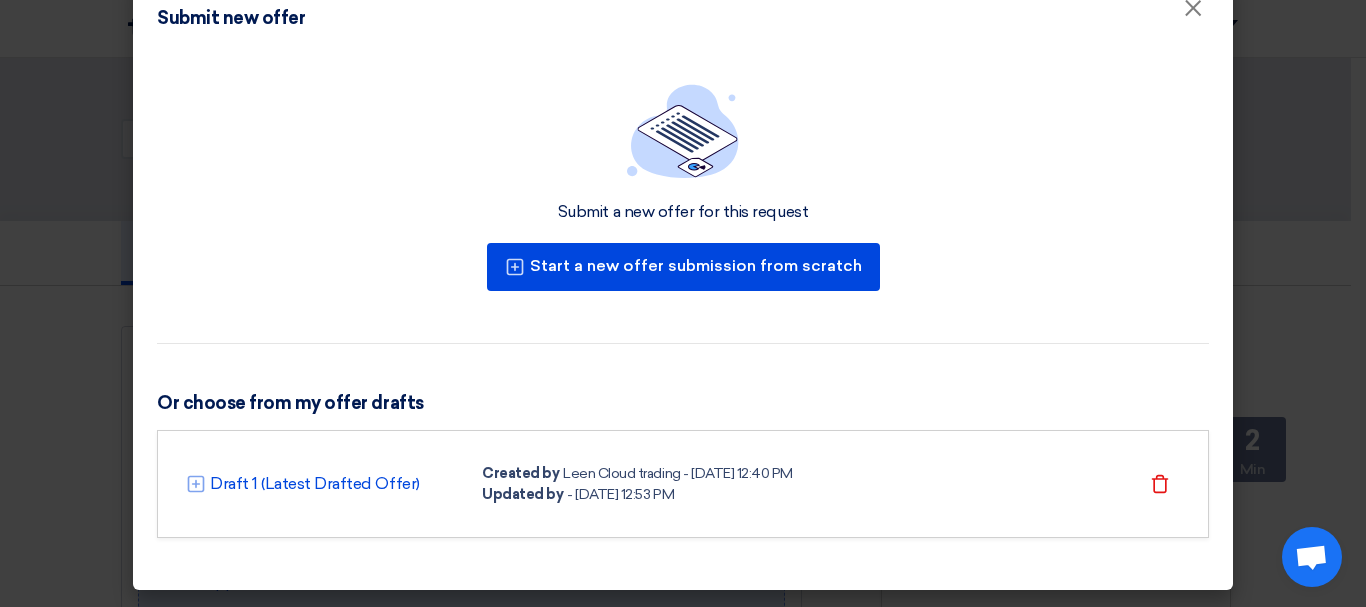 click on "Draft 1 (Latest Drafted Offer)
Created by
Leen  Cloud trading  - [DATE] 12:40 PM
Updated by
- [DATE] 12:53 PM
[GEOGRAPHIC_DATA]" 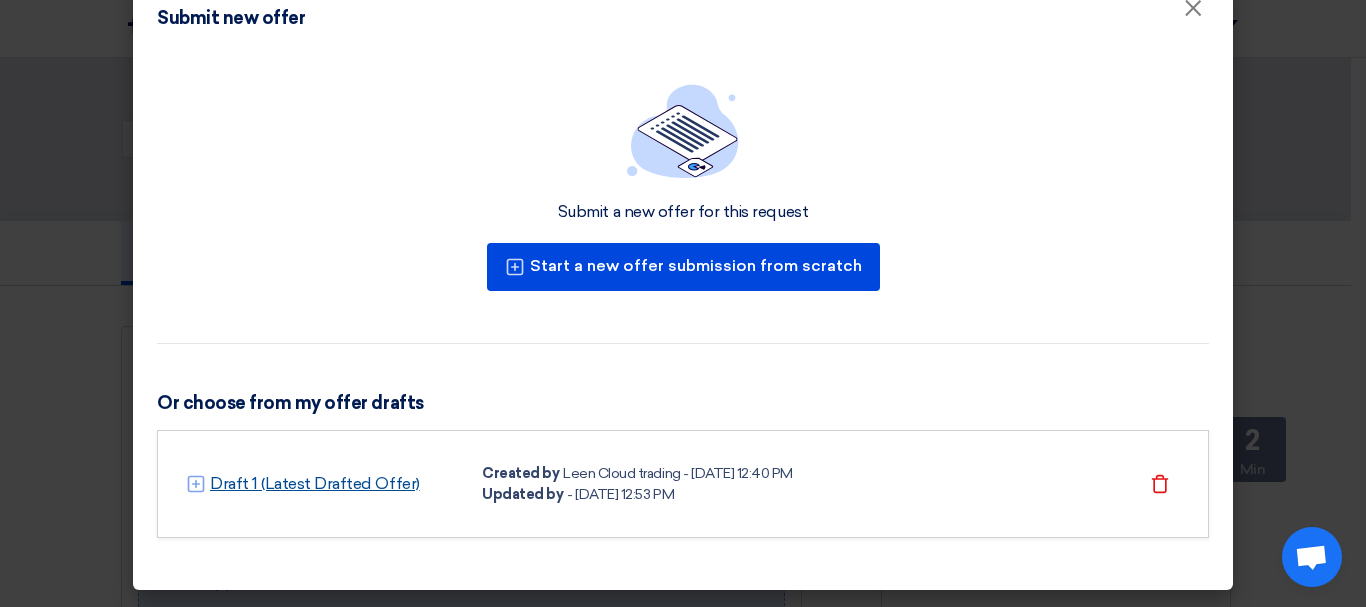 click on "Draft 1 (Latest Drafted Offer)" 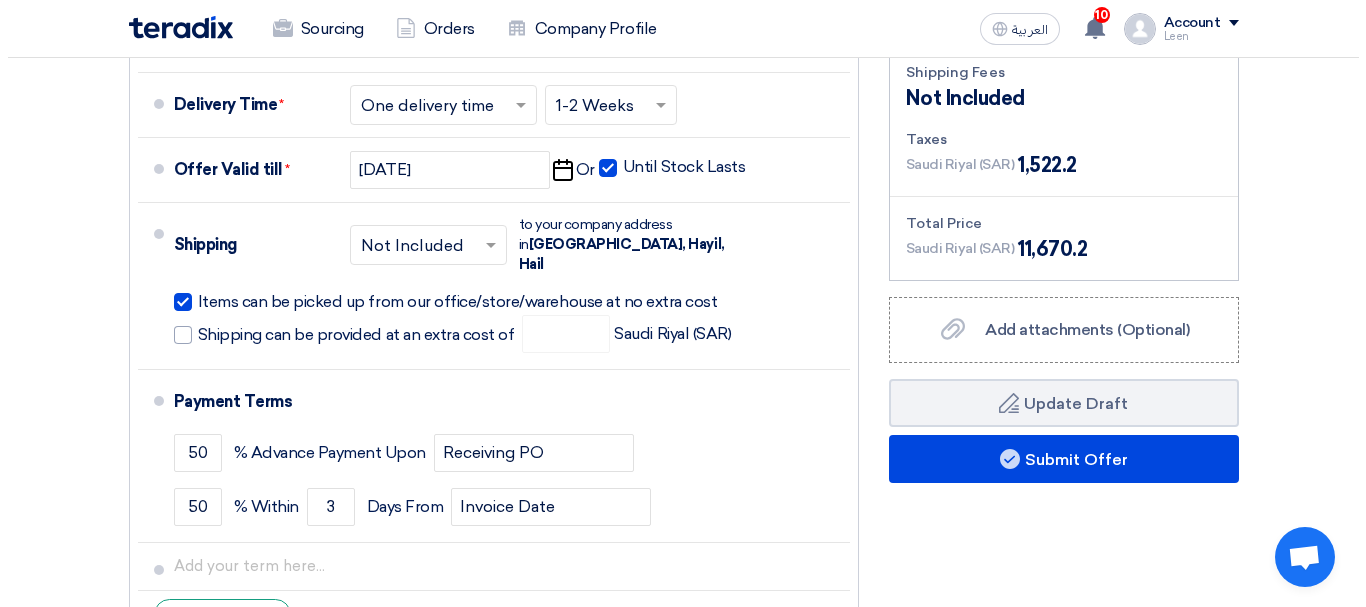 scroll, scrollTop: 1551, scrollLeft: 0, axis: vertical 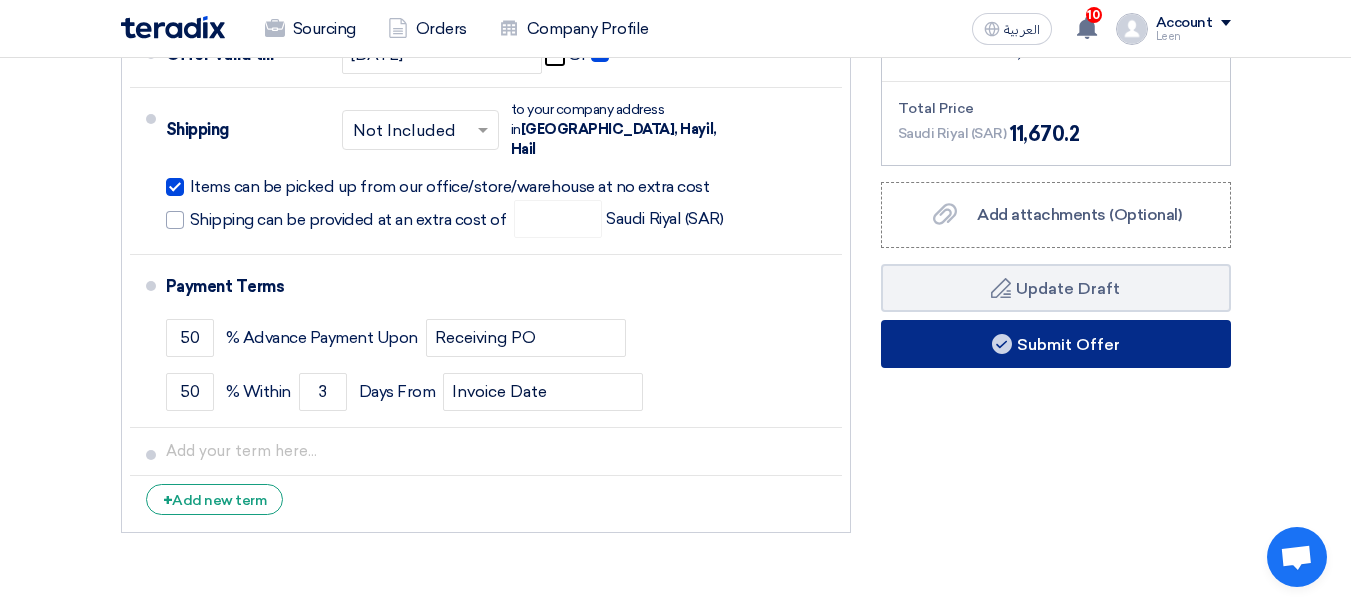 click on "Submit Offer" 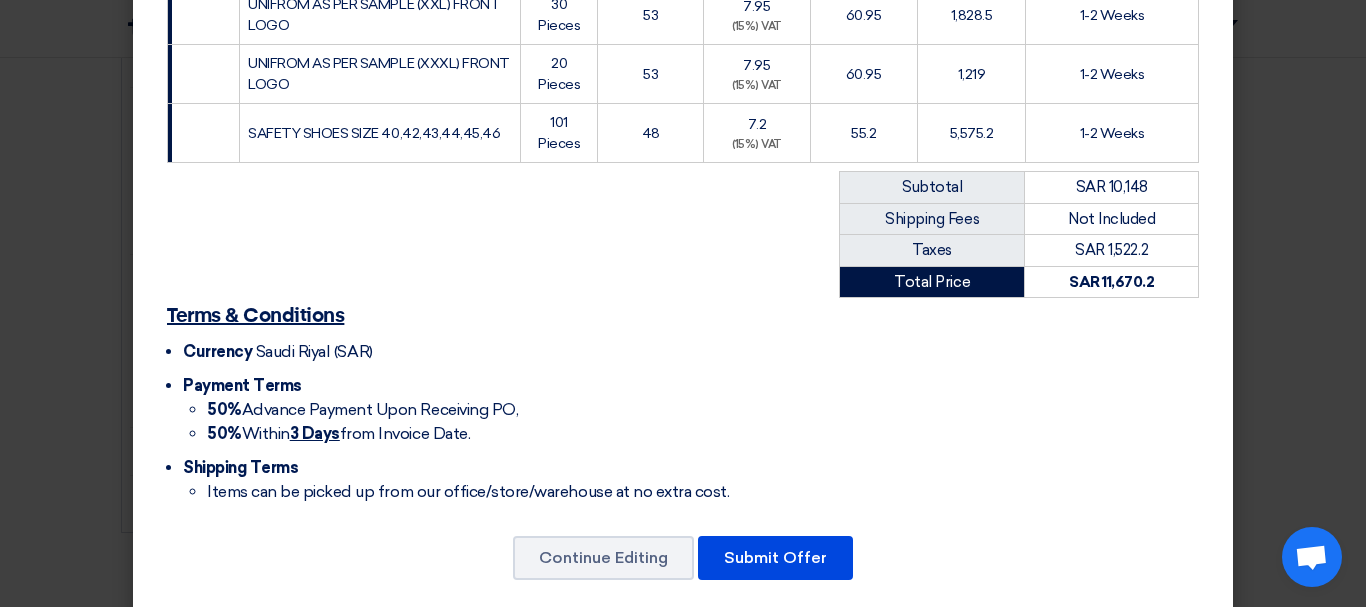 scroll, scrollTop: 638, scrollLeft: 0, axis: vertical 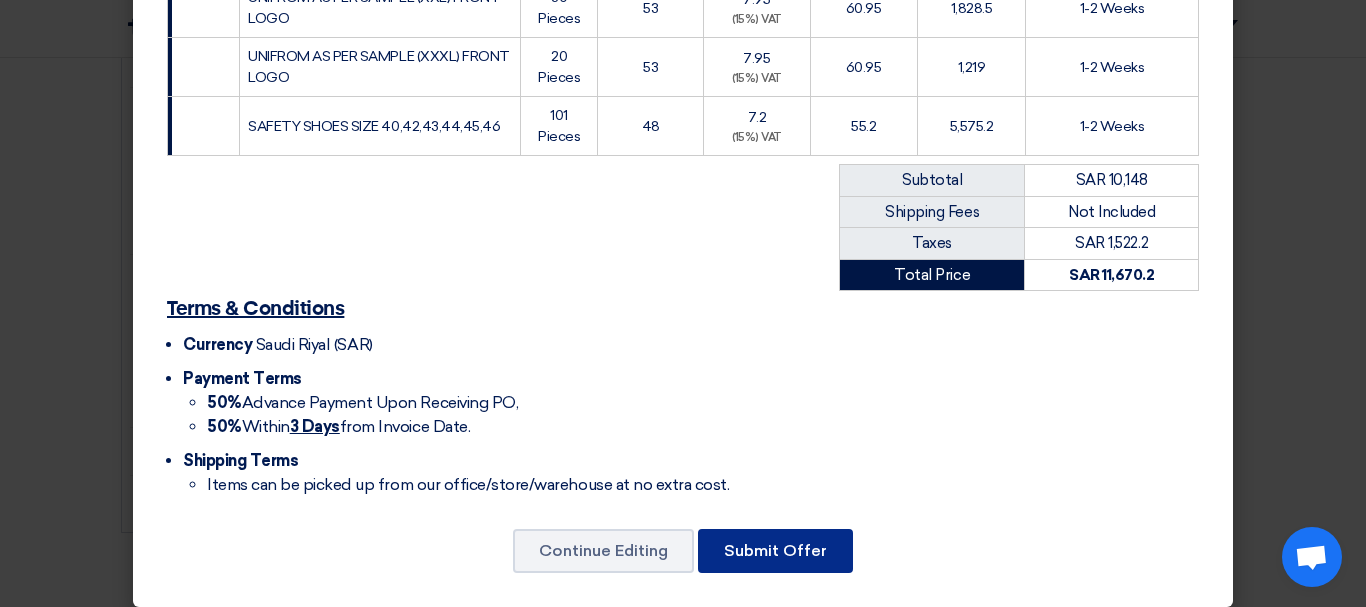click on "Submit Offer" 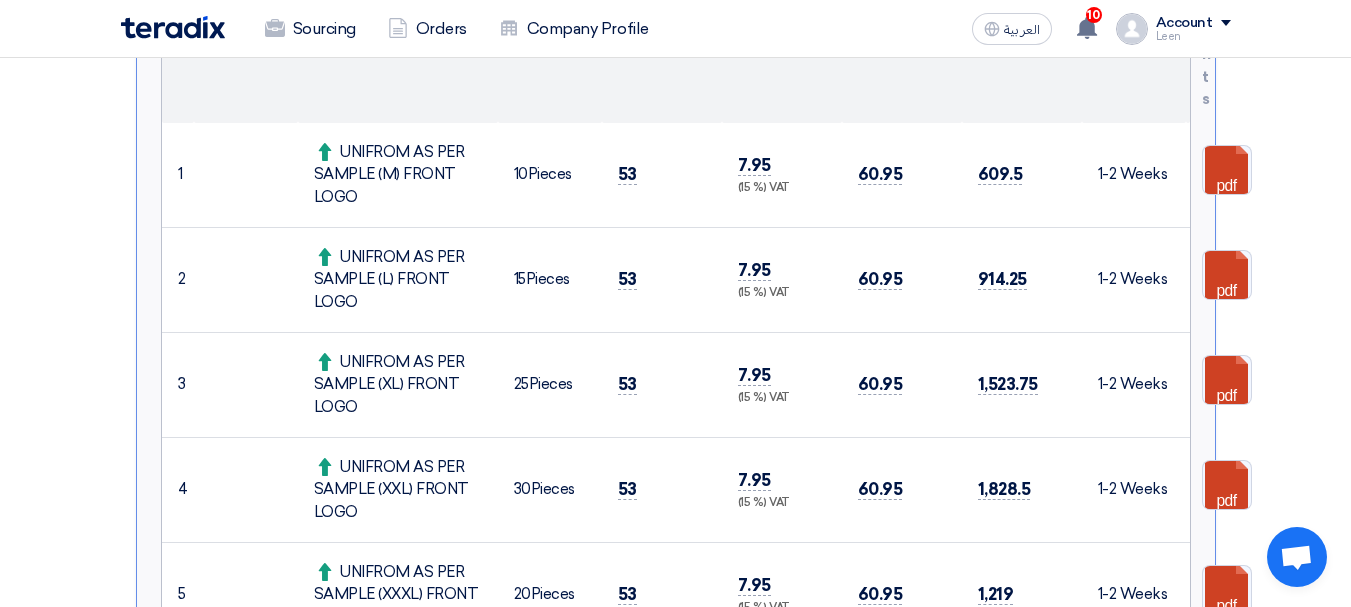 scroll, scrollTop: 900, scrollLeft: 0, axis: vertical 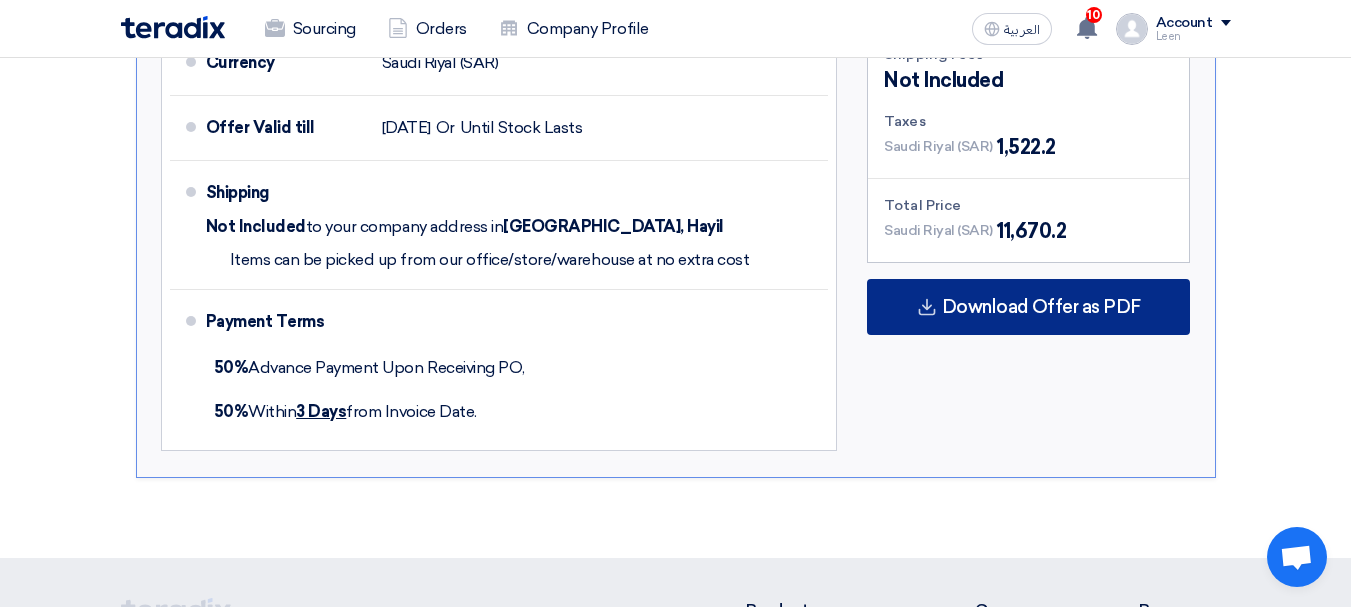 click on "Download Offer as PDF" at bounding box center (1041, 307) 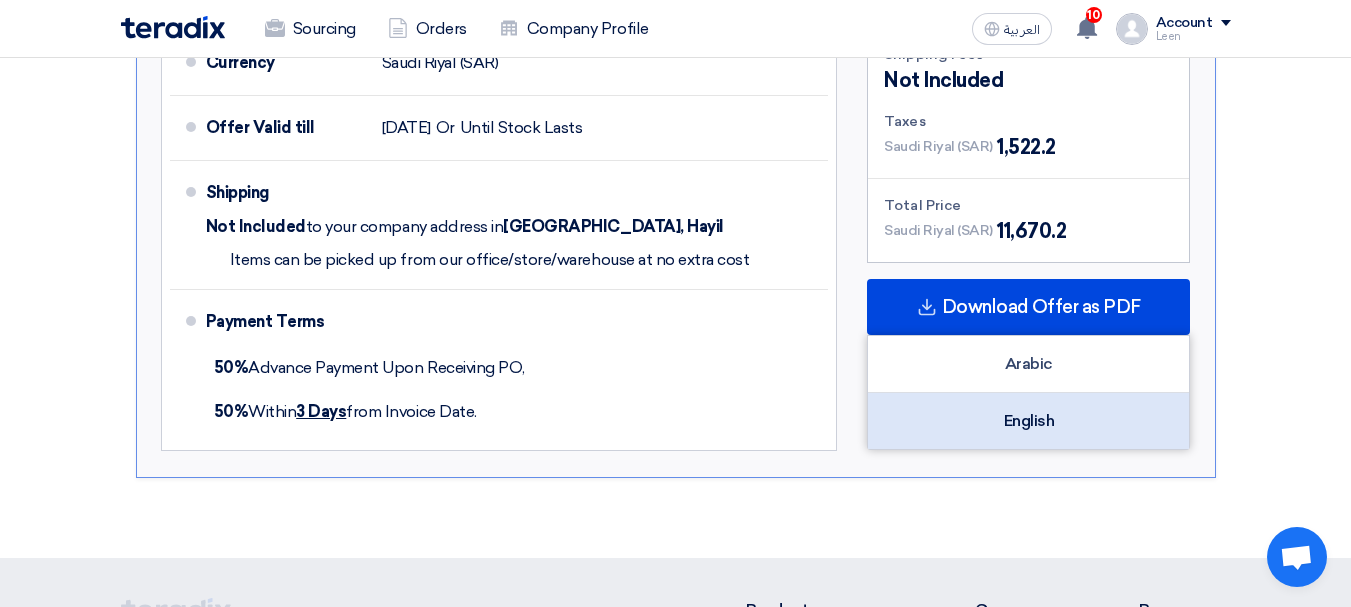 click on "English" at bounding box center [1028, 421] 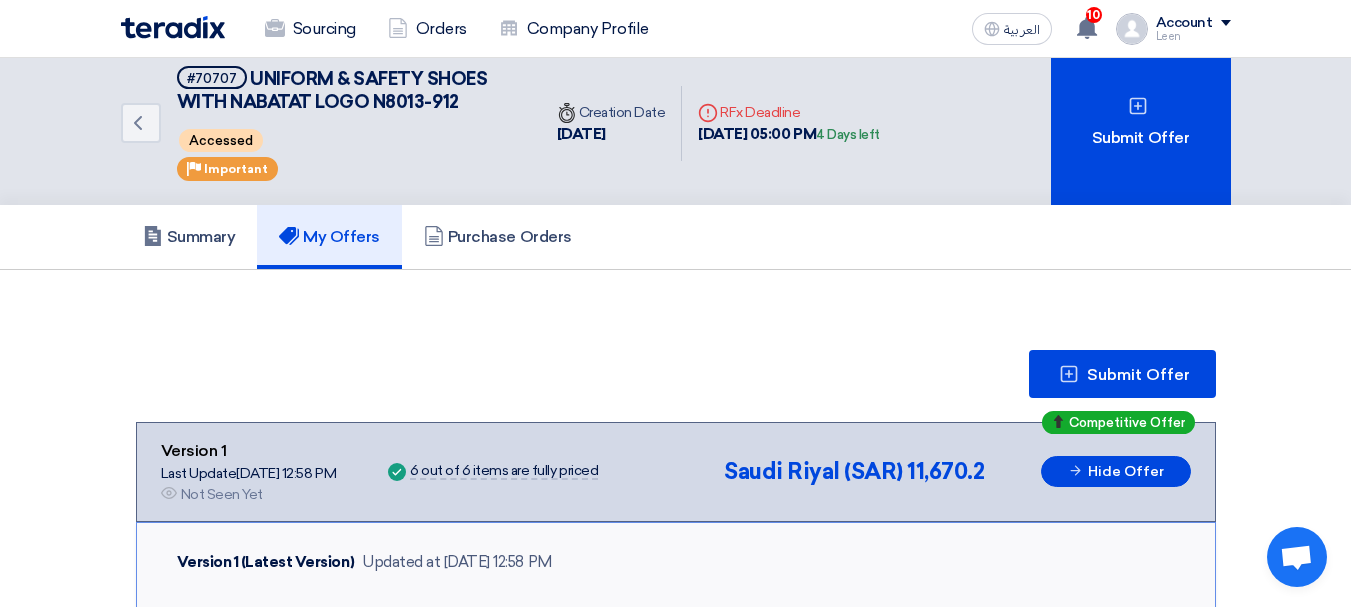scroll, scrollTop: 0, scrollLeft: 0, axis: both 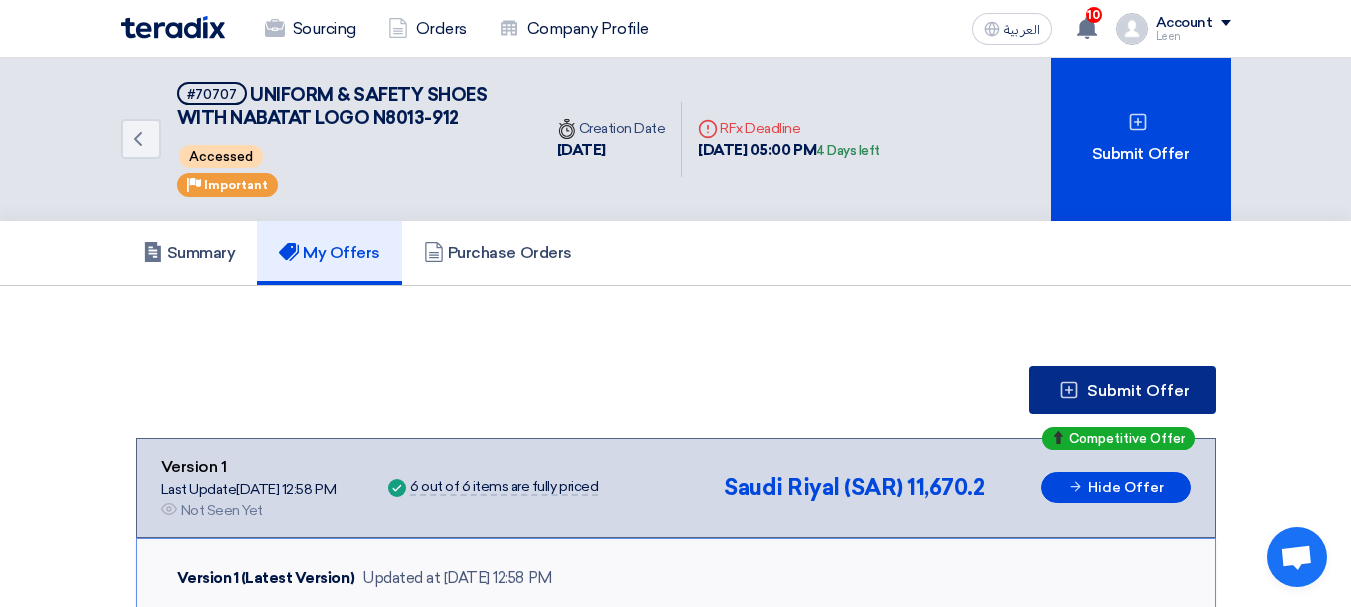click on "Submit Offer" 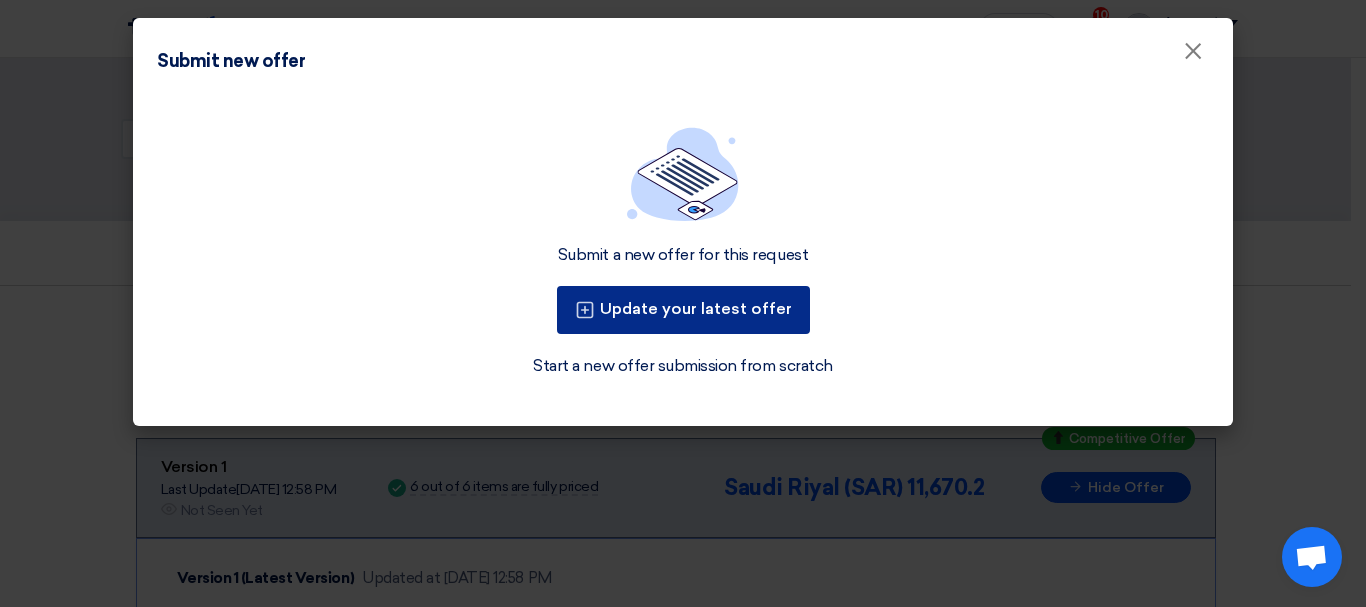 click on "Update your latest offer" 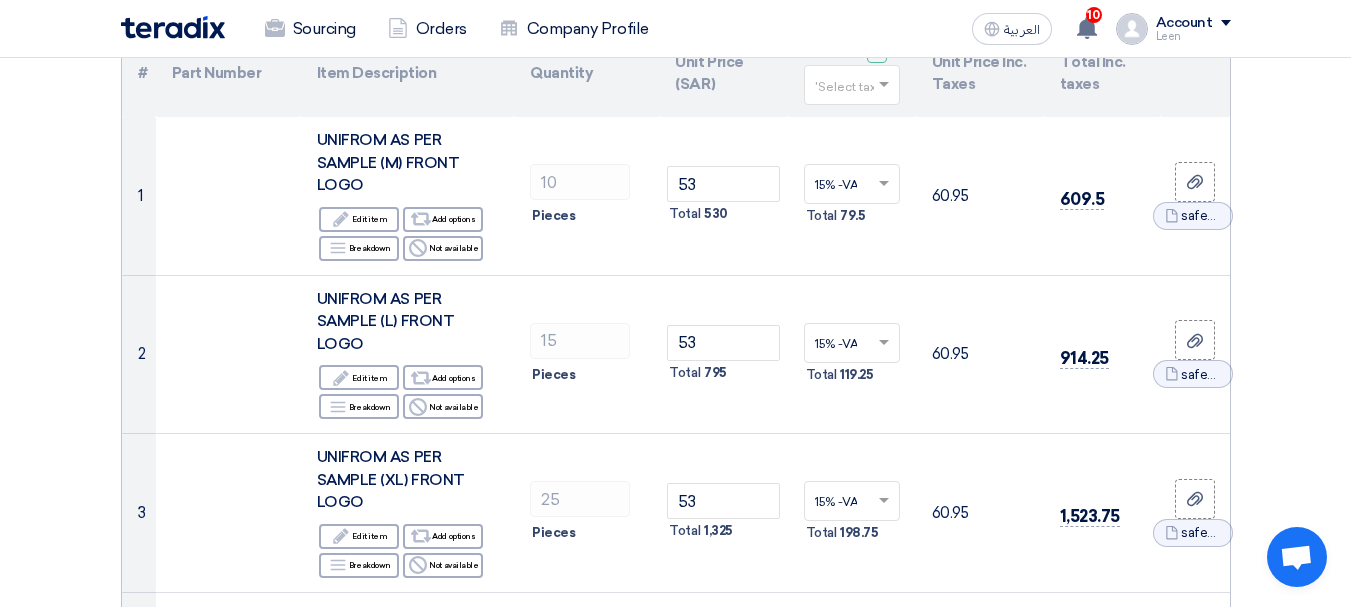scroll, scrollTop: 0, scrollLeft: 0, axis: both 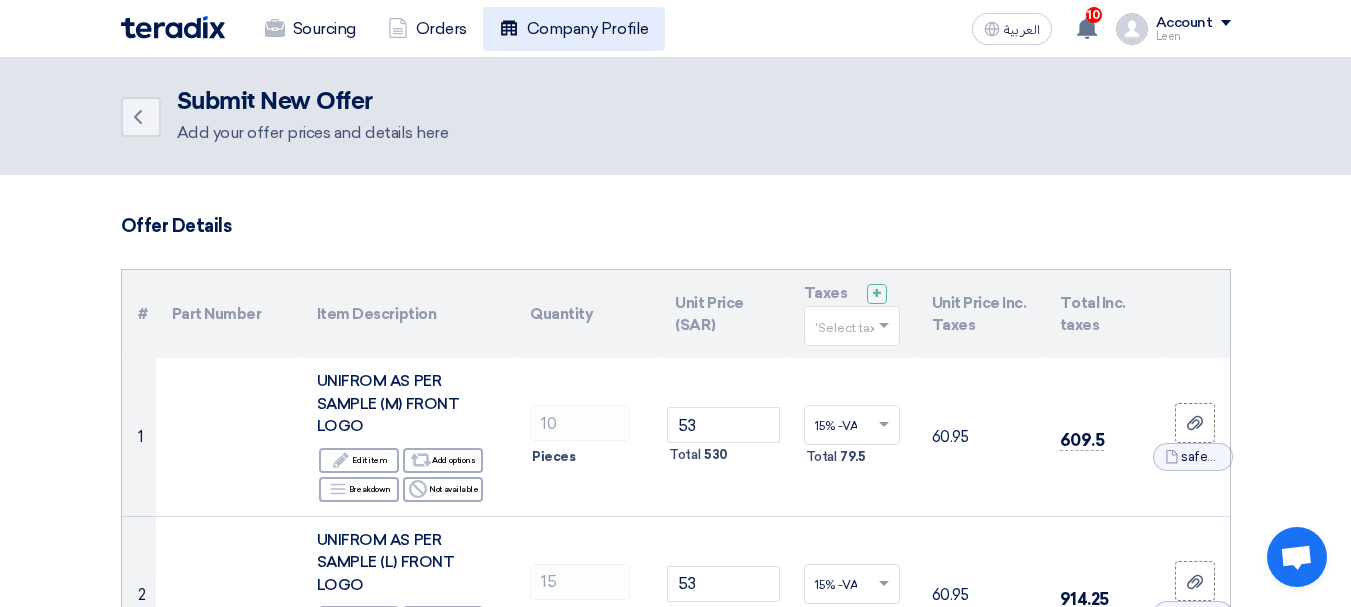 click on "Company Profile" 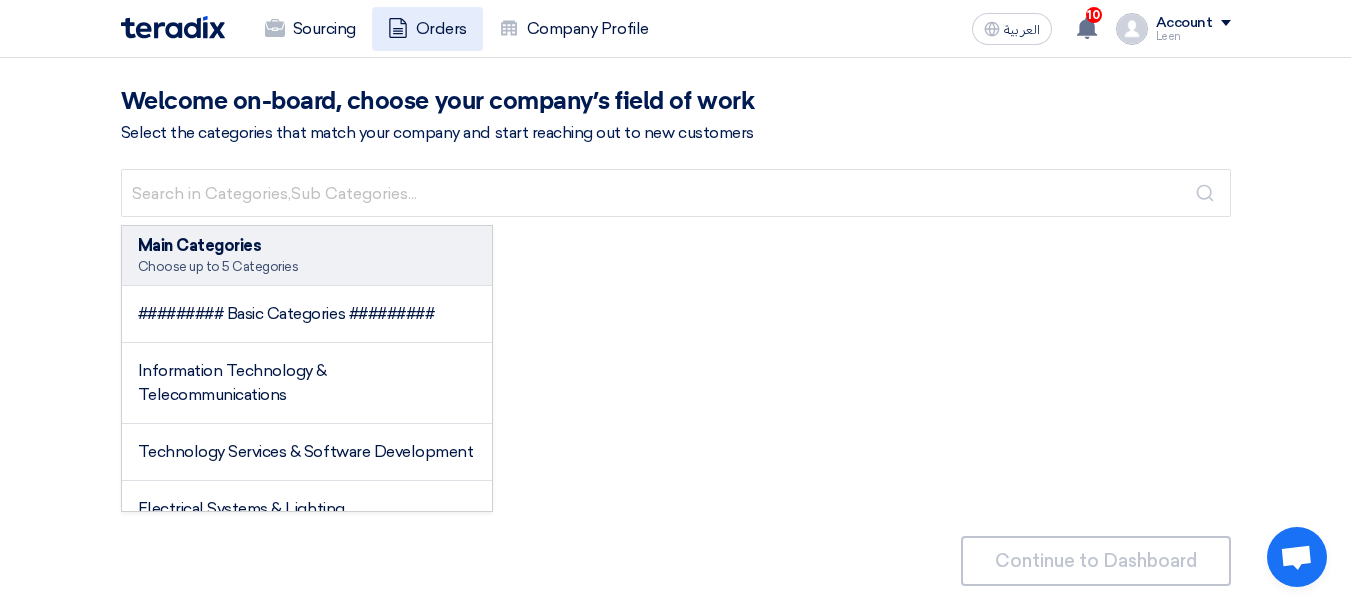 click on "Orders" 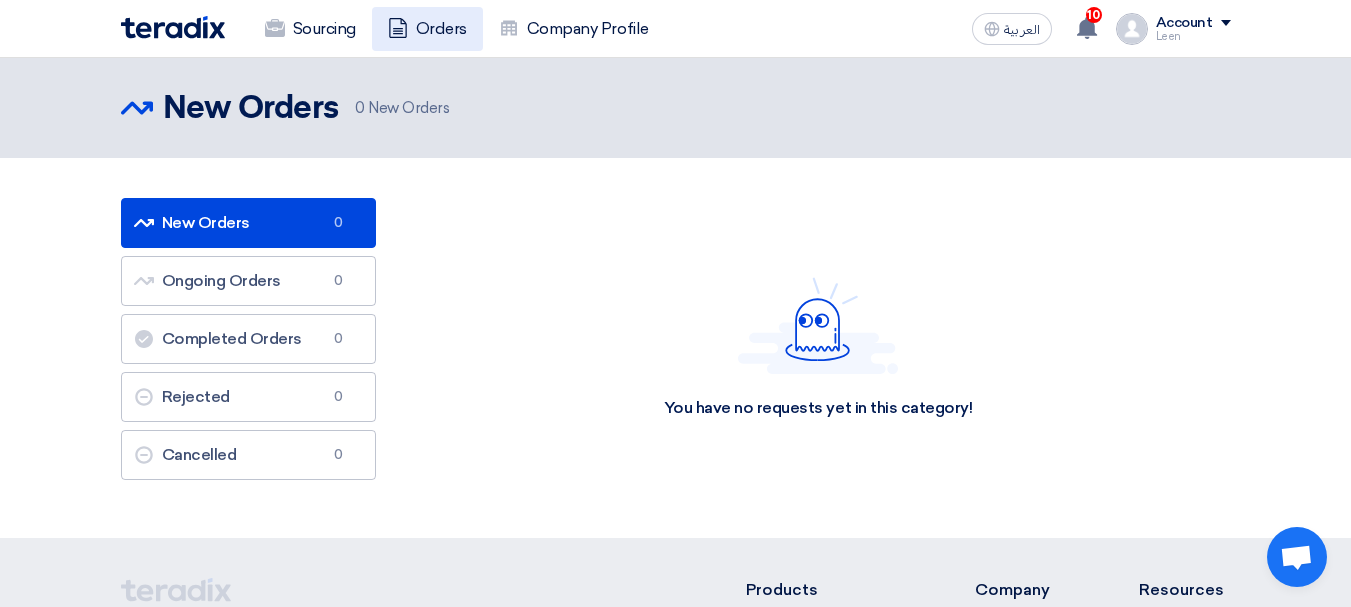 drag, startPoint x: 414, startPoint y: 26, endPoint x: 286, endPoint y: 37, distance: 128.47179 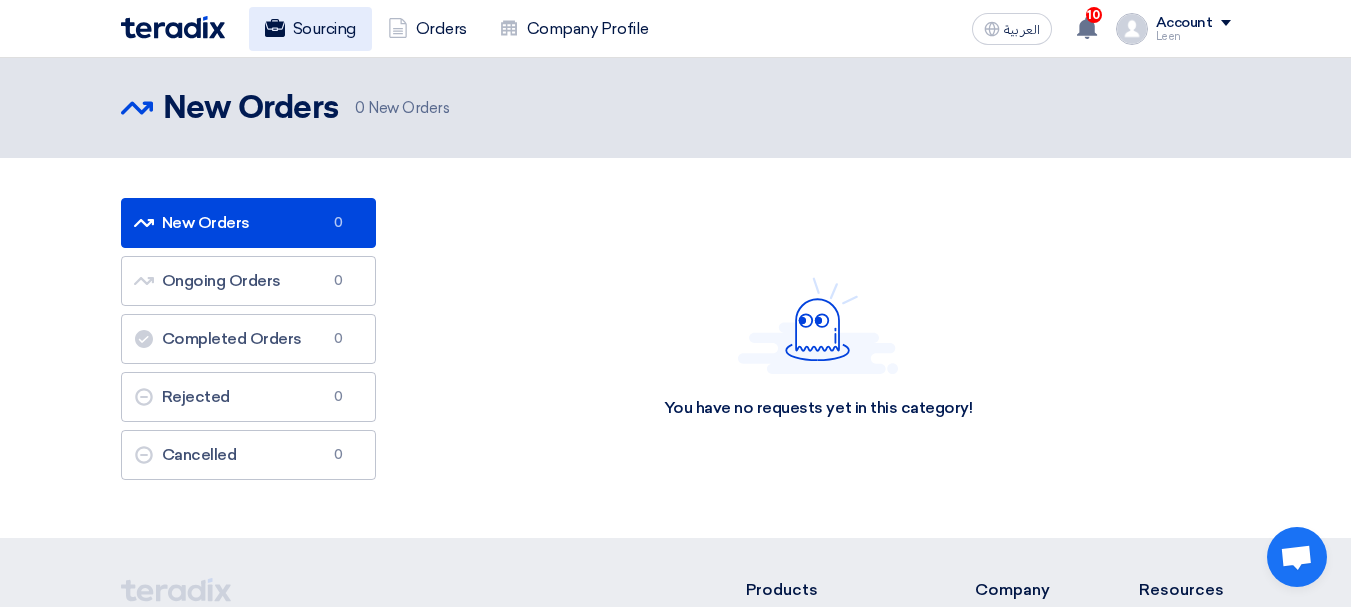click on "Sourcing" 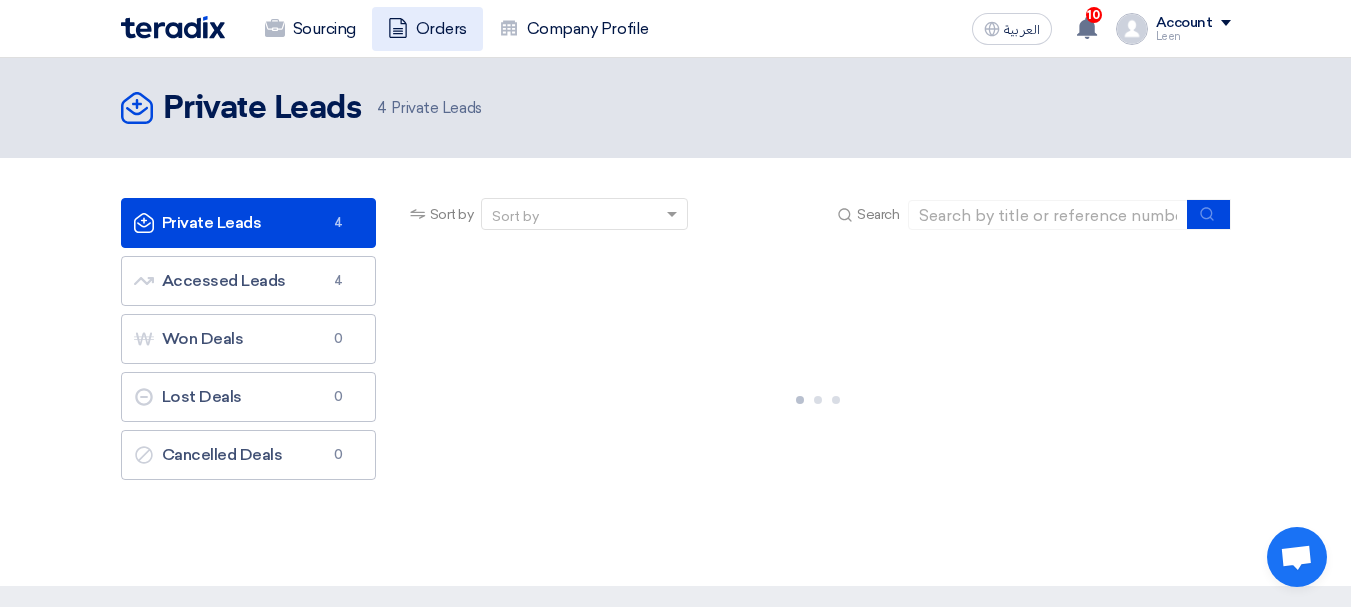 click on "Orders" 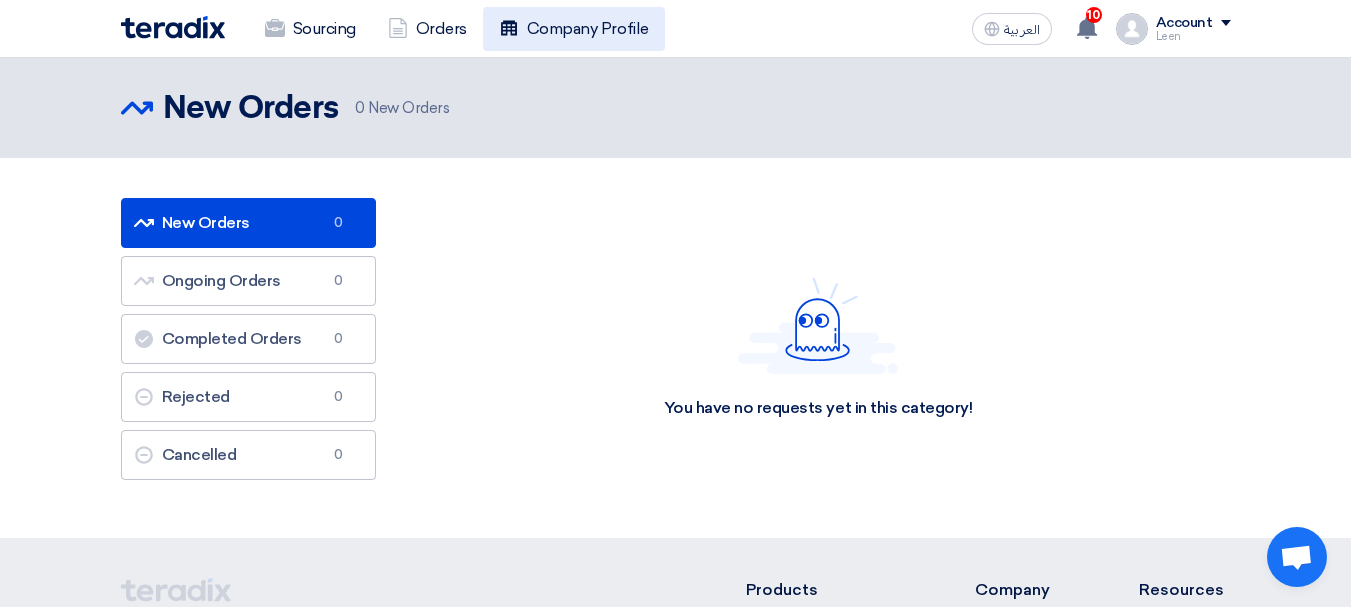 click on "Company Profile" 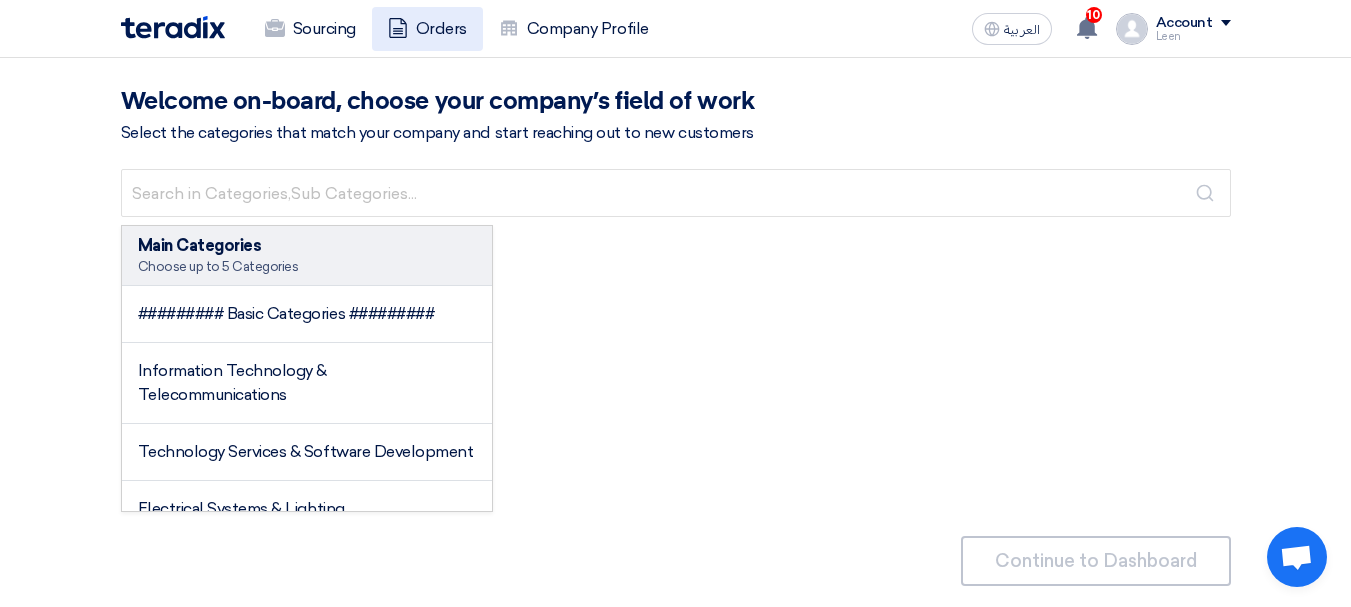 click on "Orders" 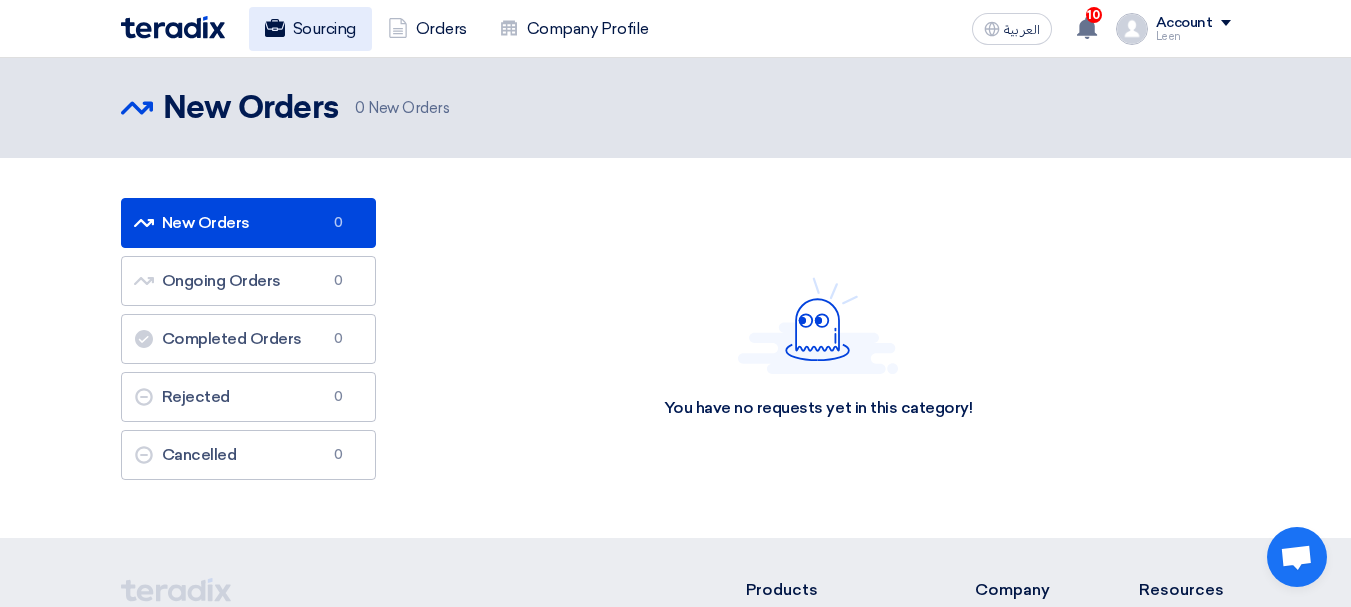click on "Sourcing" 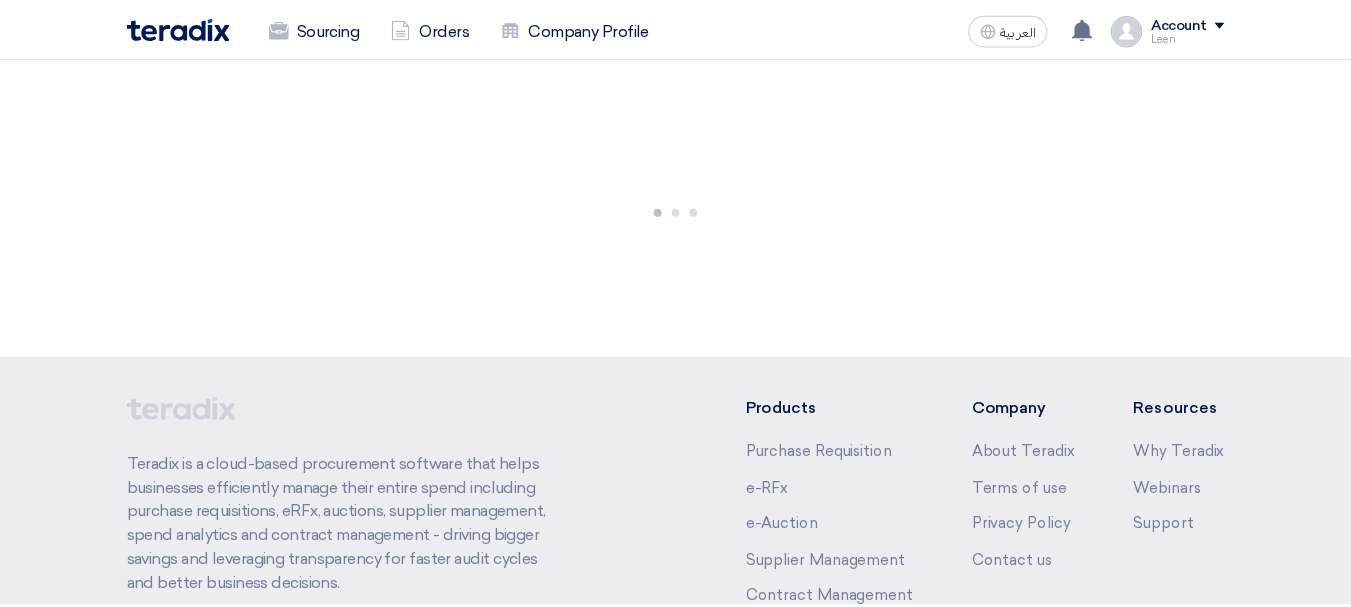 scroll, scrollTop: 0, scrollLeft: 0, axis: both 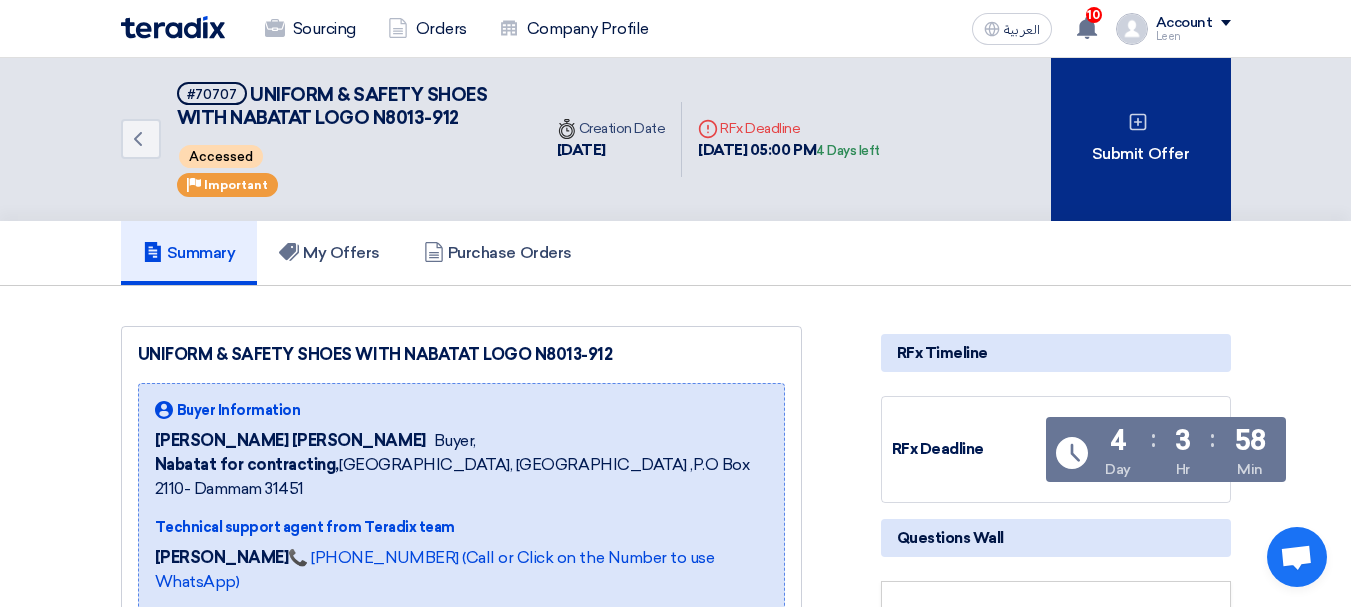 click on "Submit Offer" 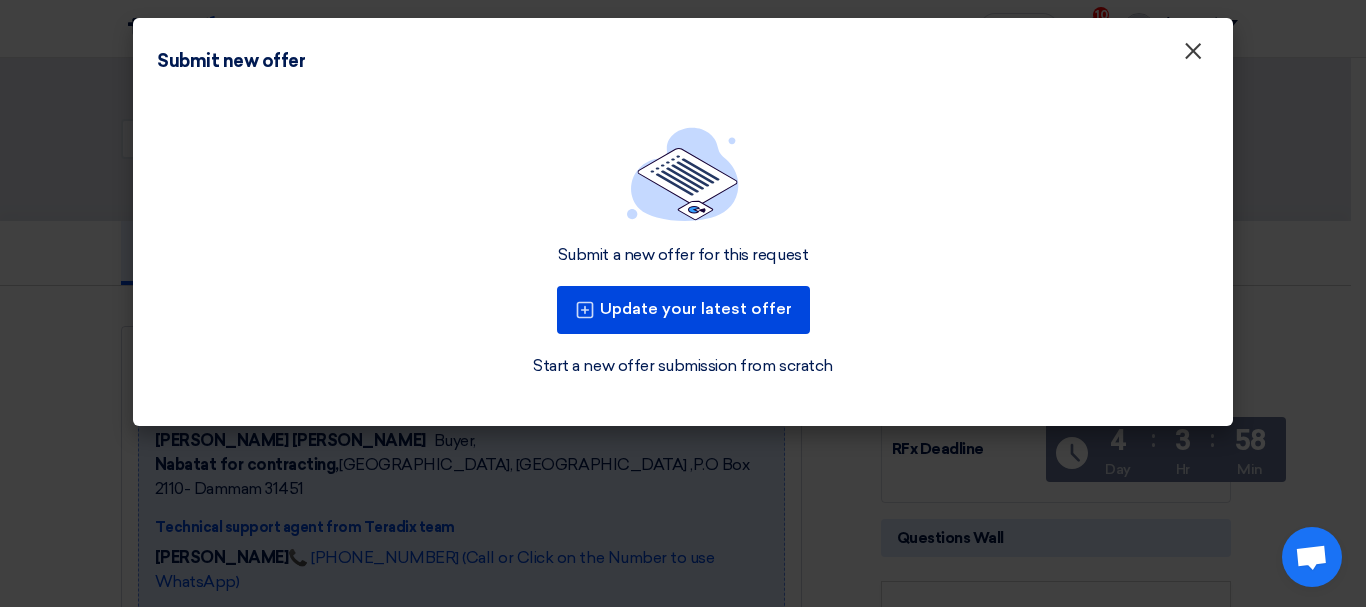 click on "×" 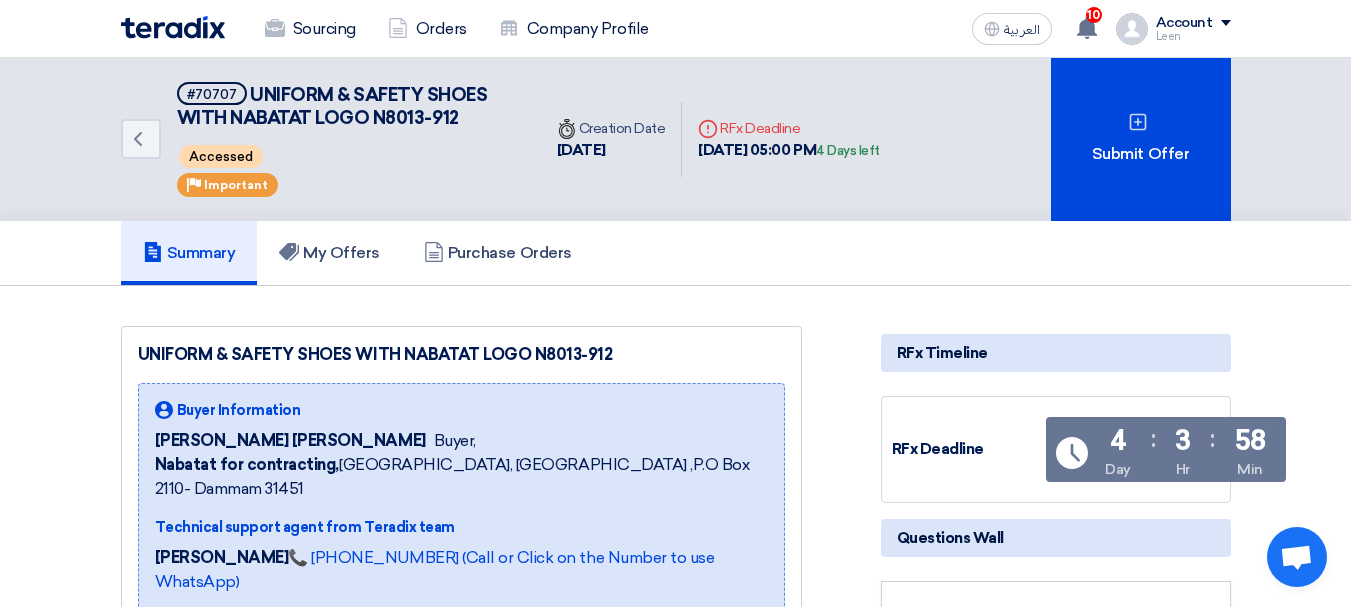 click on "Back
#70707
UNIFORM & SAFETY SHOES WITH NABATAT LOGO N8013-912
Accessed
Priority
Important" 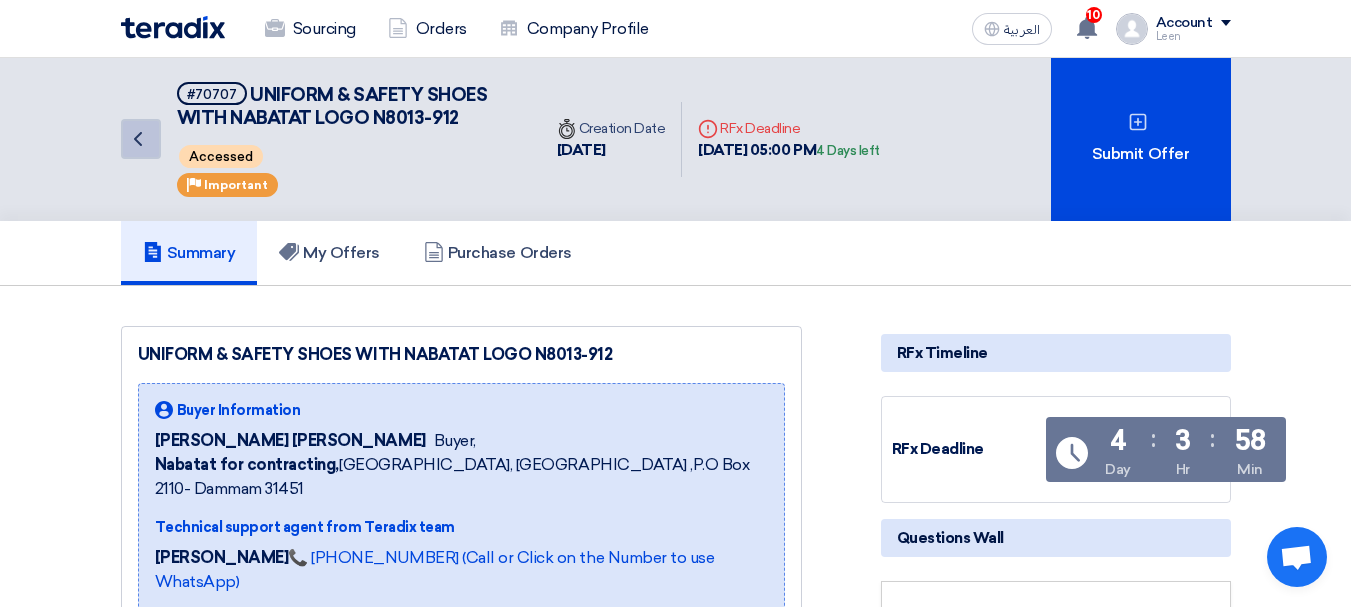 click on "Back" 